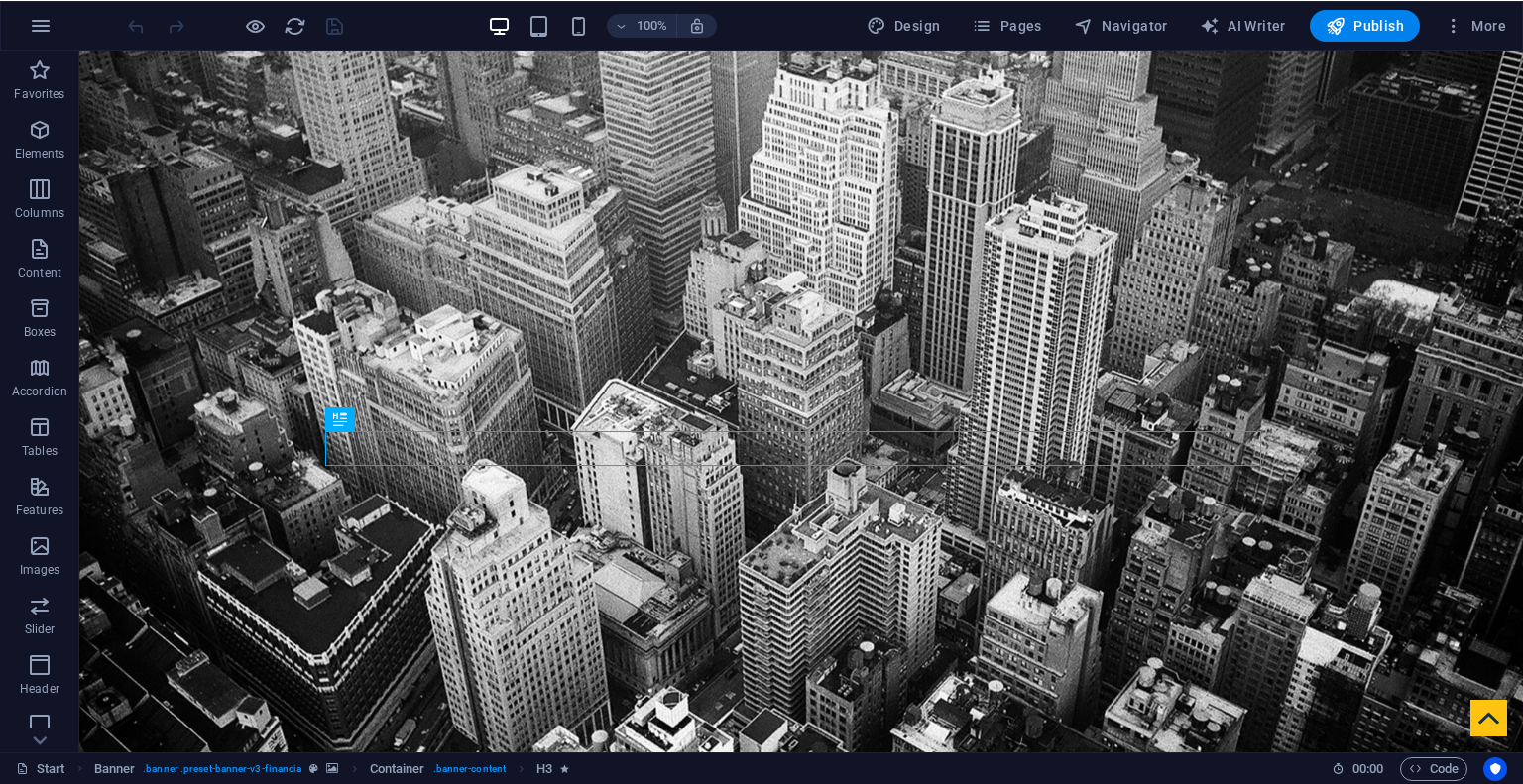 scroll, scrollTop: 0, scrollLeft: 0, axis: both 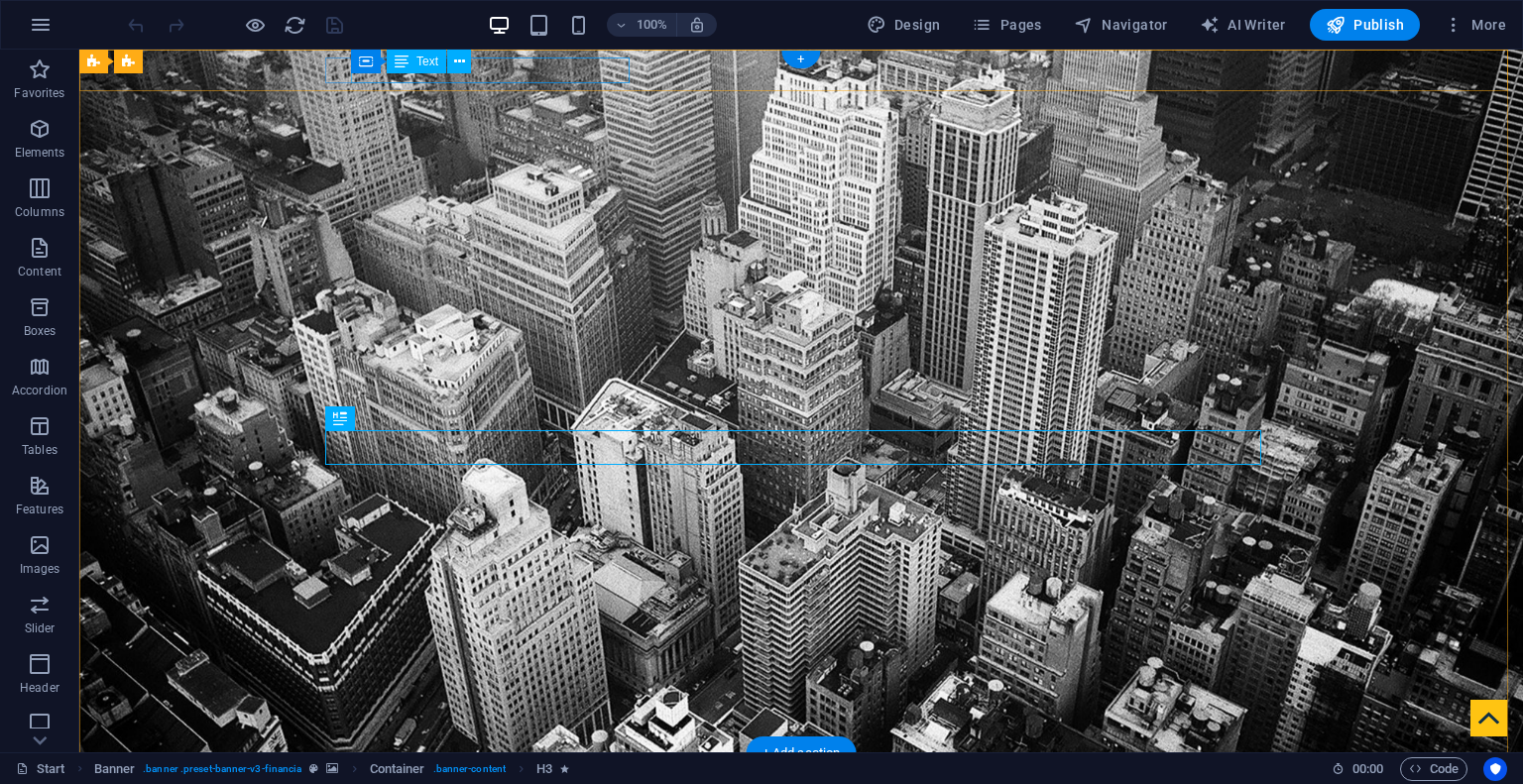 click on "[NUMBER] [STREET] ,  [CITY], [STATE]" at bounding box center (793, 790) 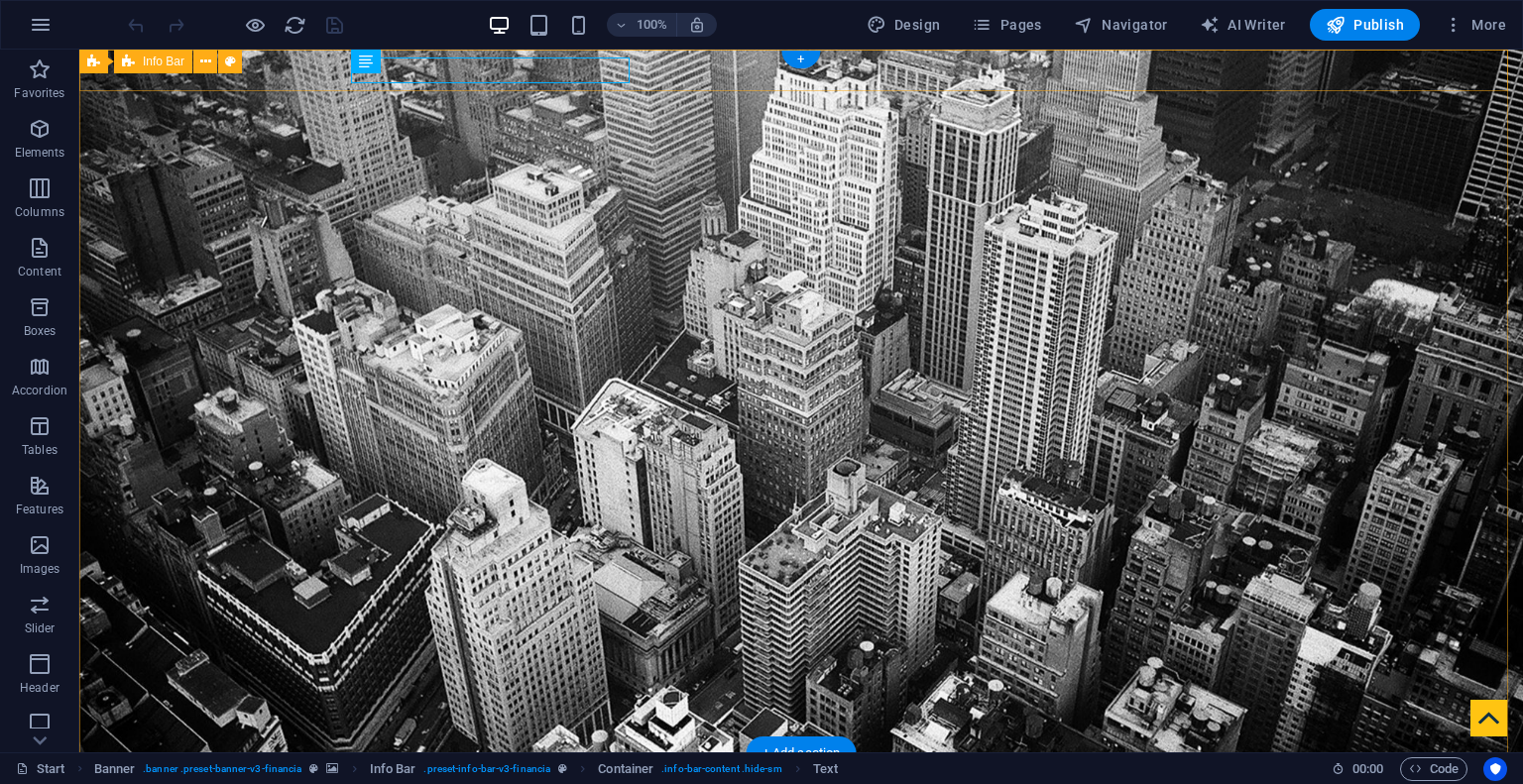 click on "[NUMBER] [STREET] ,  [CITY], [STATE]   +[PHONE] [ID]@[DOMAIN]" at bounding box center [801, 822] 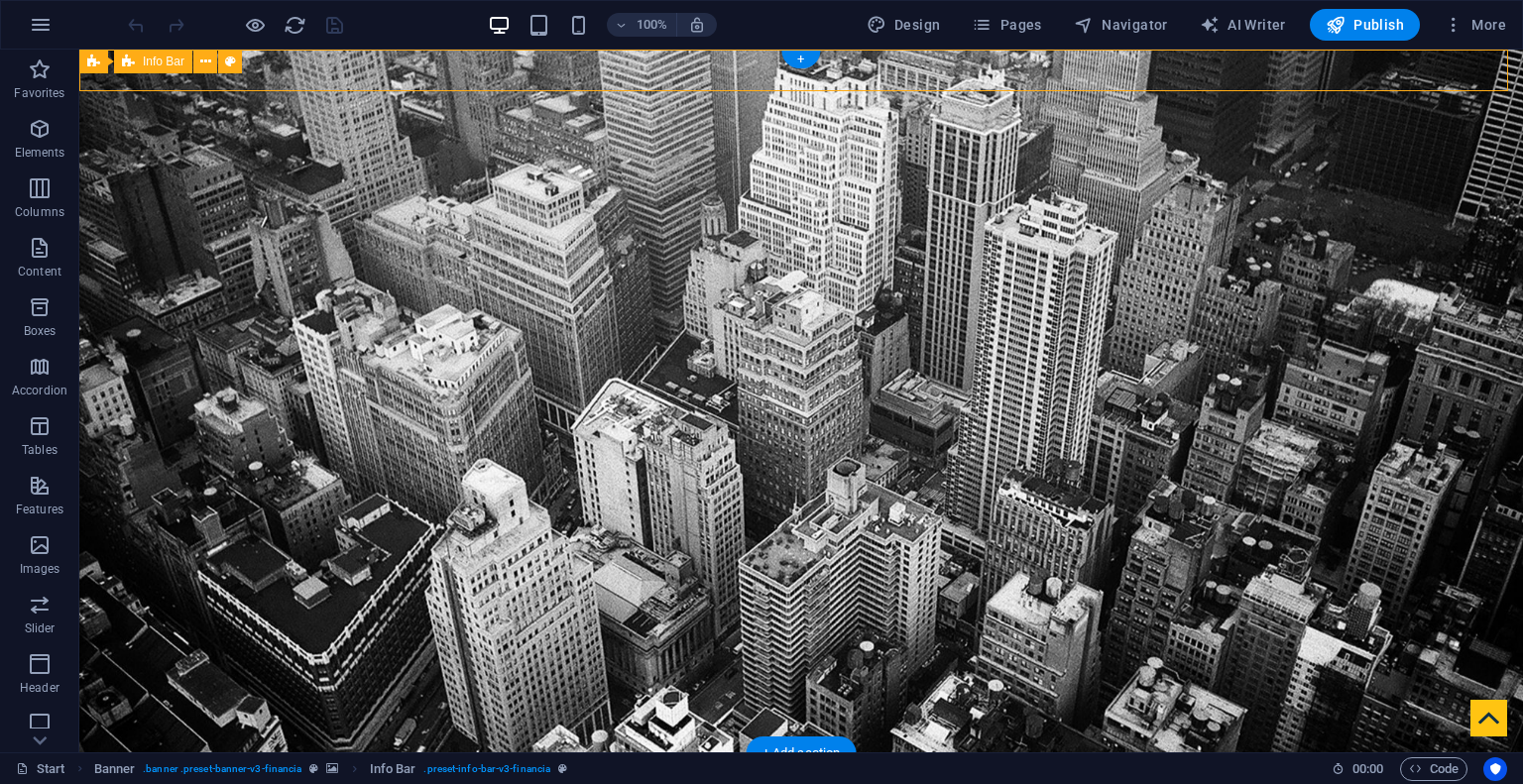 click on "[NUMBER] [STREET] ,  [CITY], [STATE]   +[PHONE] [ID]@[DOMAIN]" at bounding box center [801, 822] 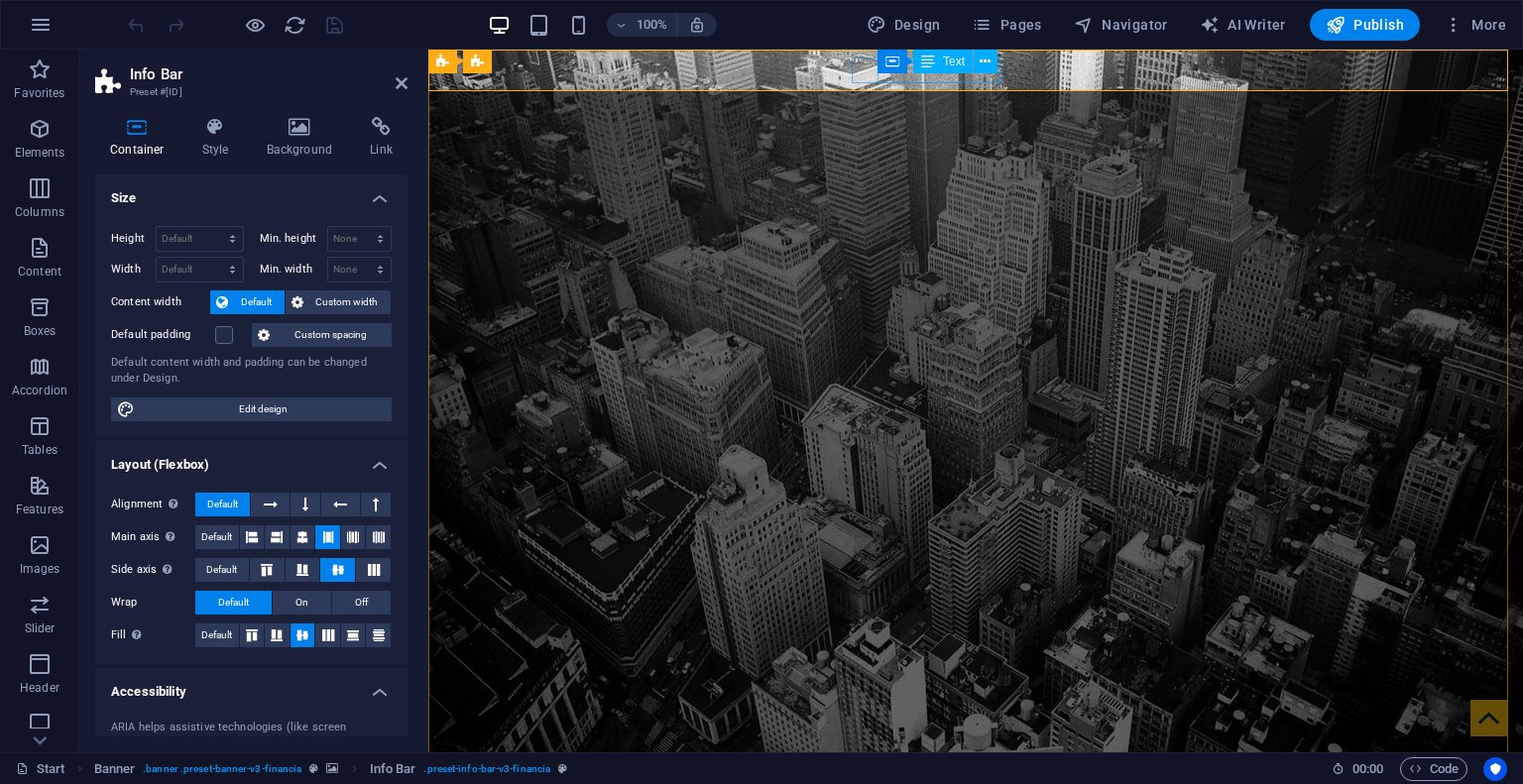 click on "+1-123-456-7890" at bounding box center [968, 832] 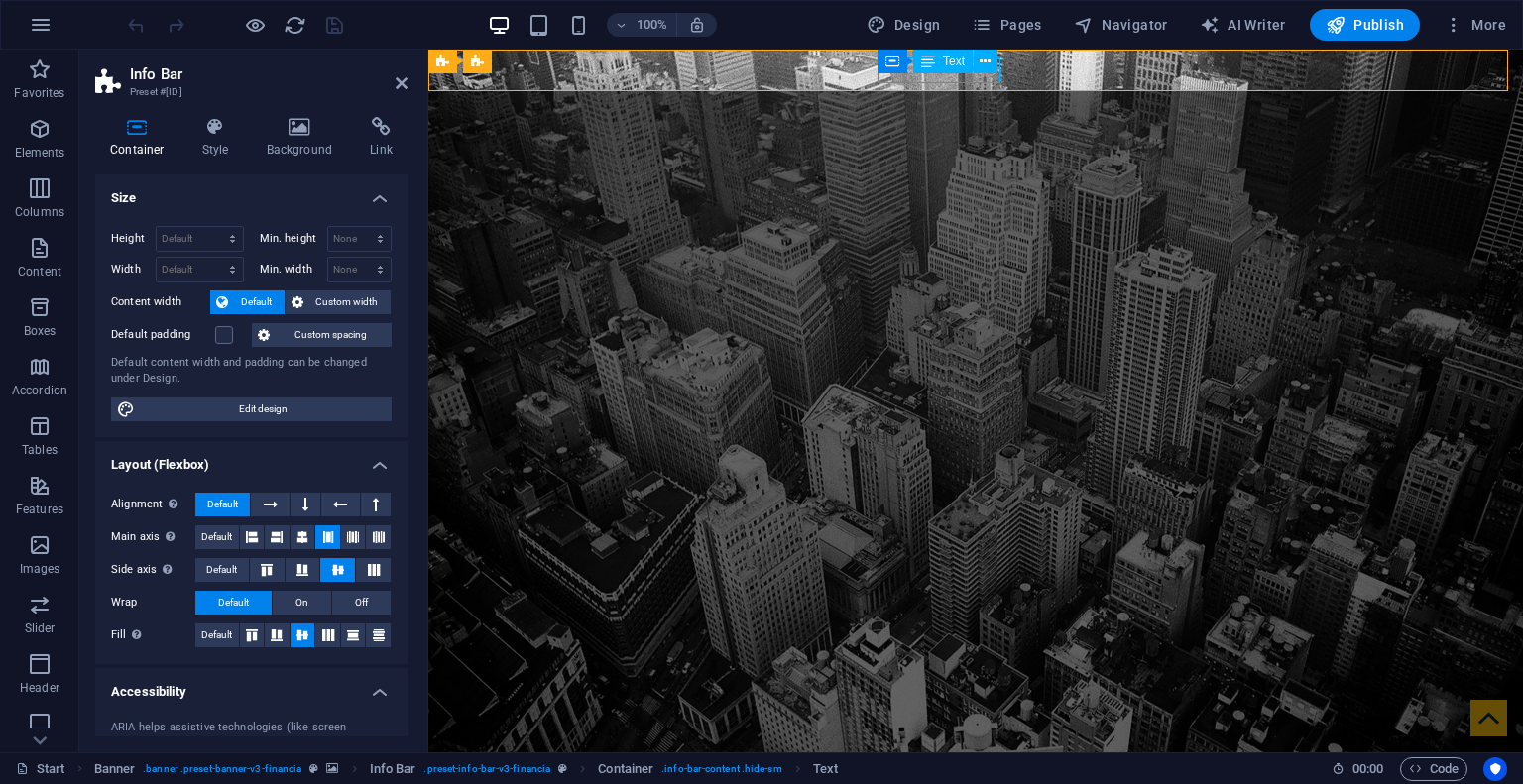 click on "+1-123-456-7890" at bounding box center [968, 832] 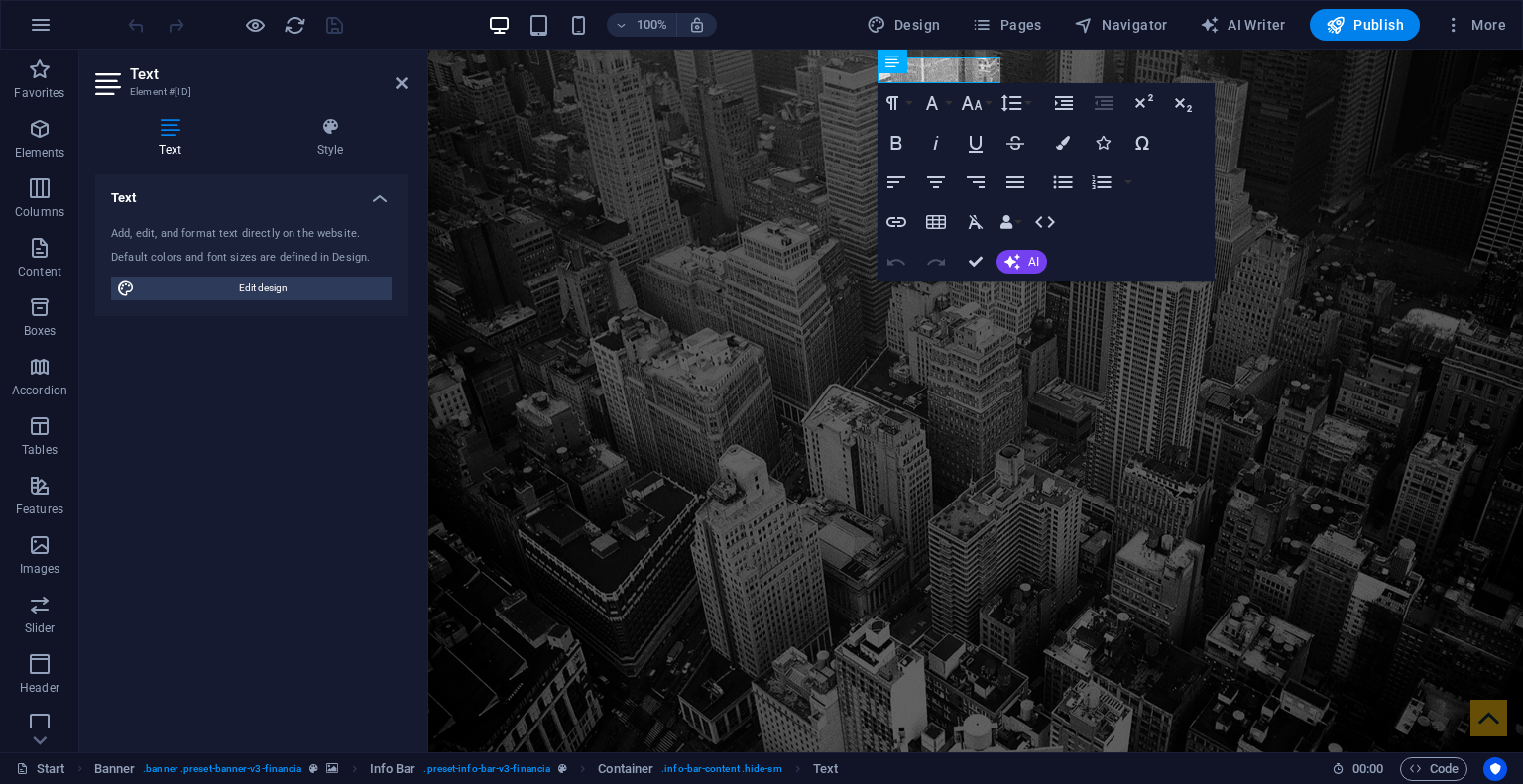 click on "Default colors and font sizes are defined in Design." at bounding box center (251, 258) 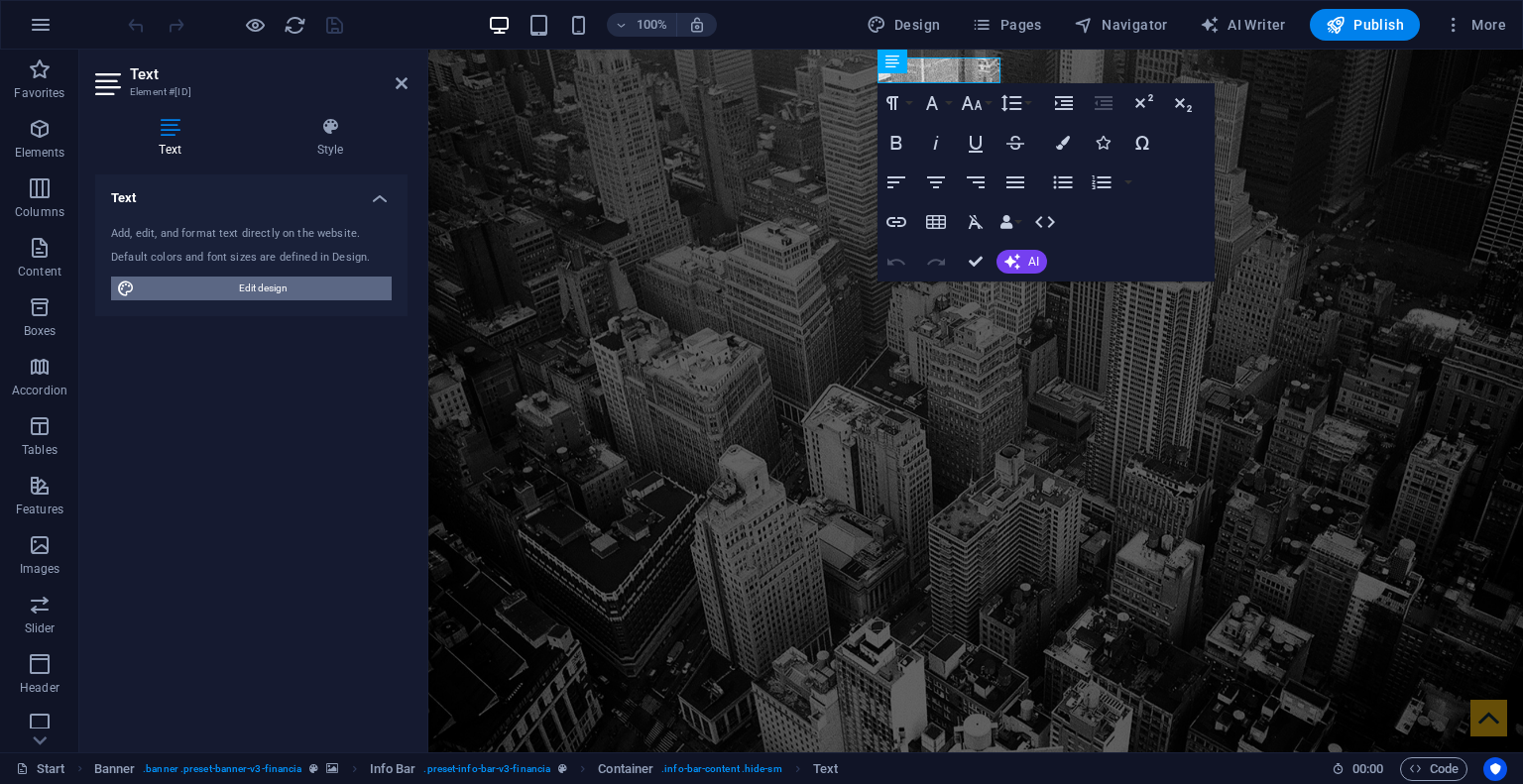 click on "Edit design" at bounding box center [263, 288] 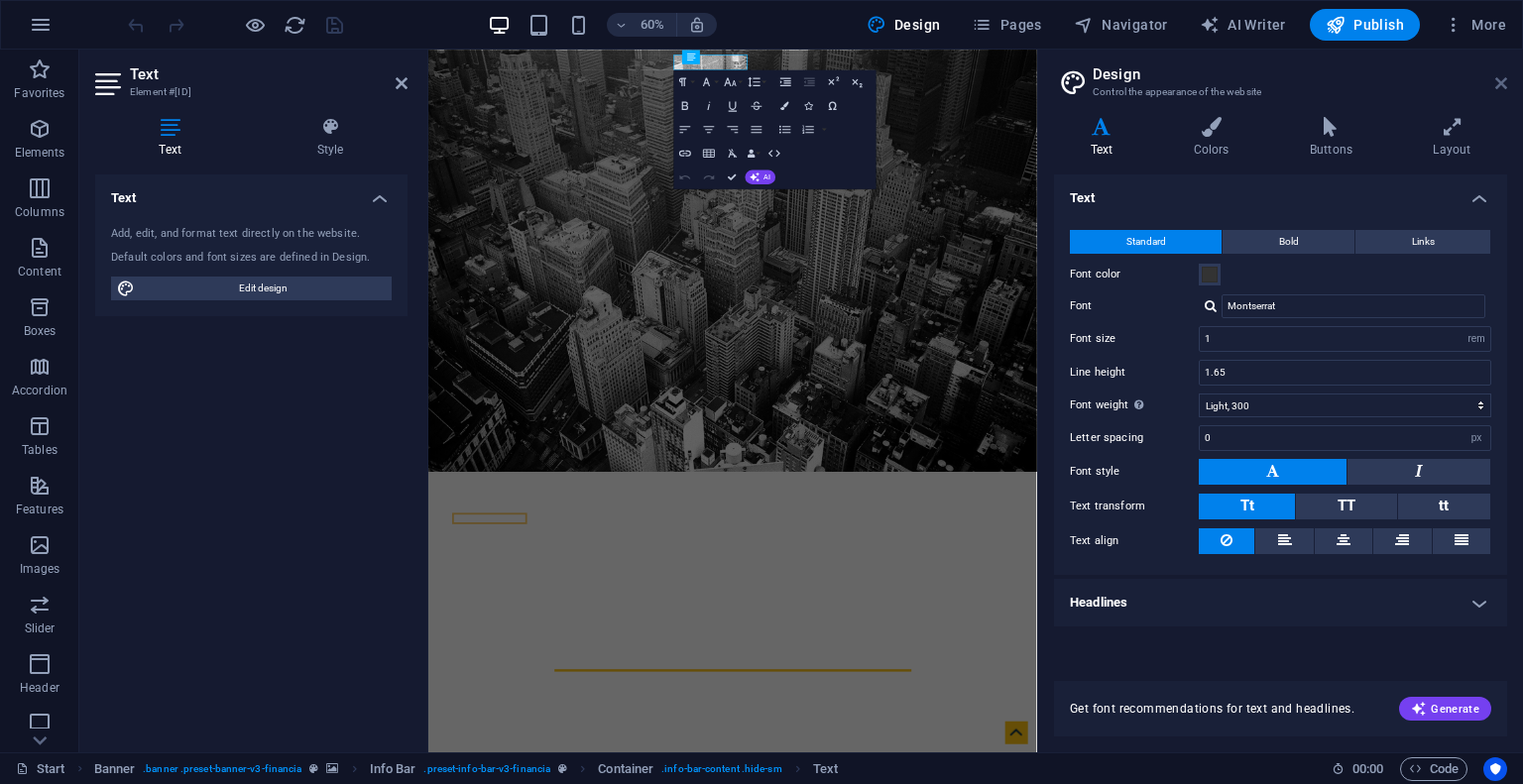 click at bounding box center [1501, 83] 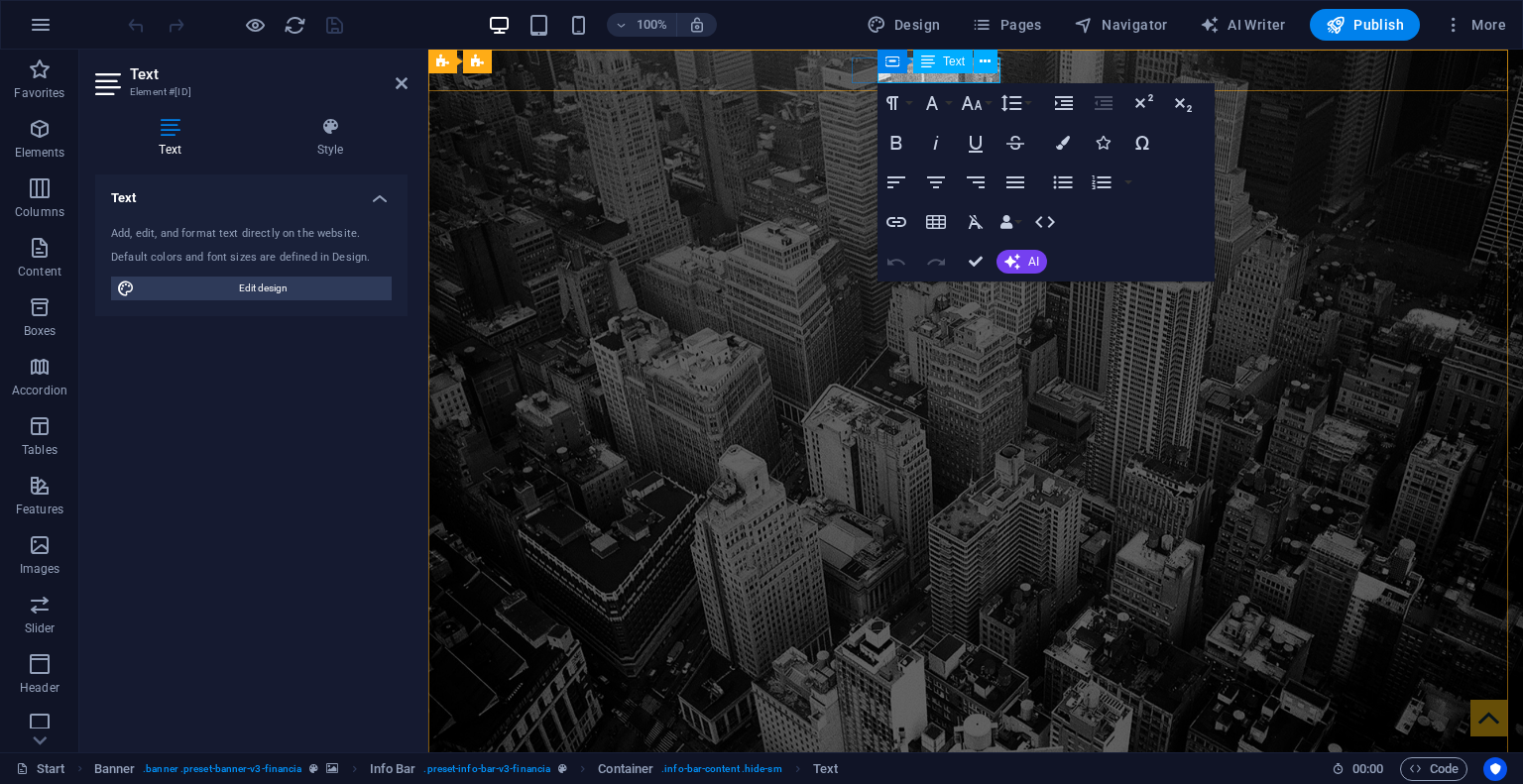click at bounding box center [928, 61] 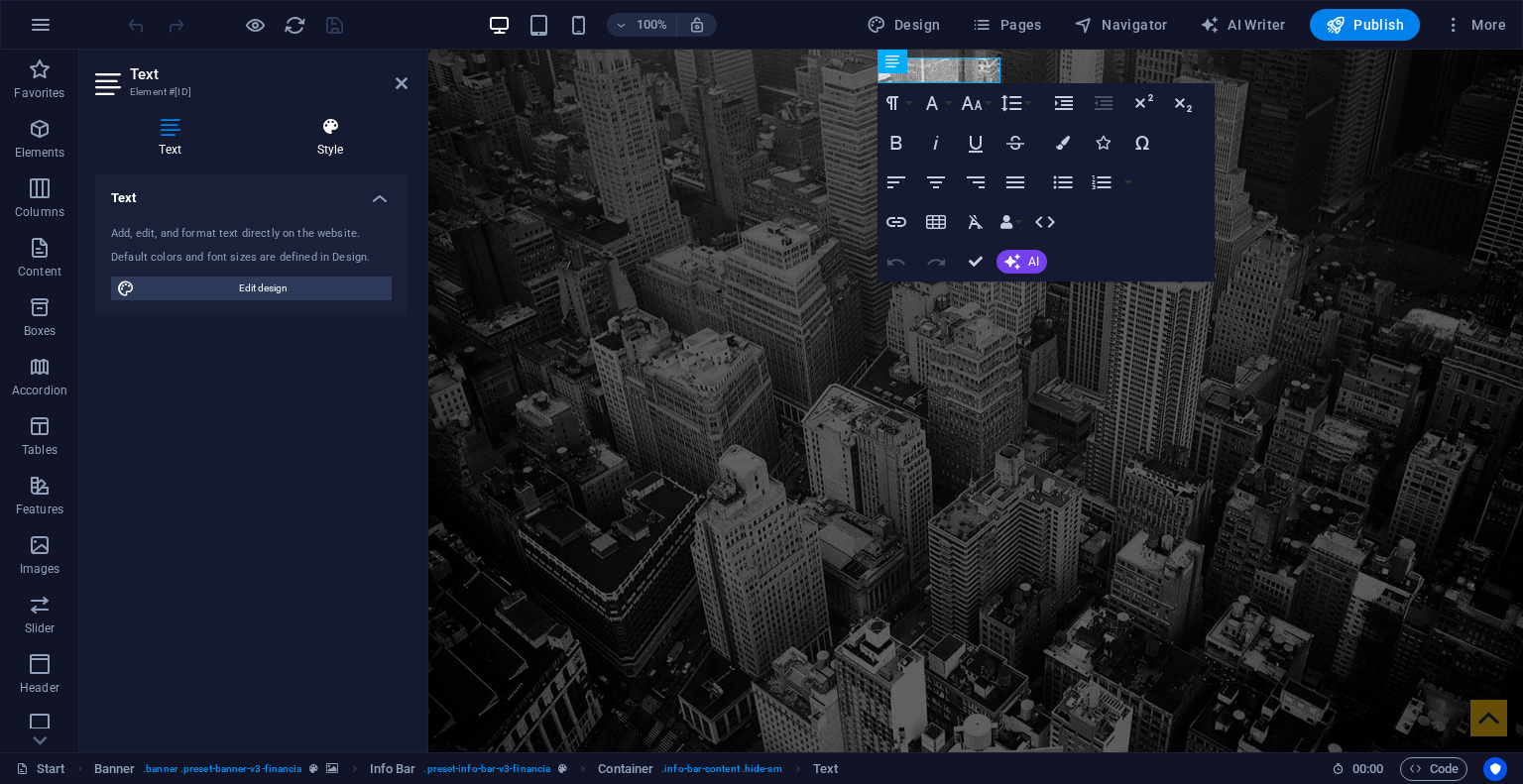 click on "Style" at bounding box center [330, 138] 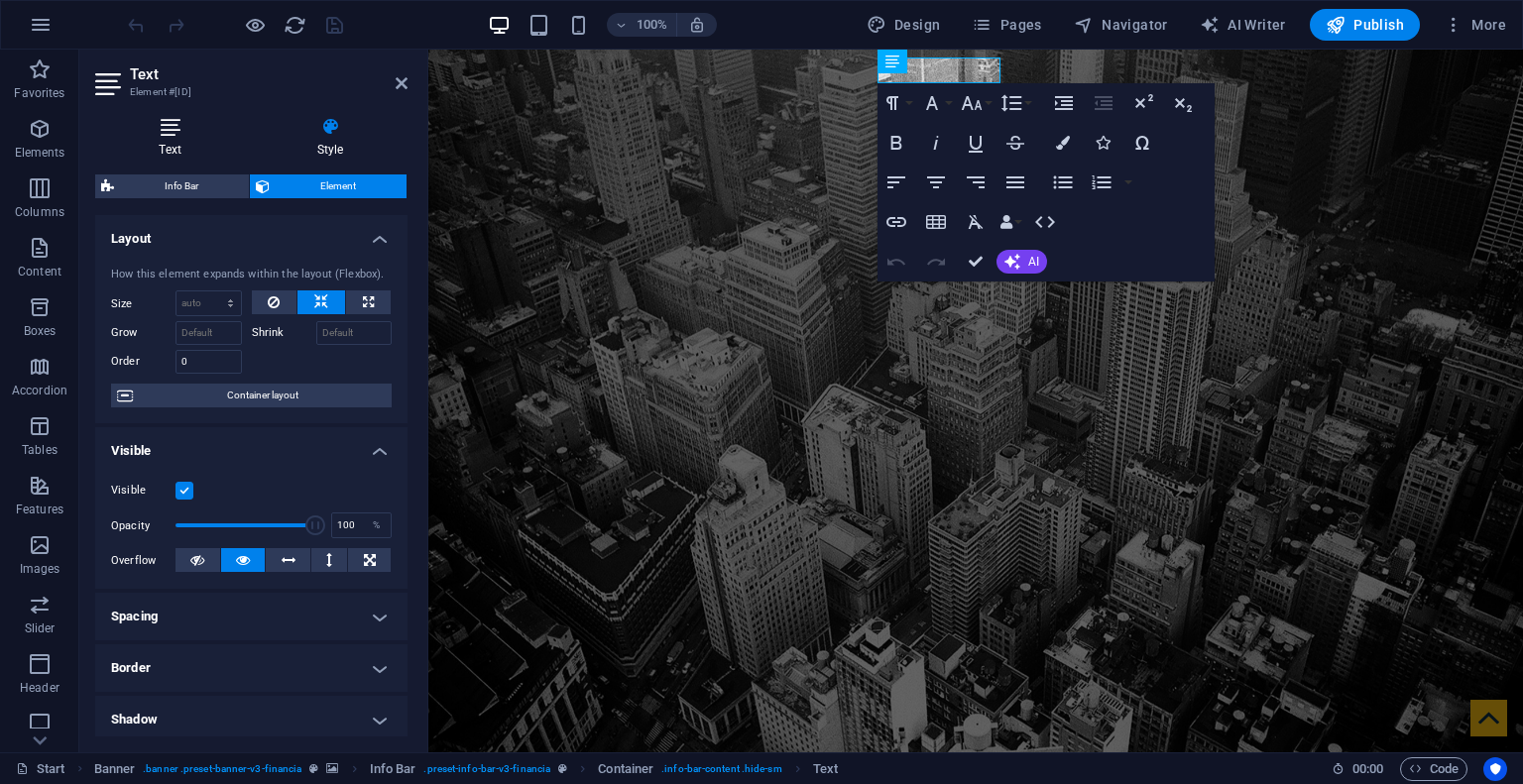 click at bounding box center [170, 127] 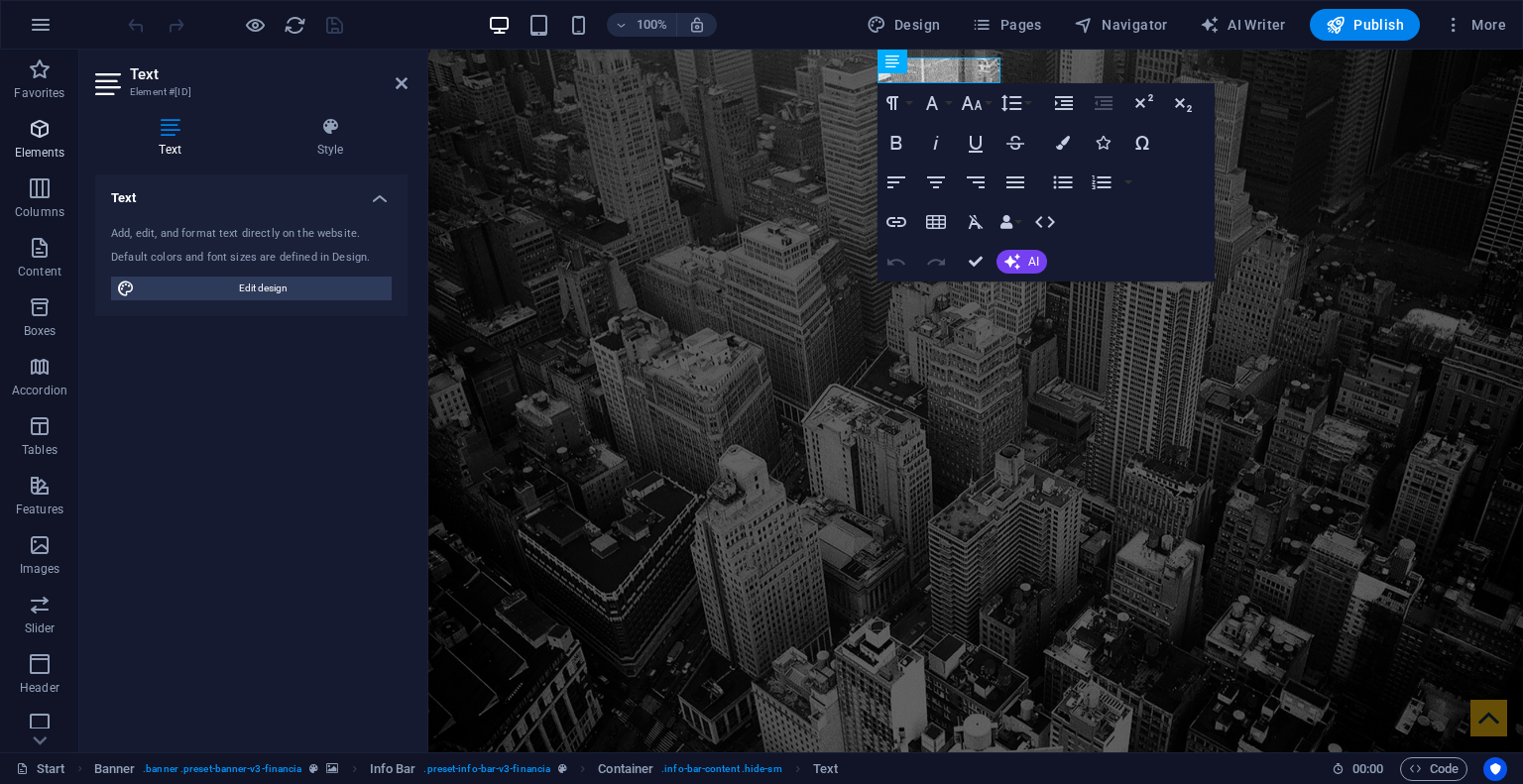 click at bounding box center (40, 129) 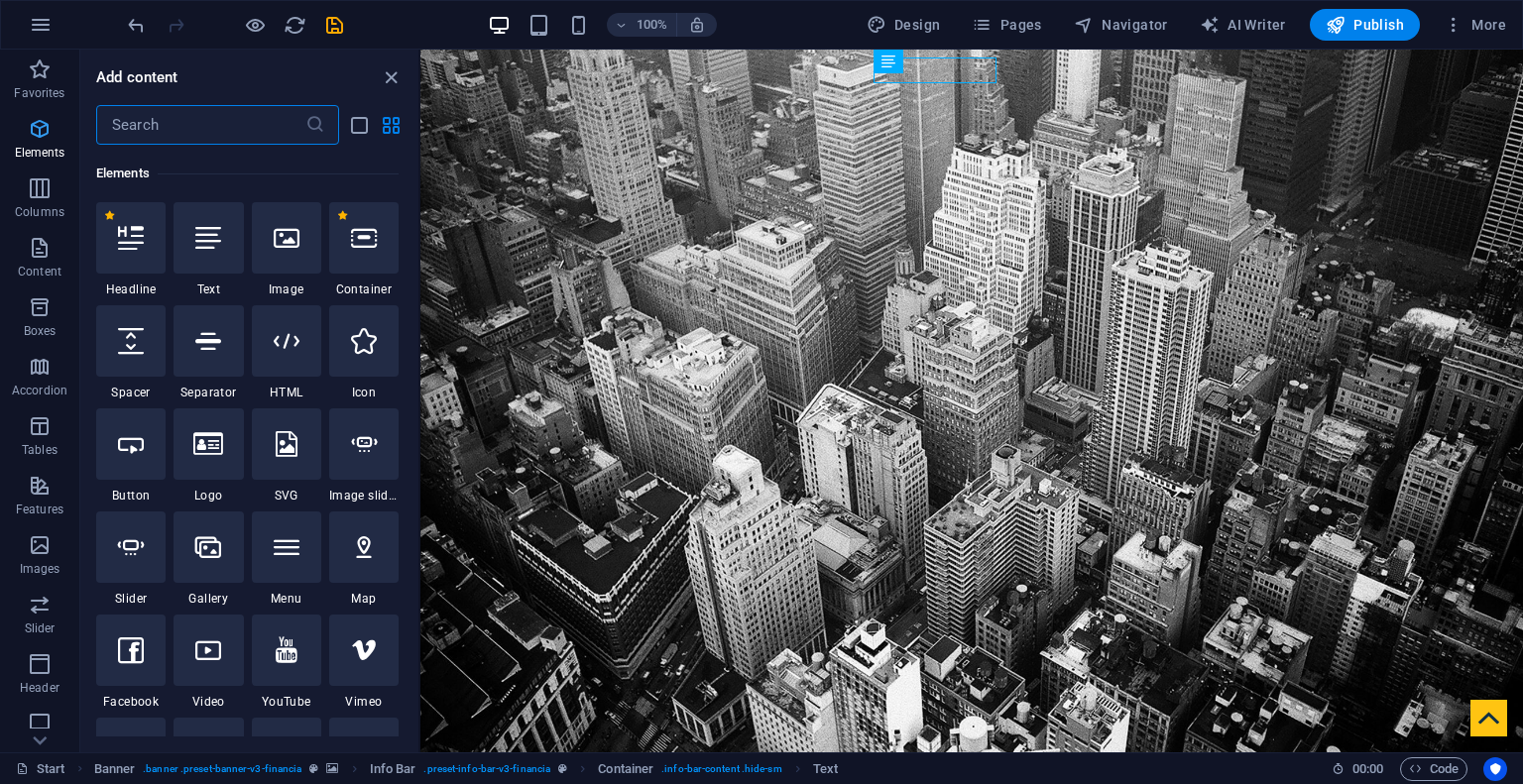scroll, scrollTop: 210, scrollLeft: 0, axis: vertical 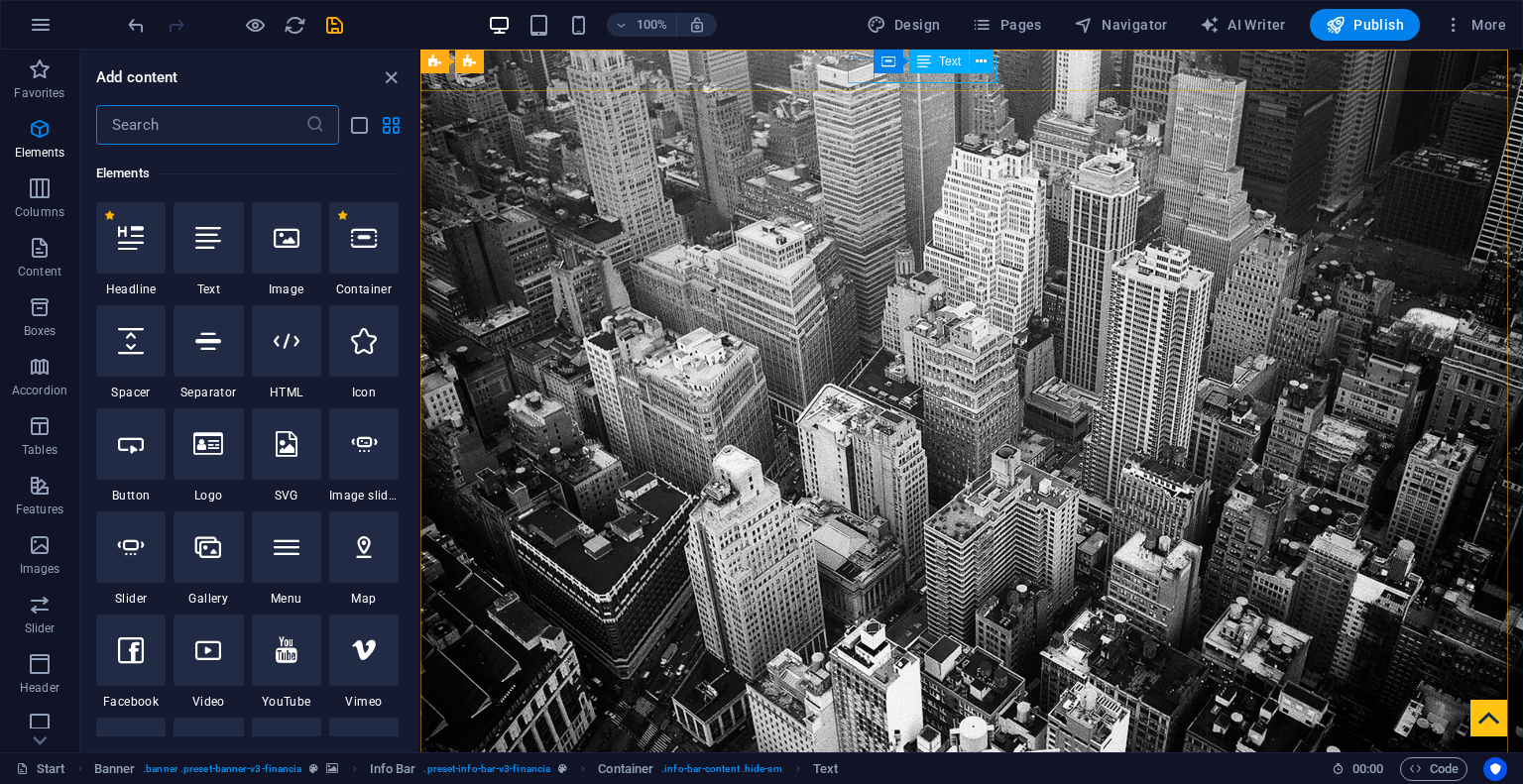 click on "Text" at bounding box center (950, 61) 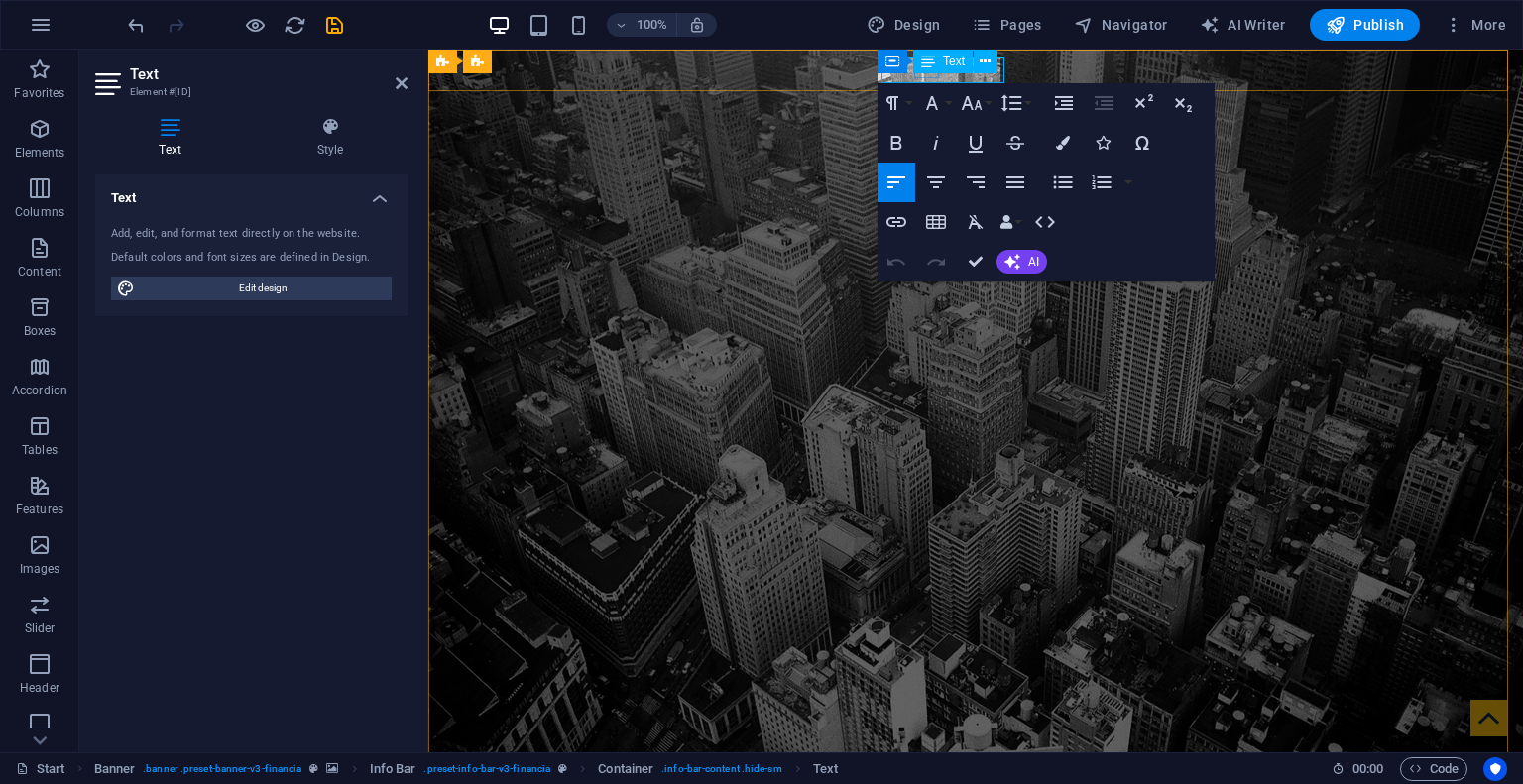 click on "Text" at bounding box center (943, 61) 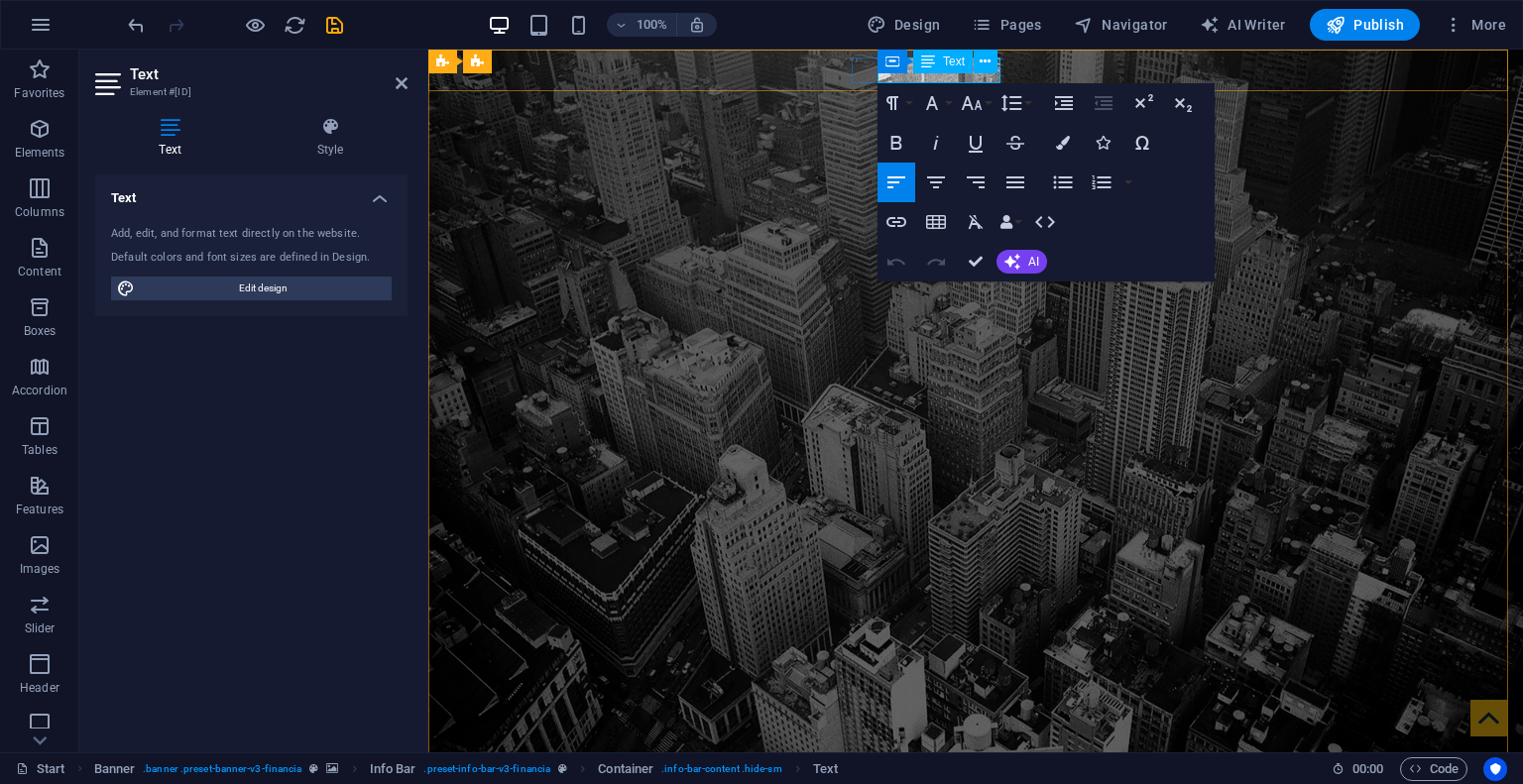 click on "Text" at bounding box center (954, 61) 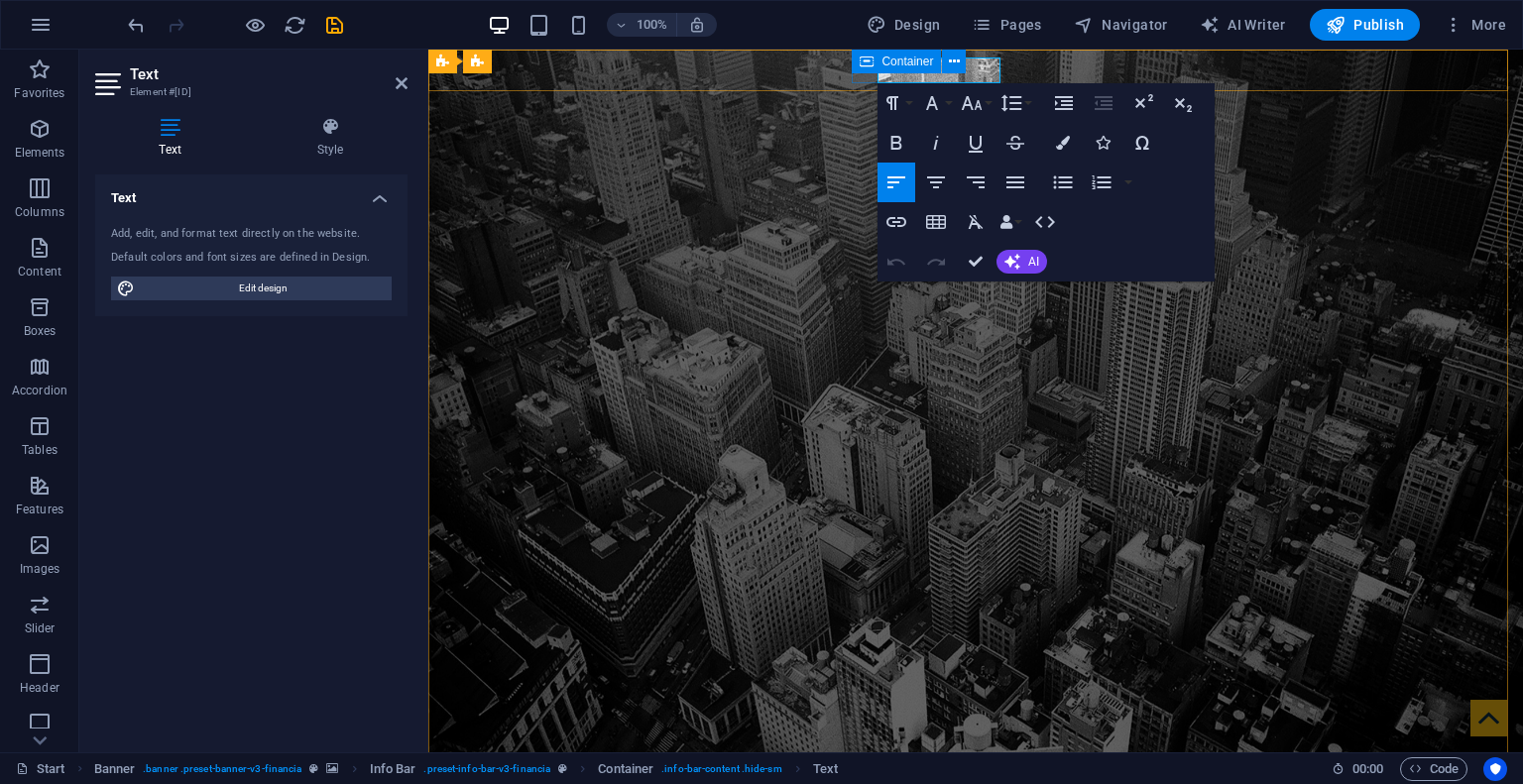 click on "Container" at bounding box center (907, 61) 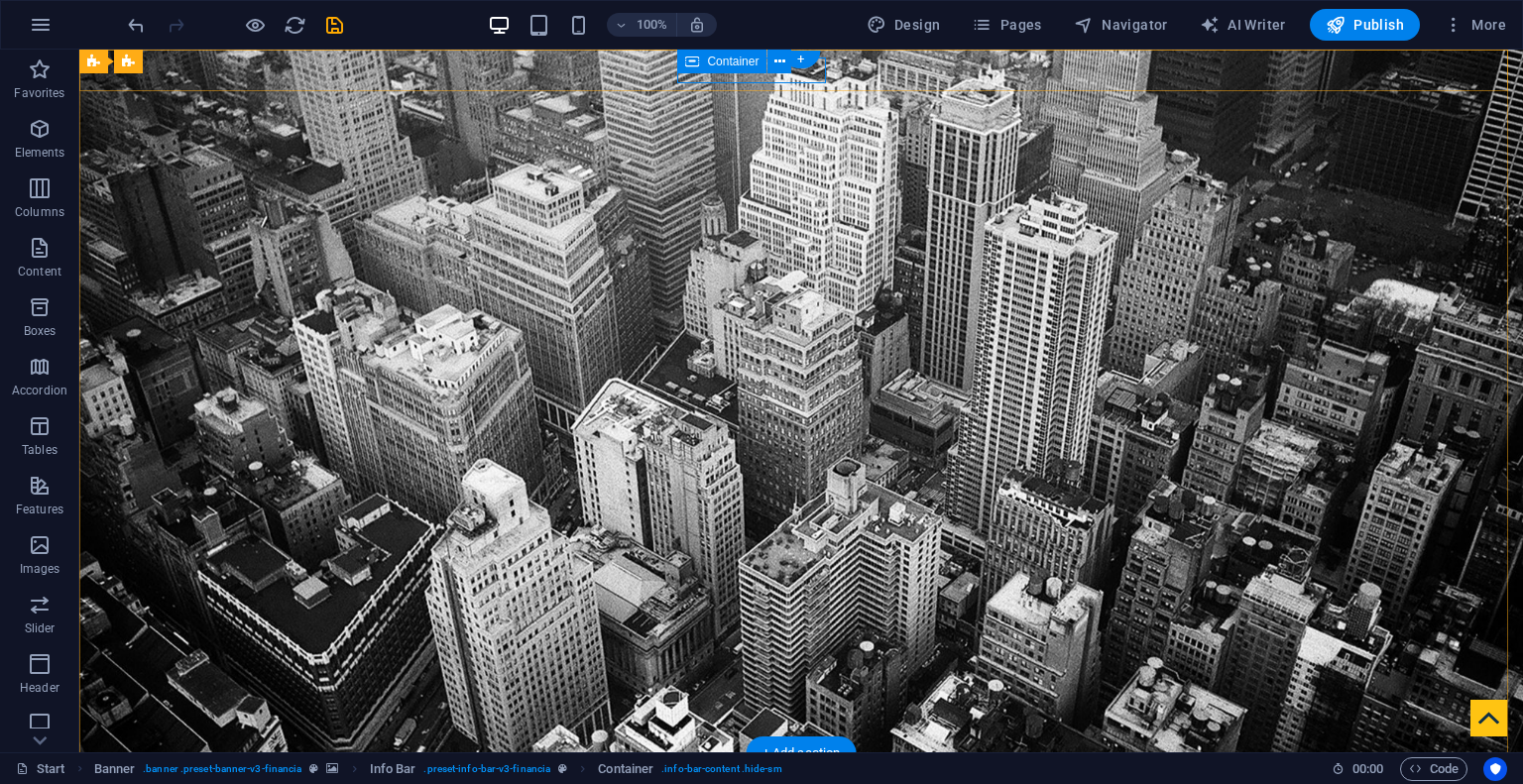 click on "+1-123-456-7890" at bounding box center [793, 824] 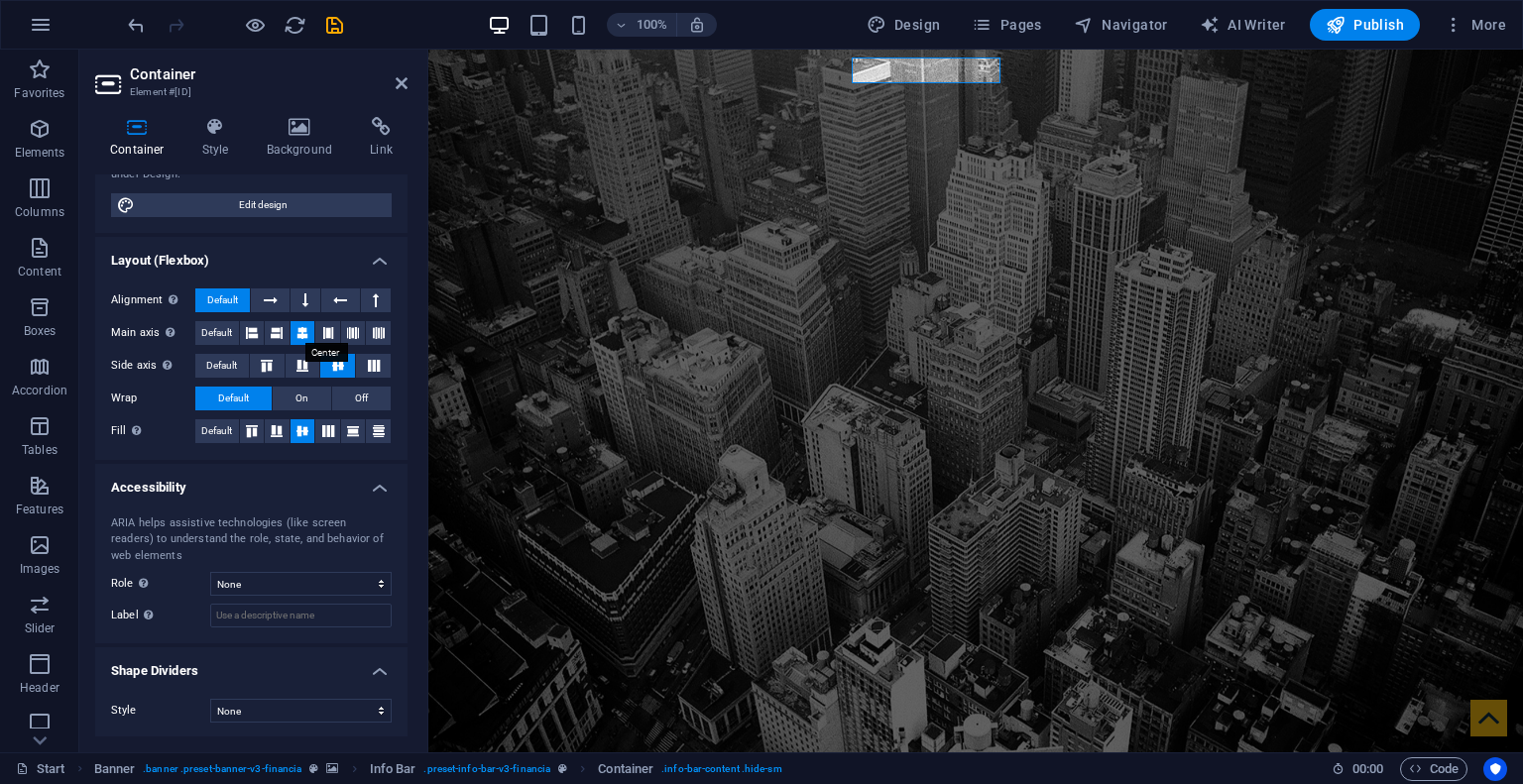 scroll, scrollTop: 0, scrollLeft: 0, axis: both 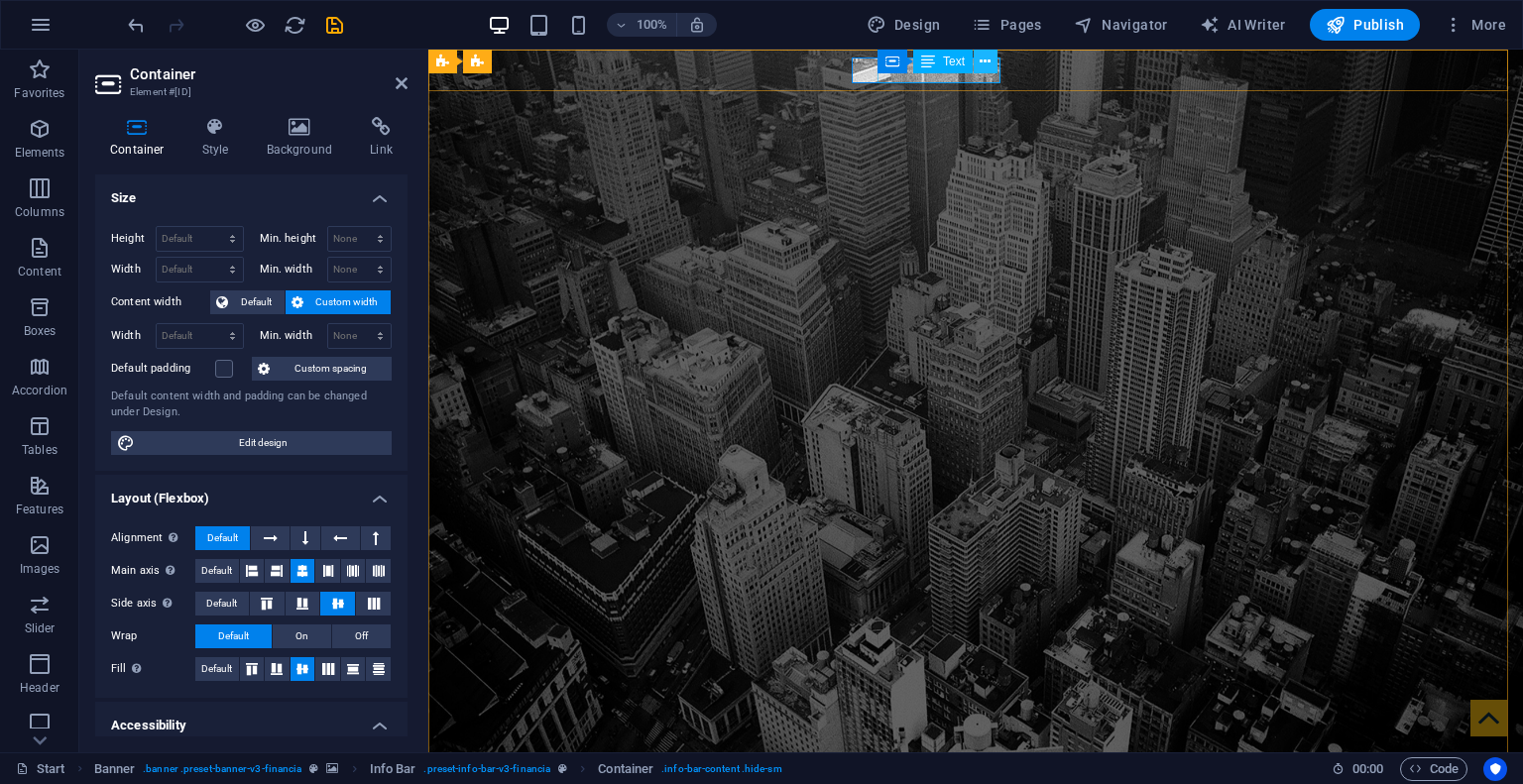 click at bounding box center (985, 61) 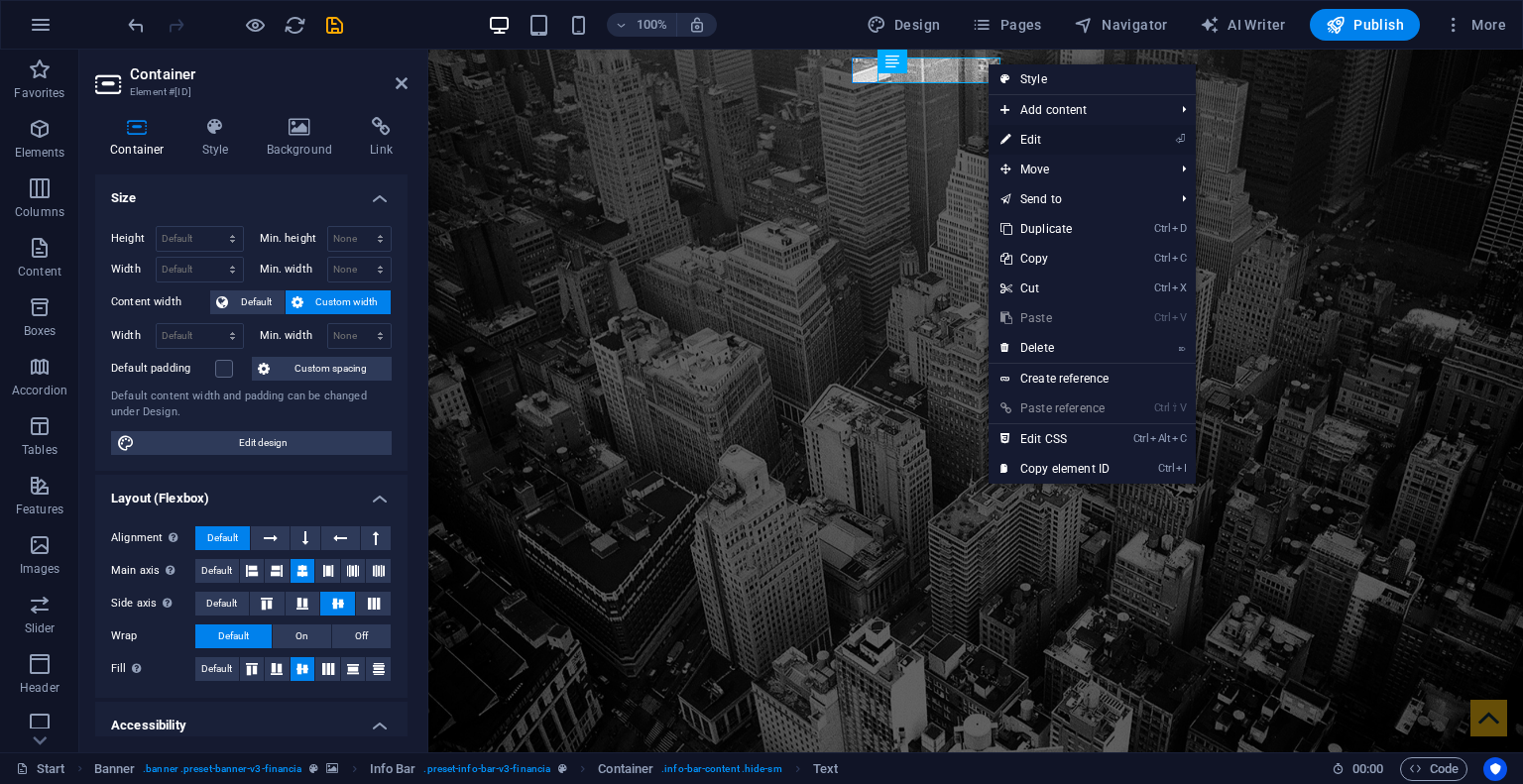 click on "⏎  Edit" at bounding box center (1055, 140) 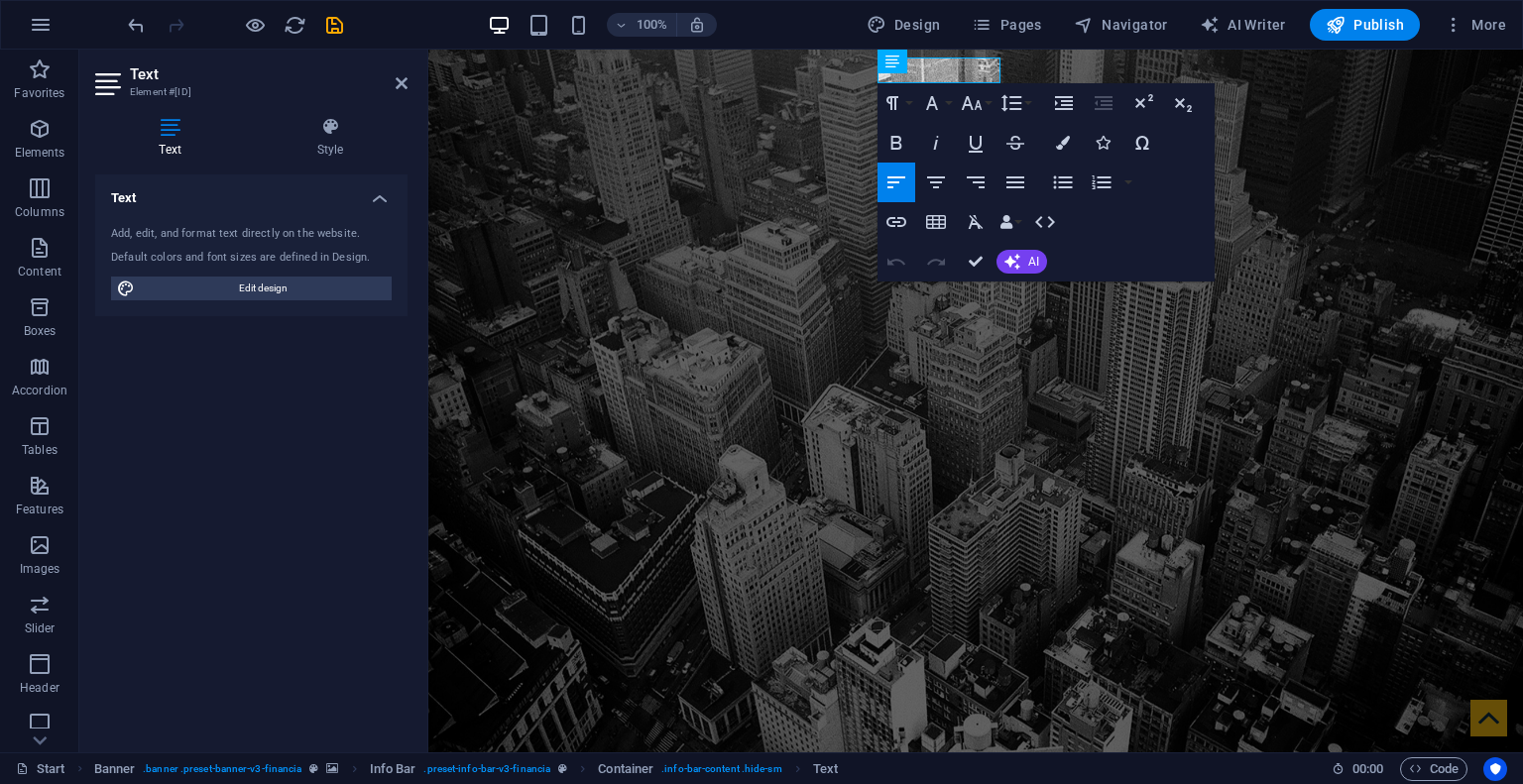 type 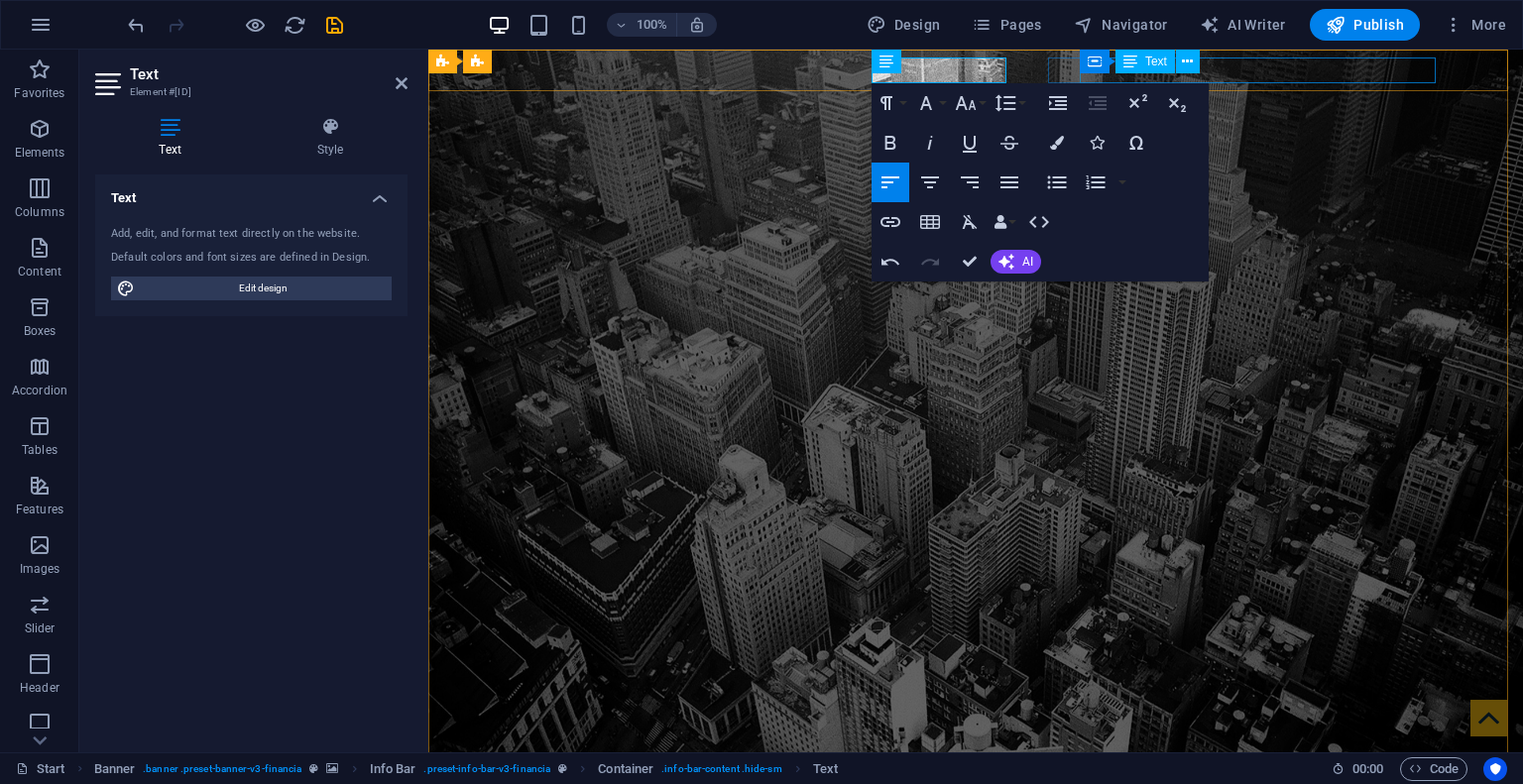click on "7ff7420f76a8ba1f5c27977ece8255@plesk.local" at bounding box center [979, 870] 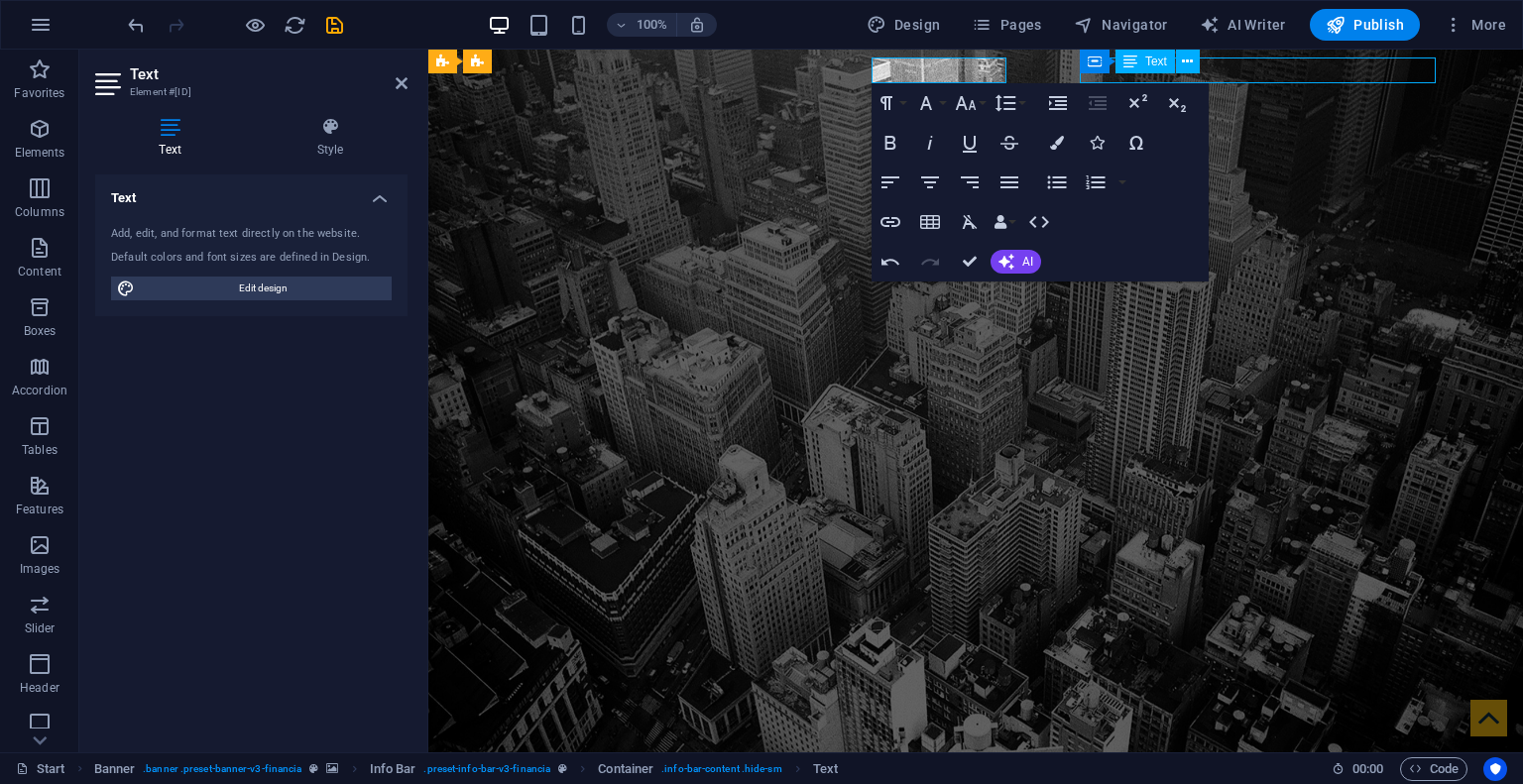 click on "7ff7420f76a8ba1f5c27977ece8255@plesk.local" at bounding box center [979, 870] 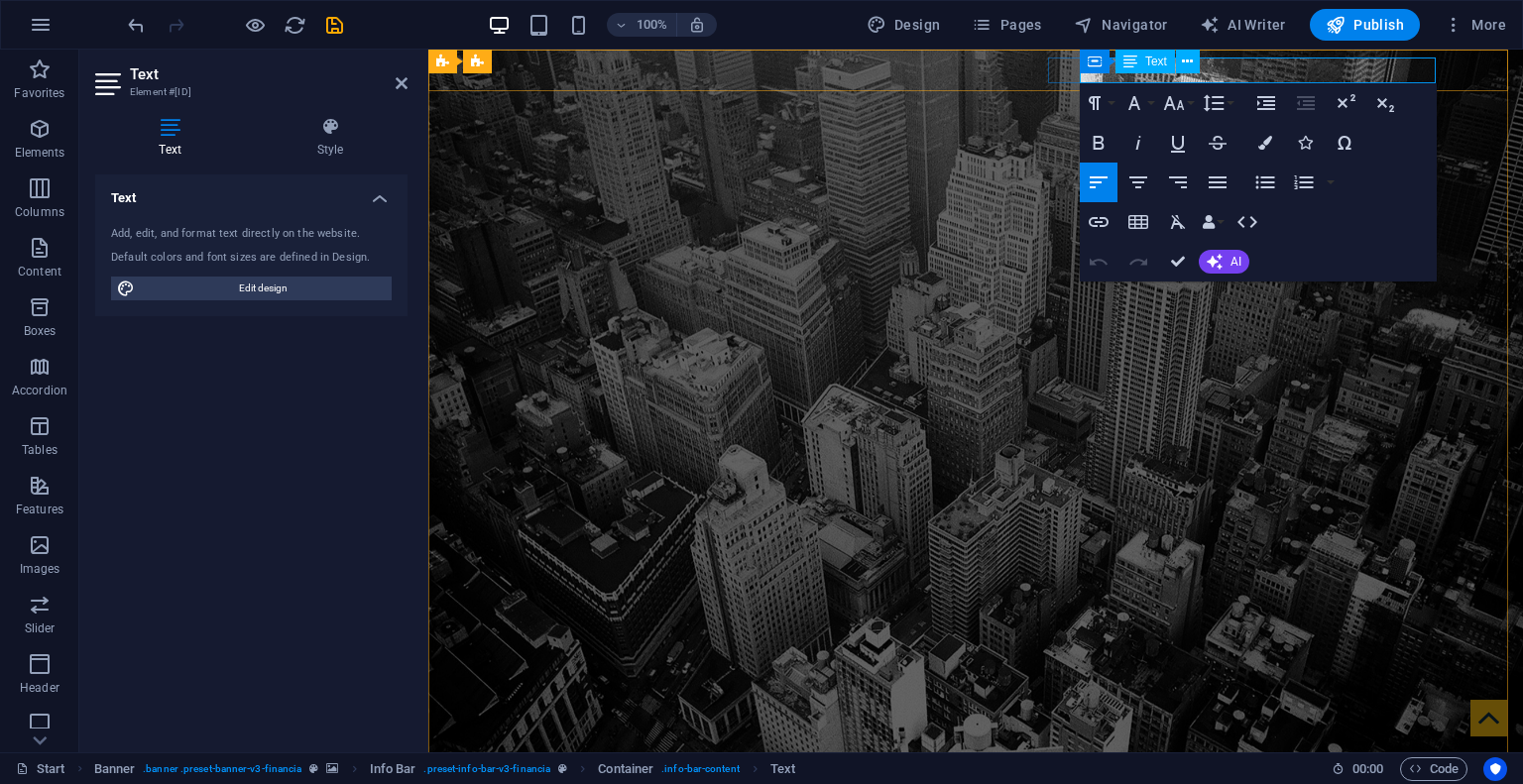 click on "7ff7420f76a8ba1f5c27977ece8255@plesk.local" at bounding box center [575, 869] 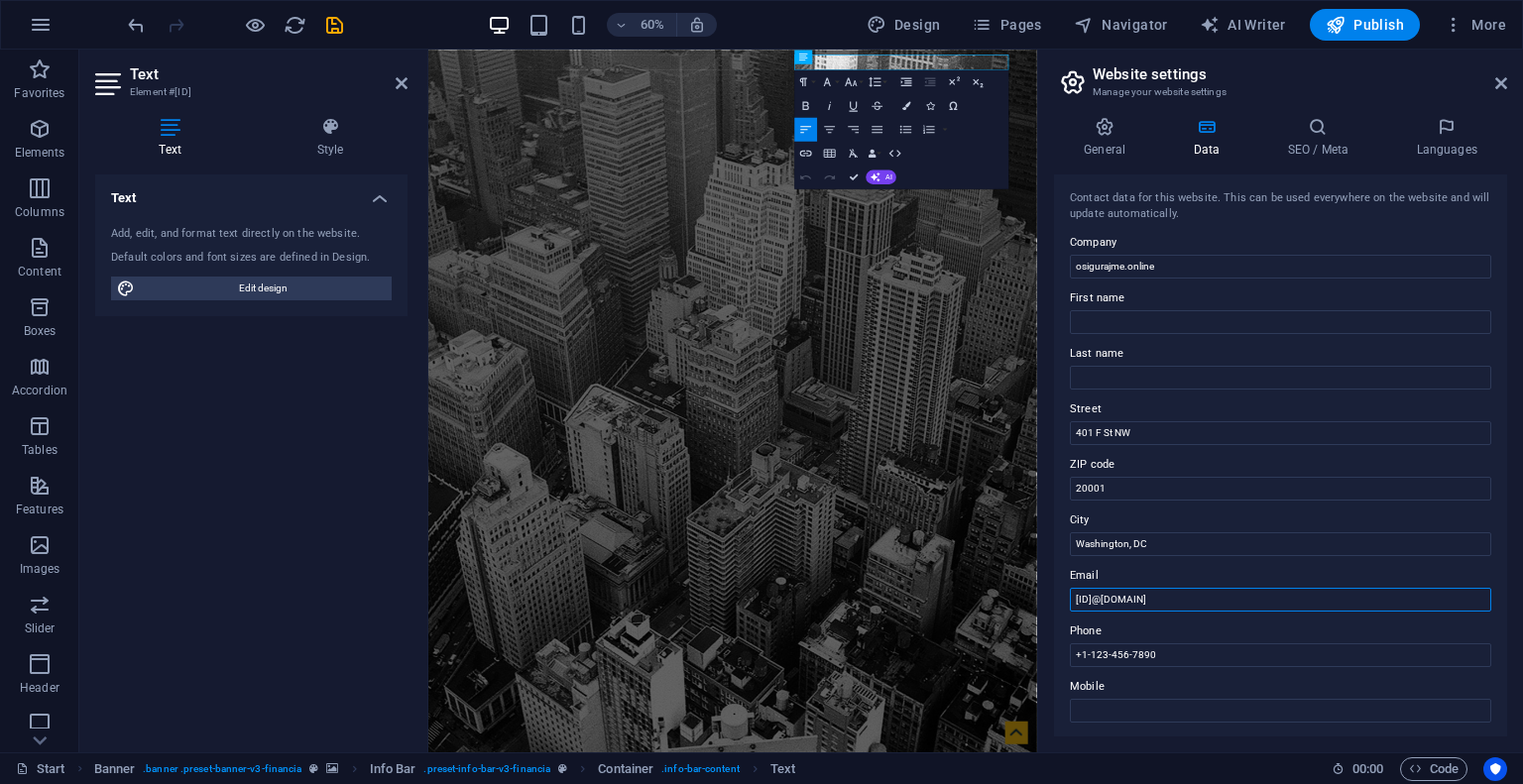 click on "7ff7420f76a8ba1f5c27977ece8255@plesk.local" at bounding box center (1280, 600) 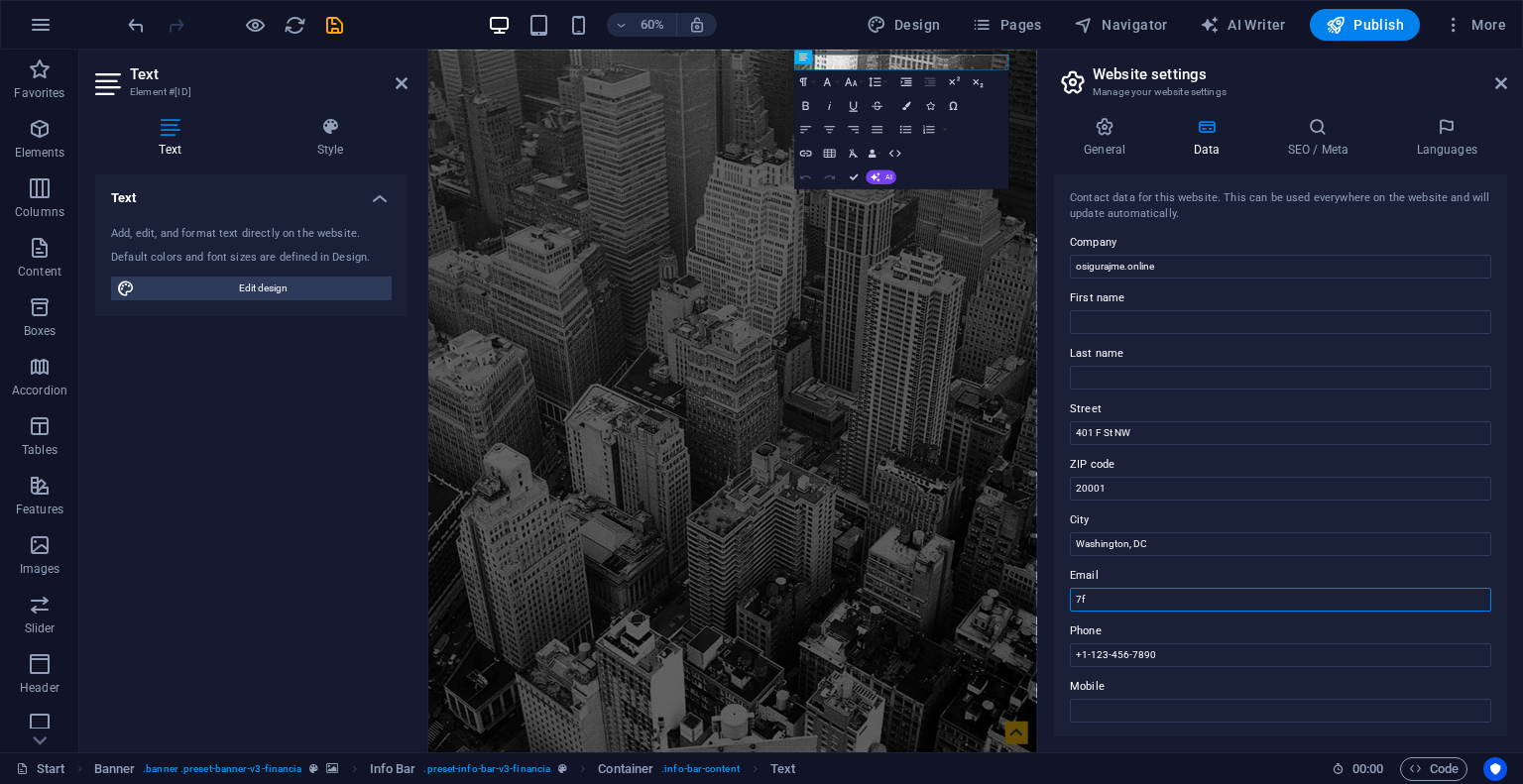 type on "7" 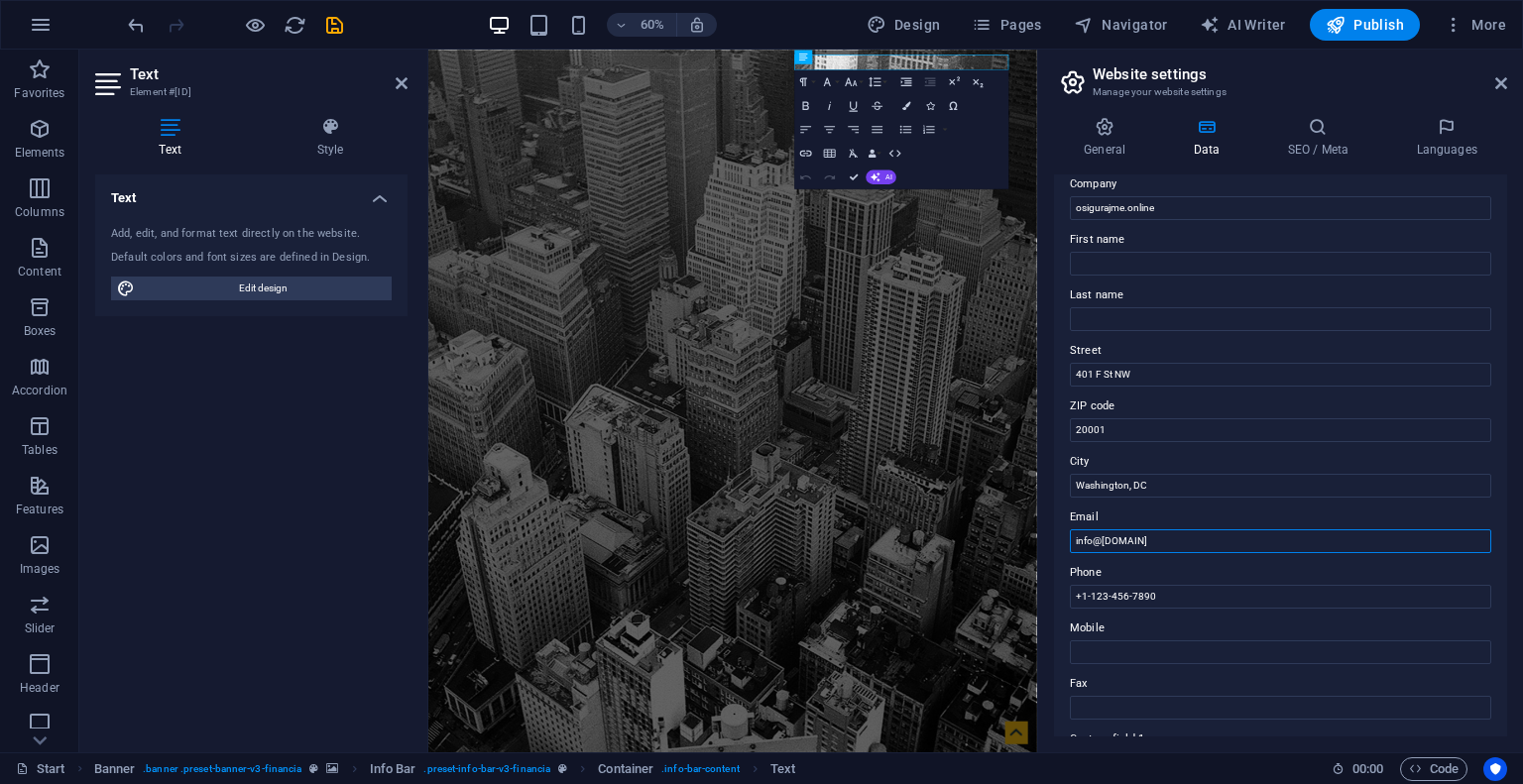 scroll, scrollTop: 58, scrollLeft: 0, axis: vertical 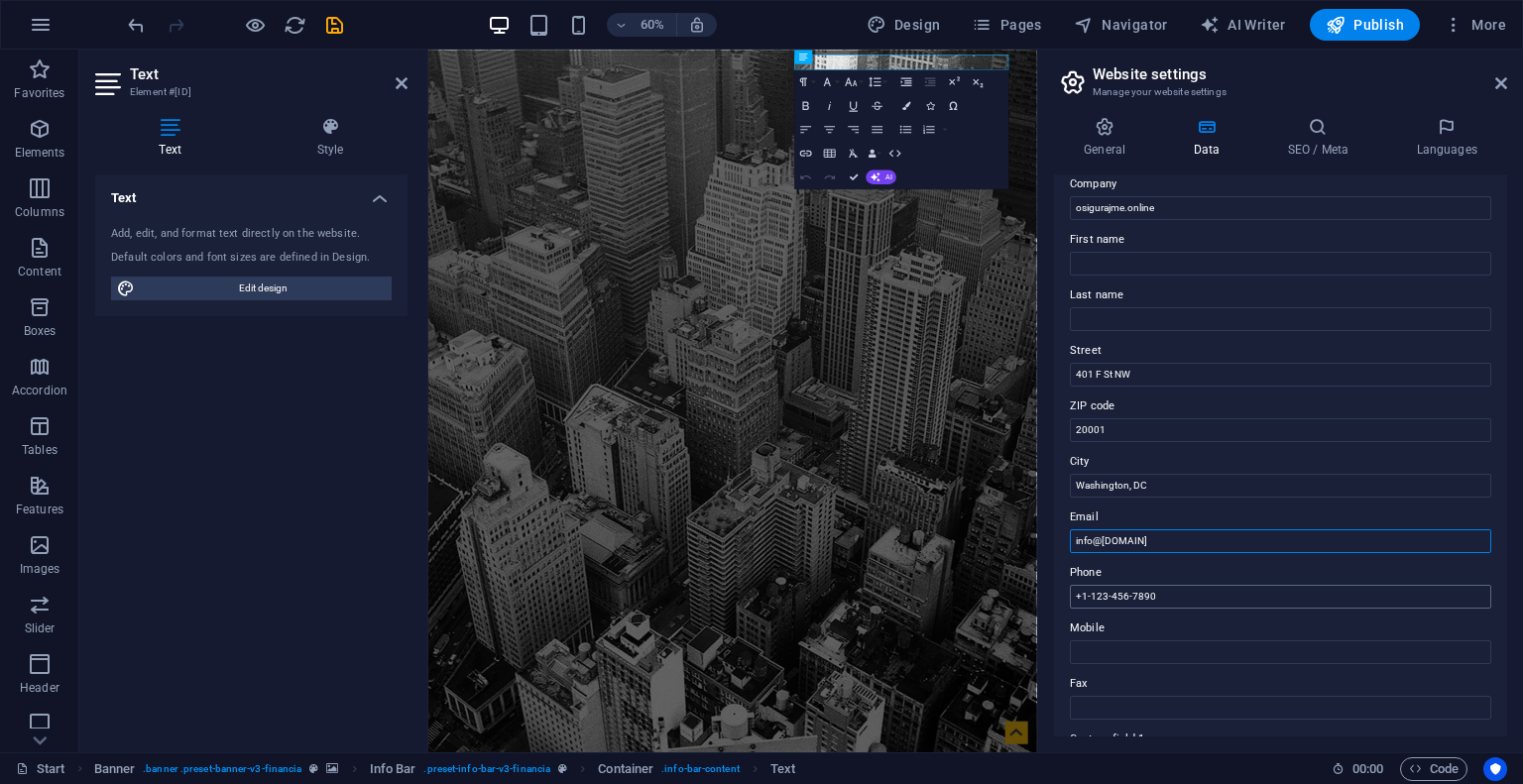 type on "[EMAIL]" 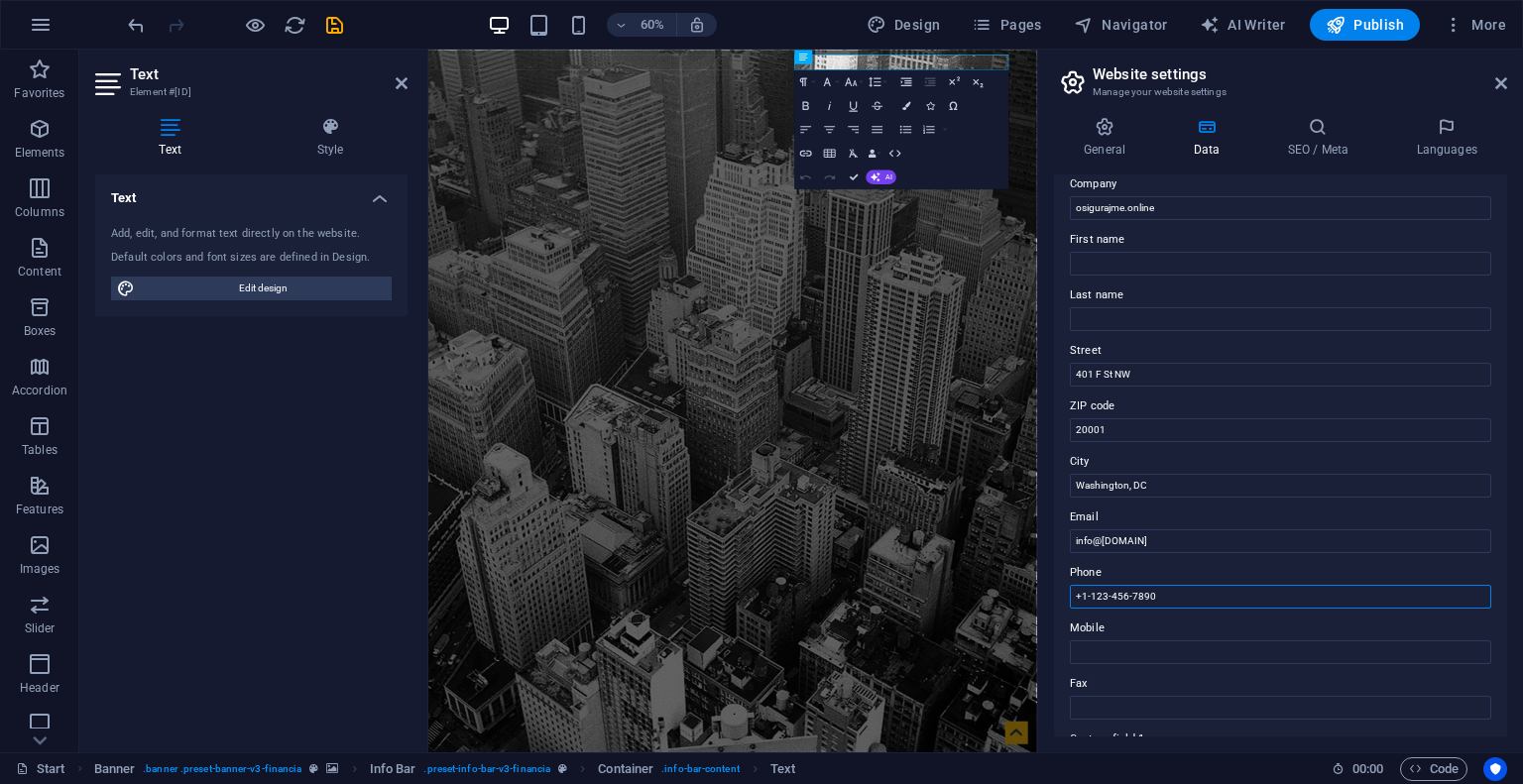 click on "+1-123-456-7890" at bounding box center (1280, 597) 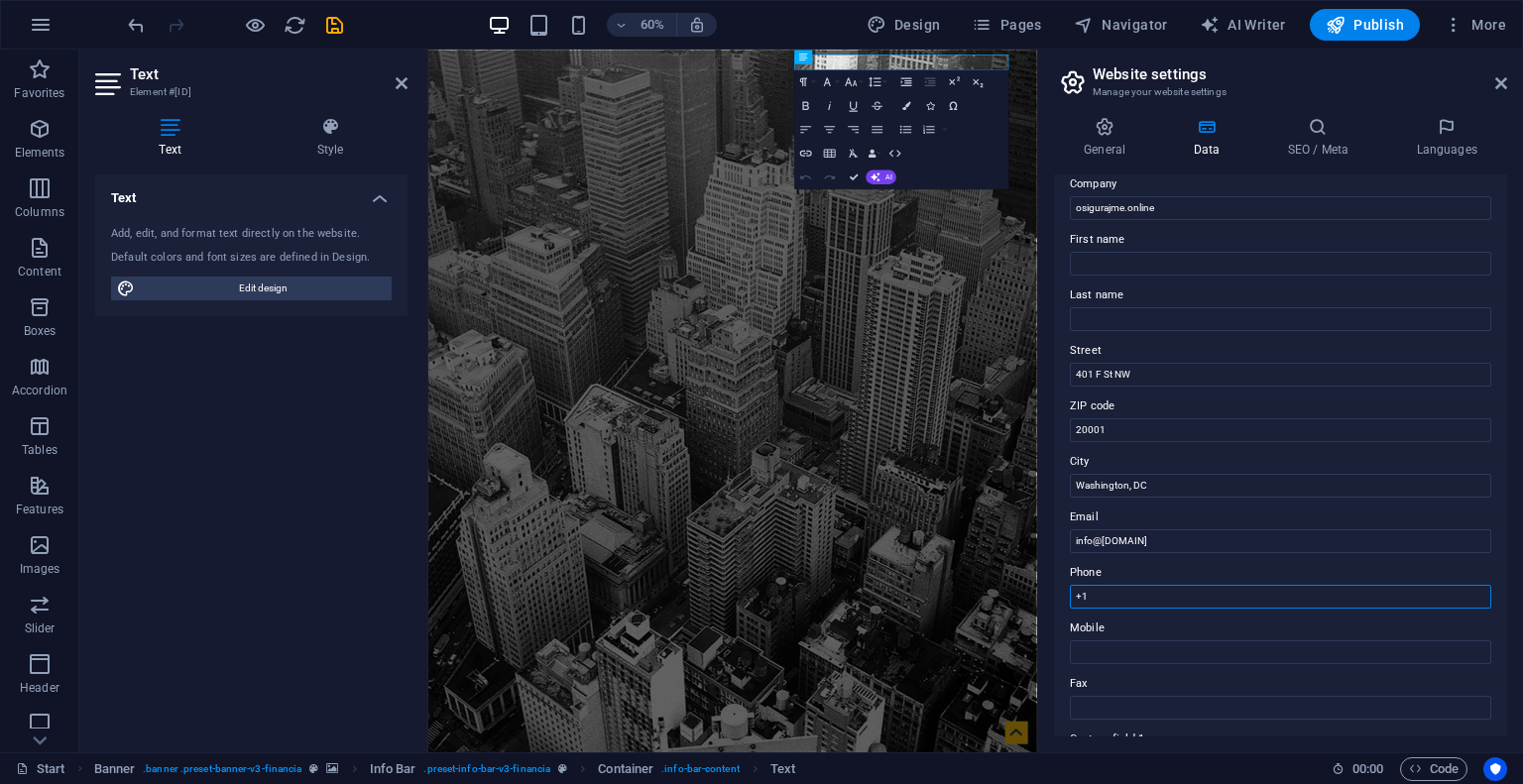 type on "+" 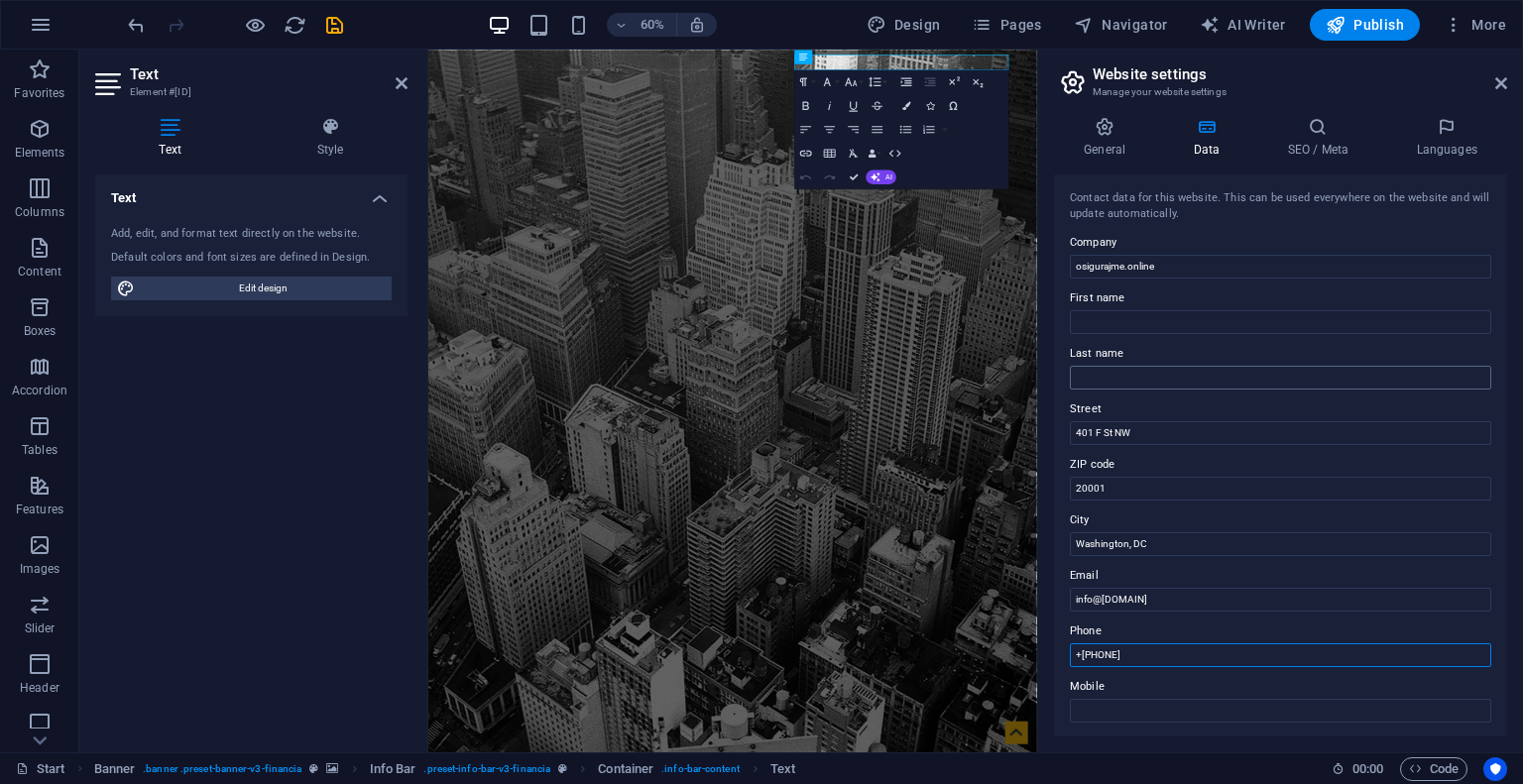 scroll, scrollTop: 0, scrollLeft: 0, axis: both 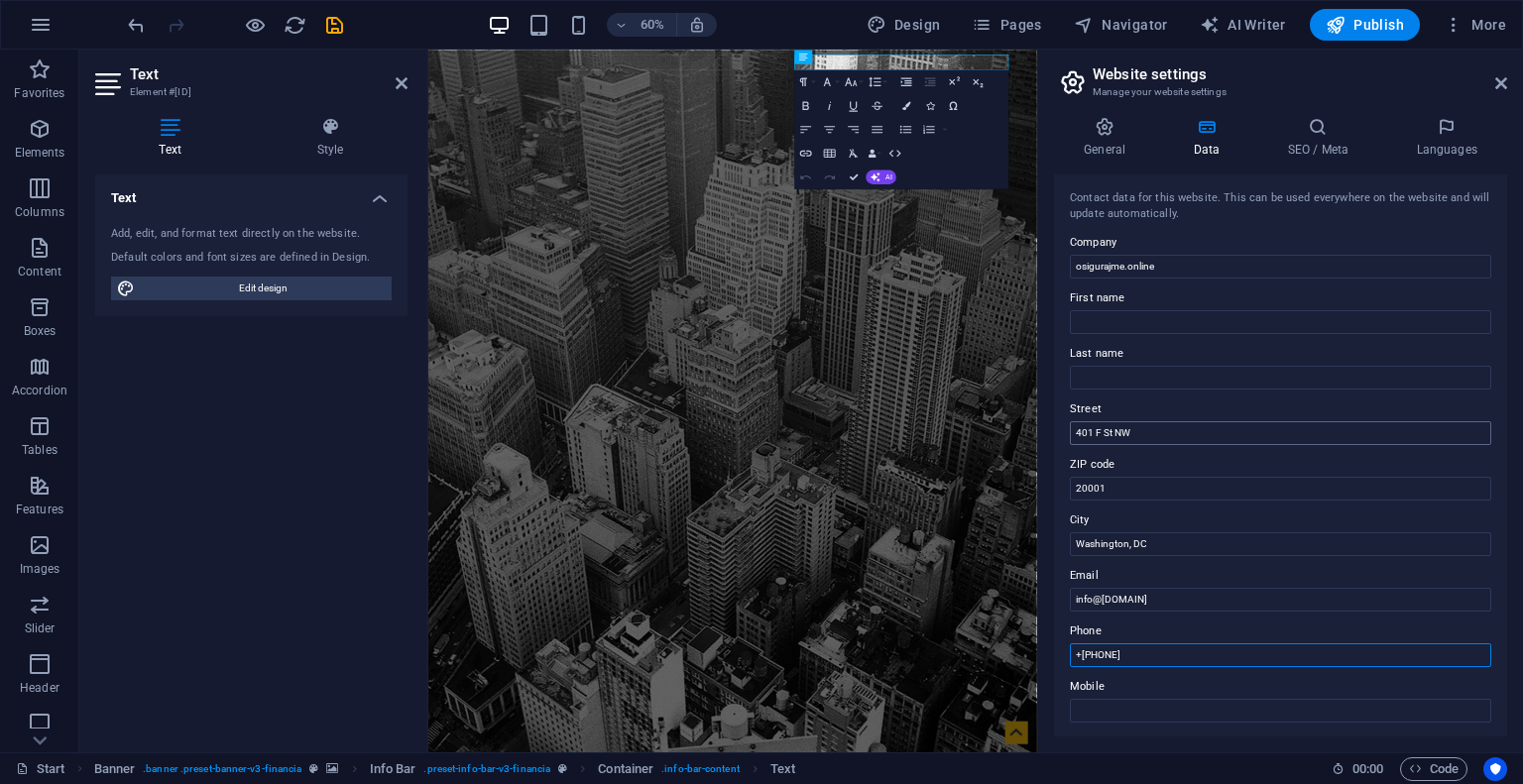 type on "[PHONE]" 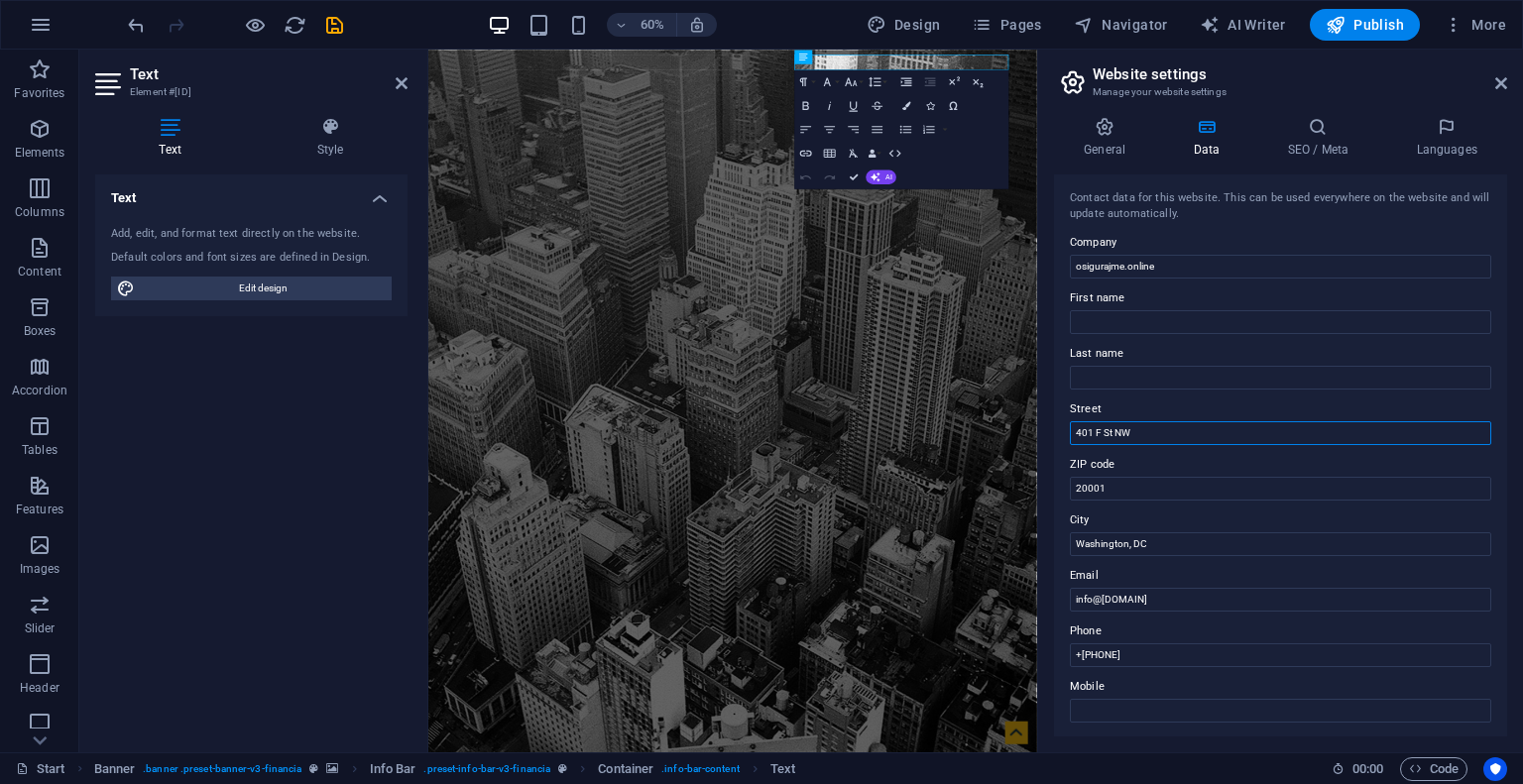drag, startPoint x: 1601, startPoint y: 477, endPoint x: 1300, endPoint y: 683, distance: 364.74237 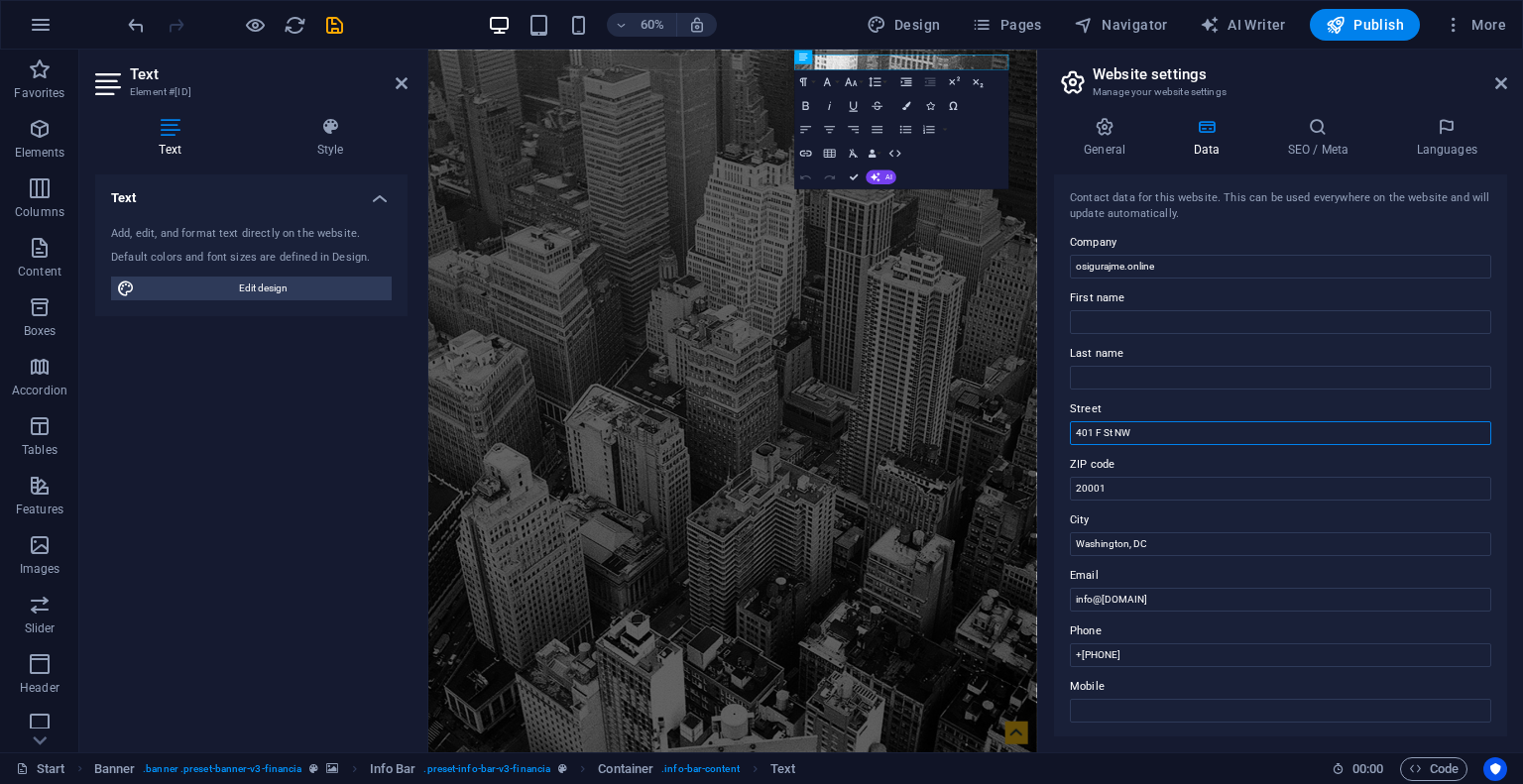 click on "401 F St NW" at bounding box center (1280, 433) 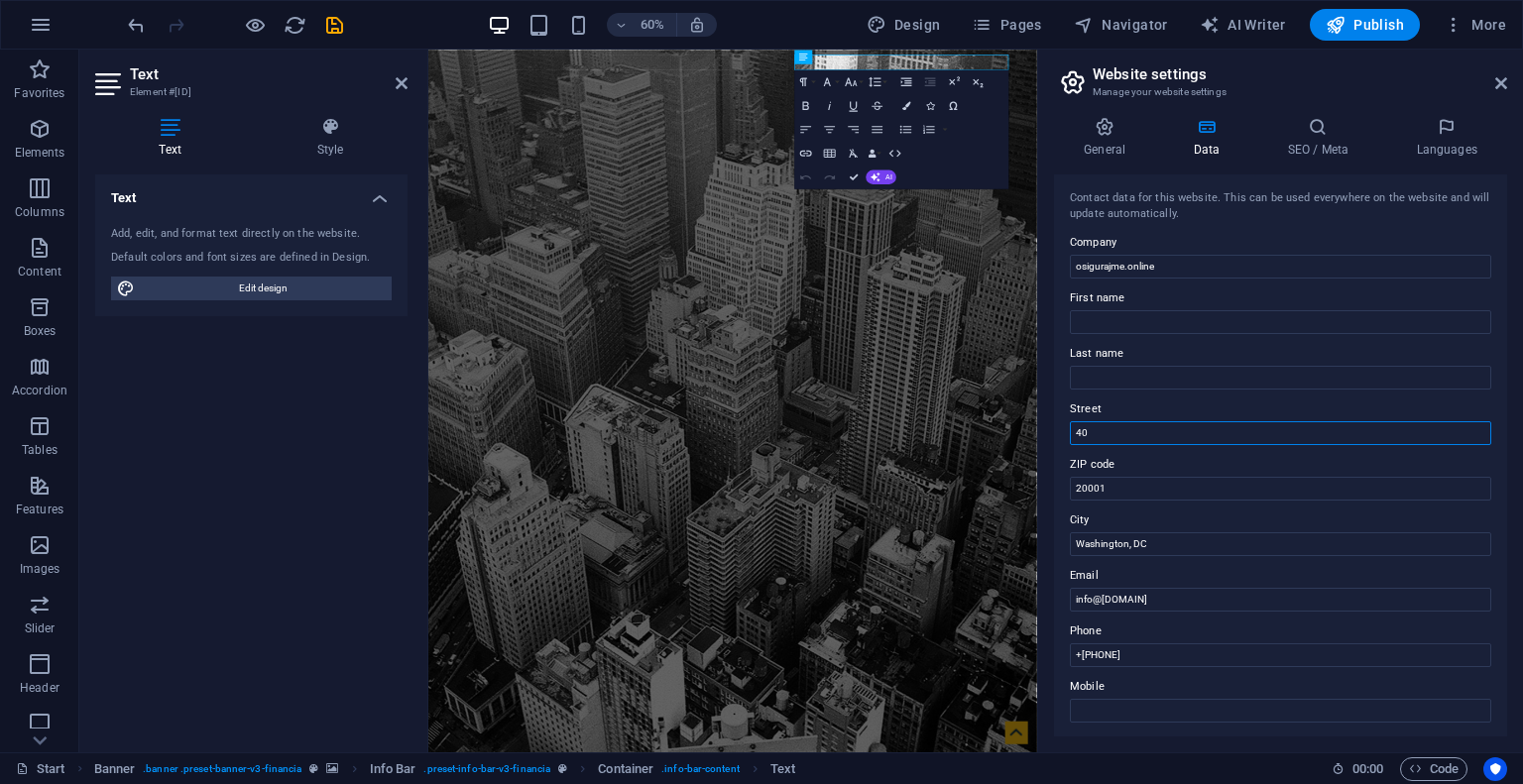 type on "4" 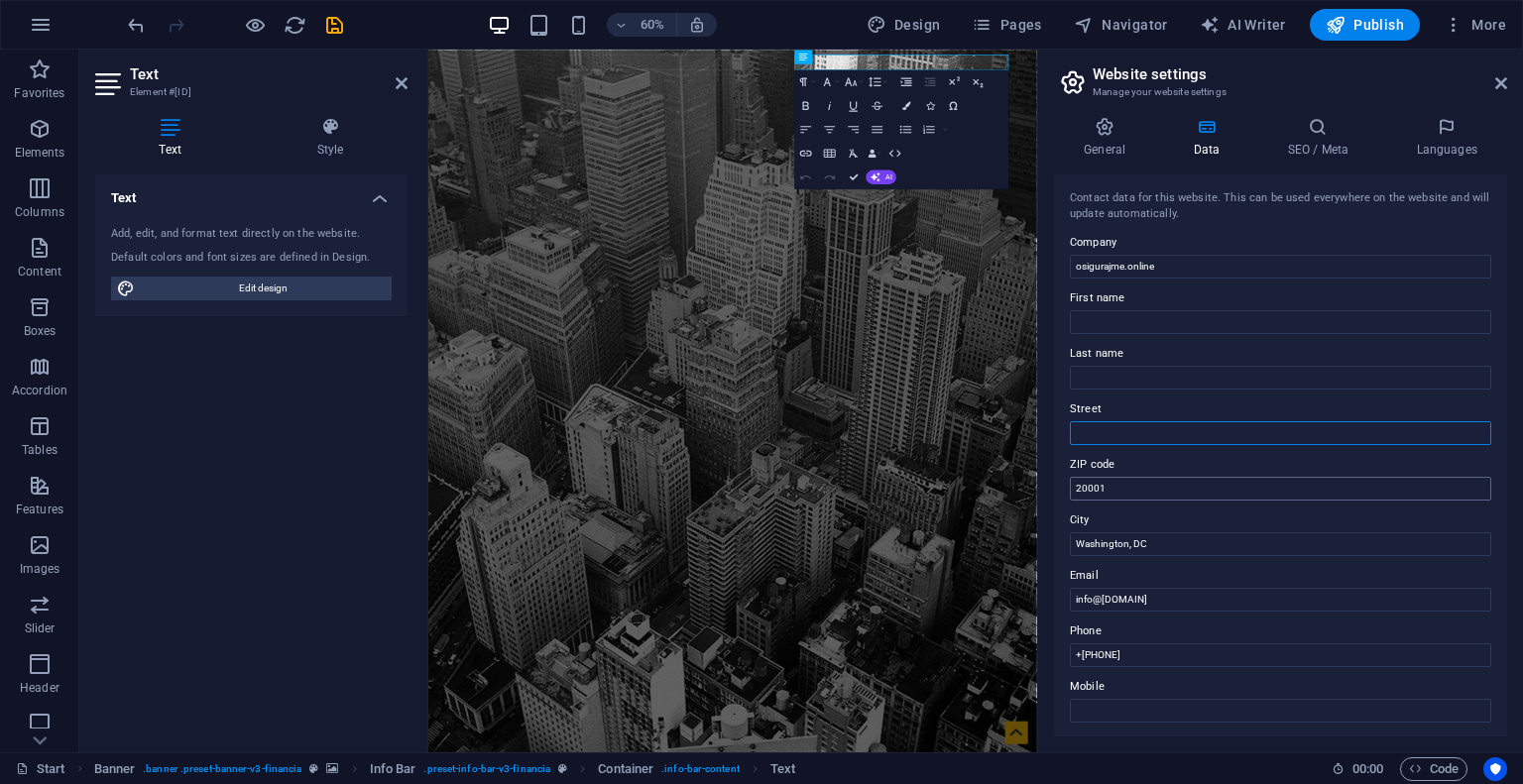type 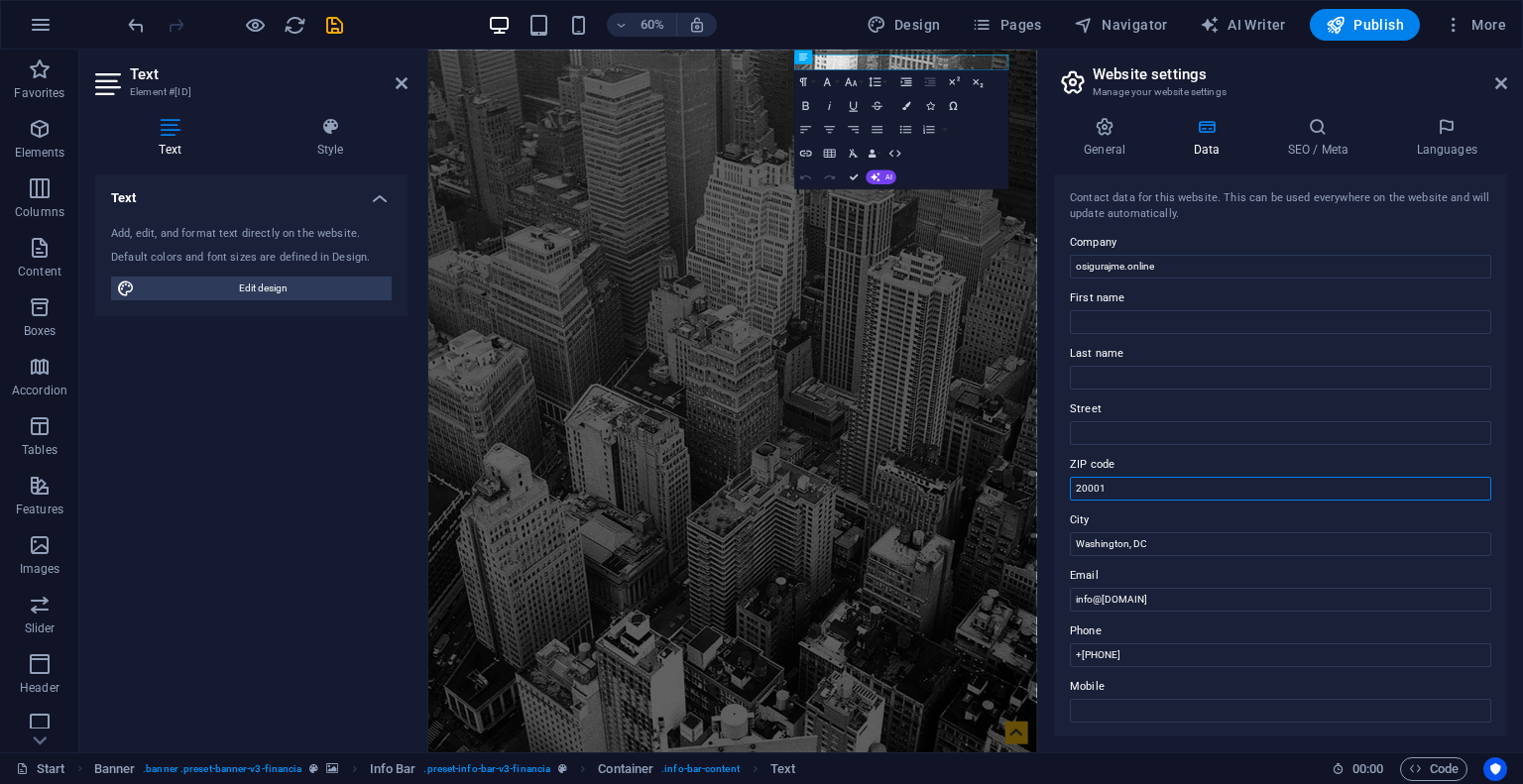 click on "20001" at bounding box center (1280, 489) 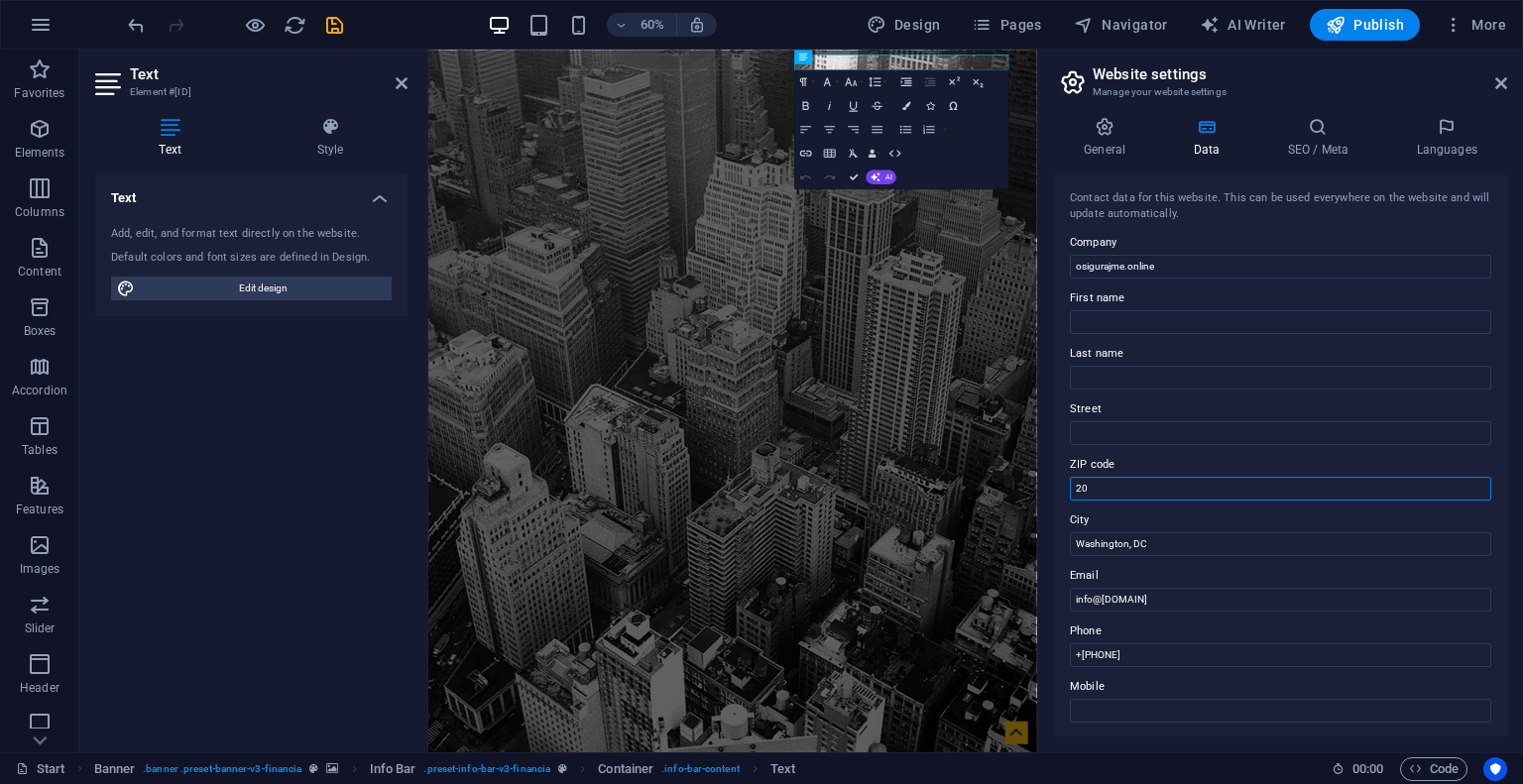 type on "2" 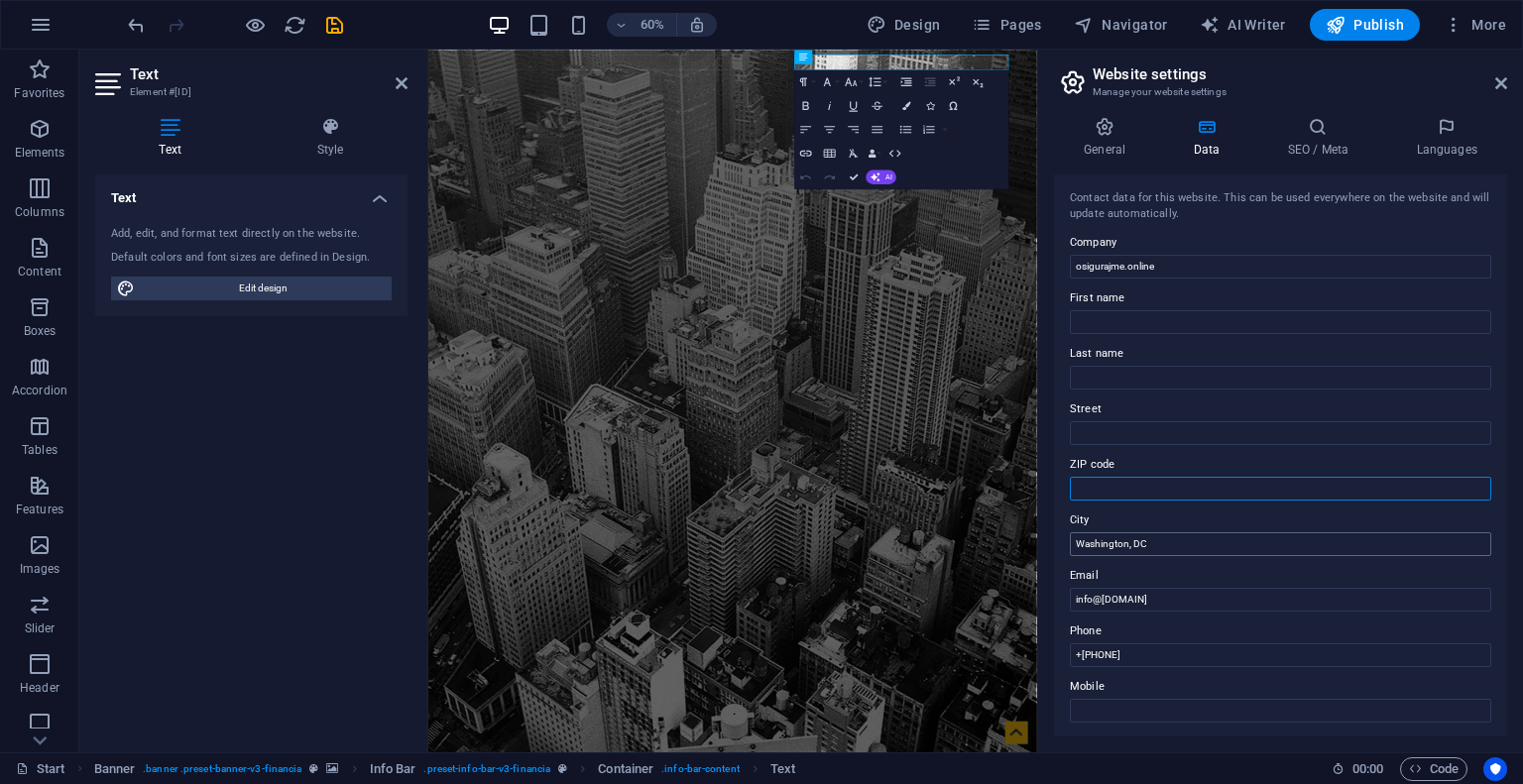 type 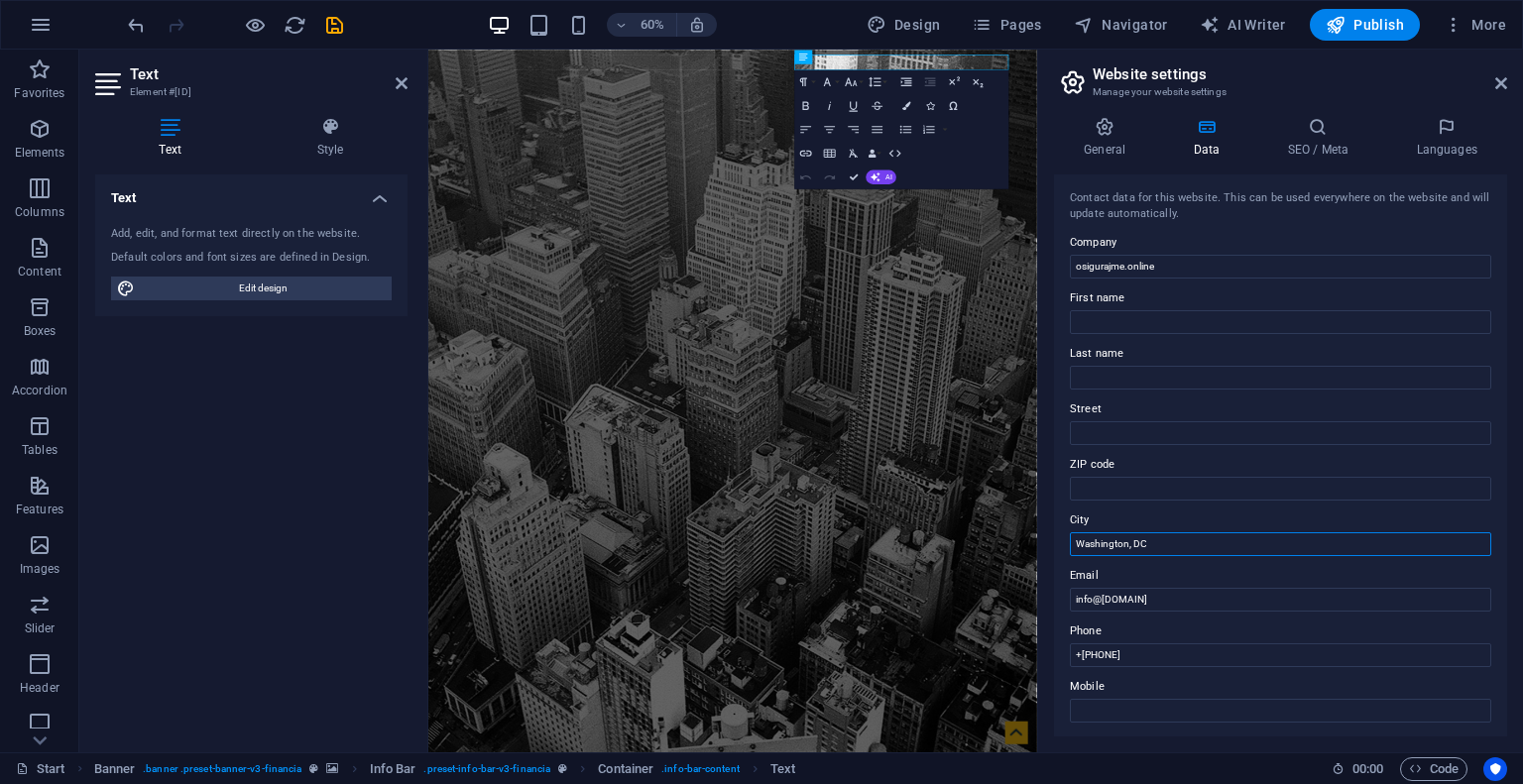 click on "Washington, DC" at bounding box center (1280, 544) 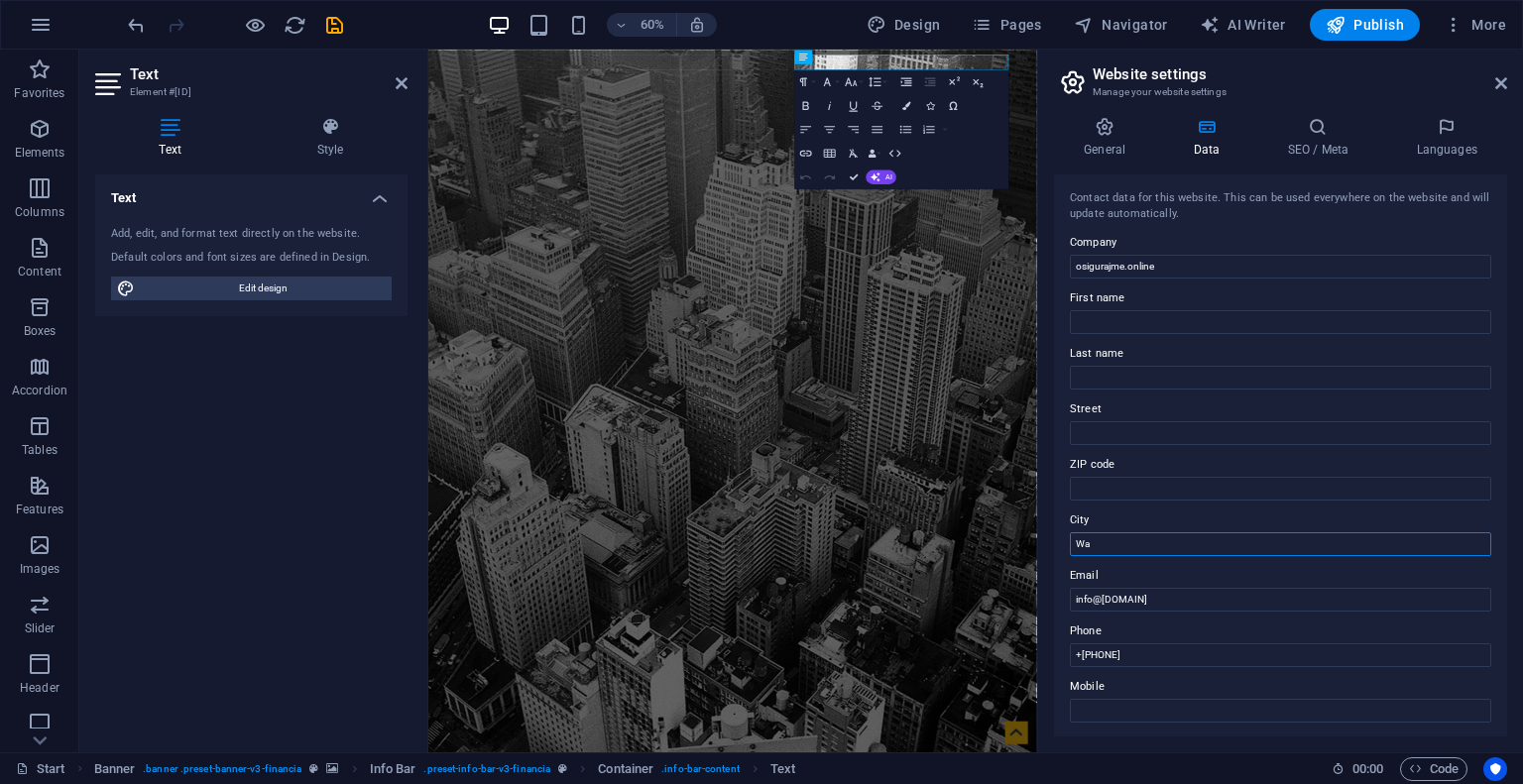 type on "W" 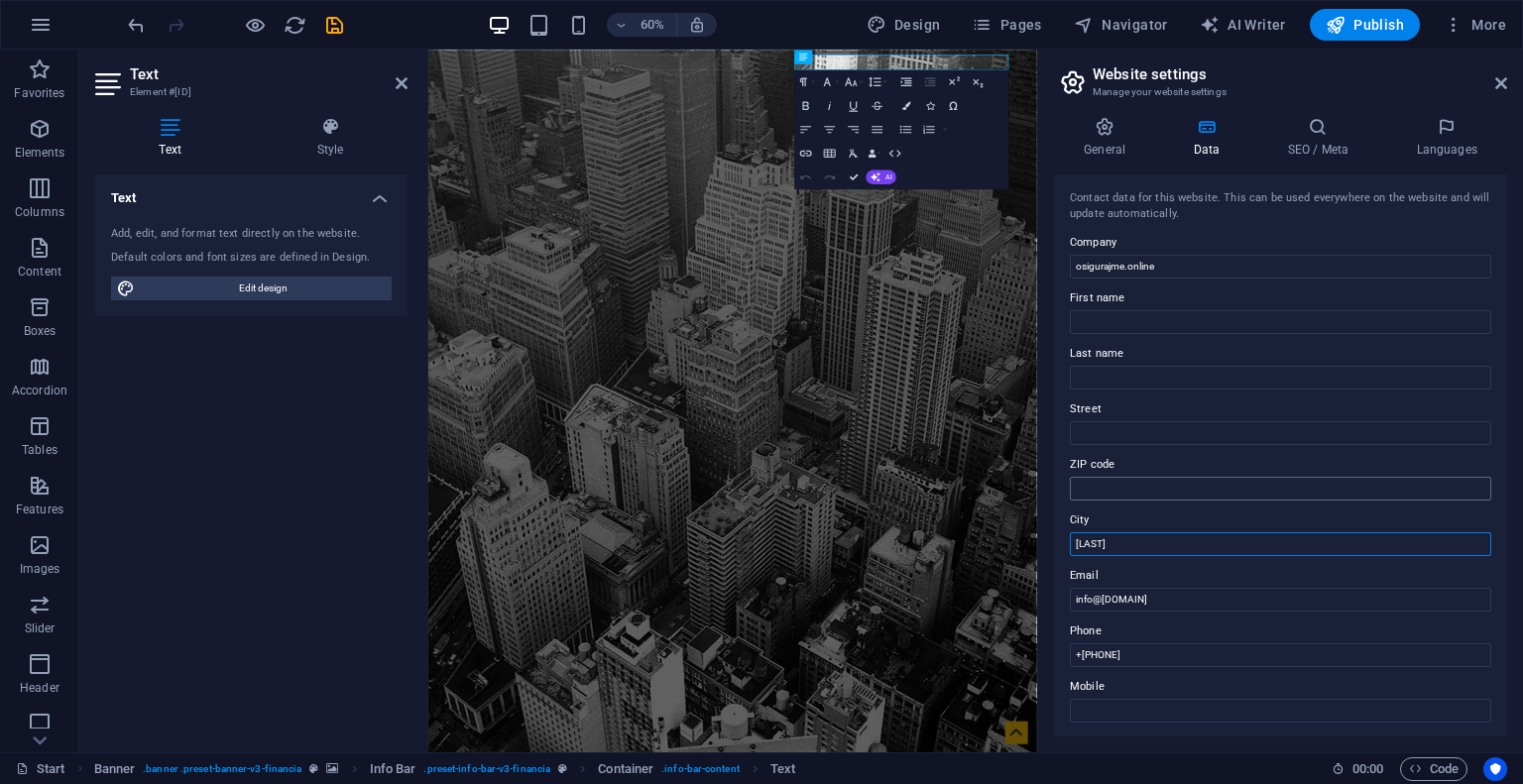type on "Niksic" 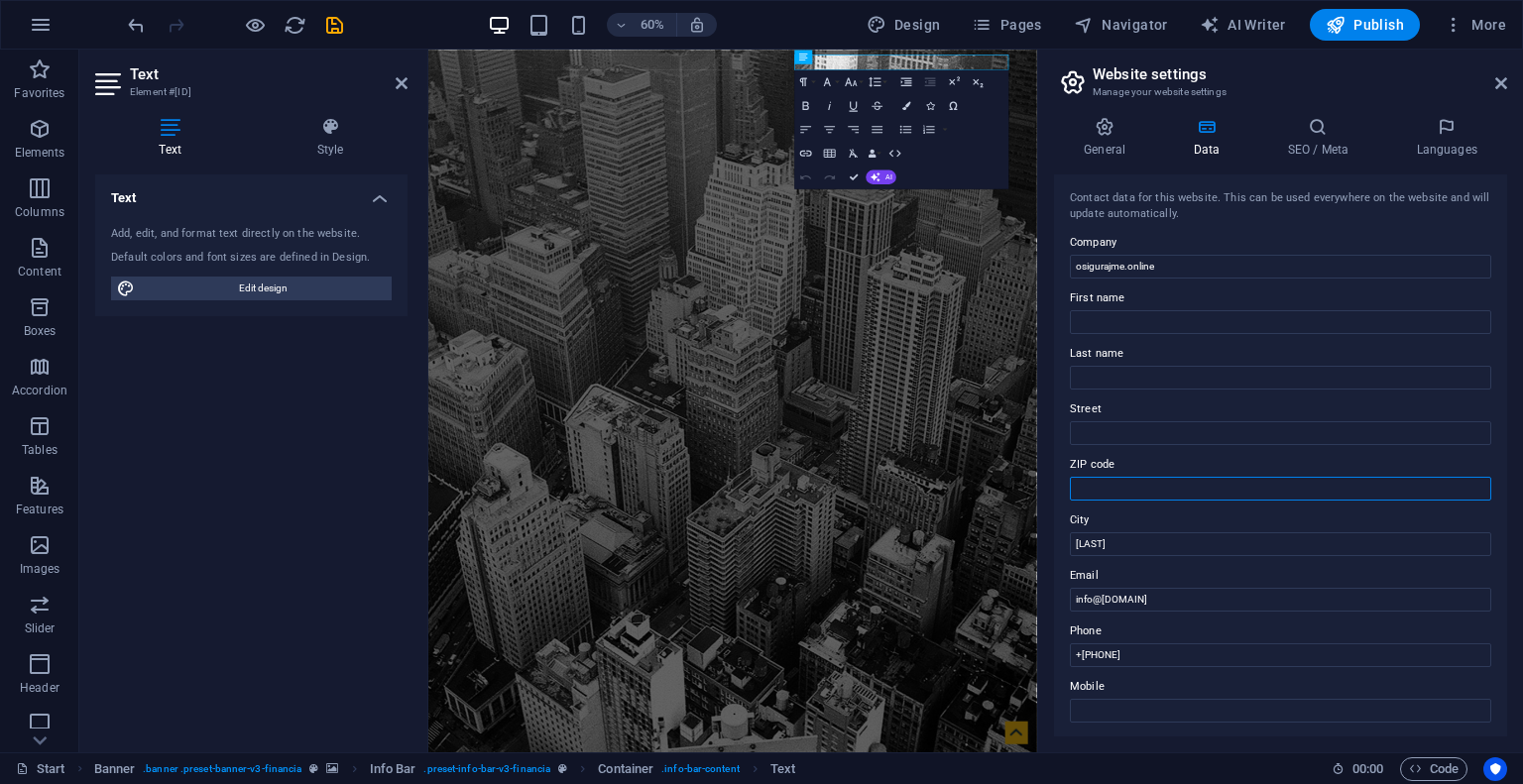 click on "ZIP code" at bounding box center [1280, 489] 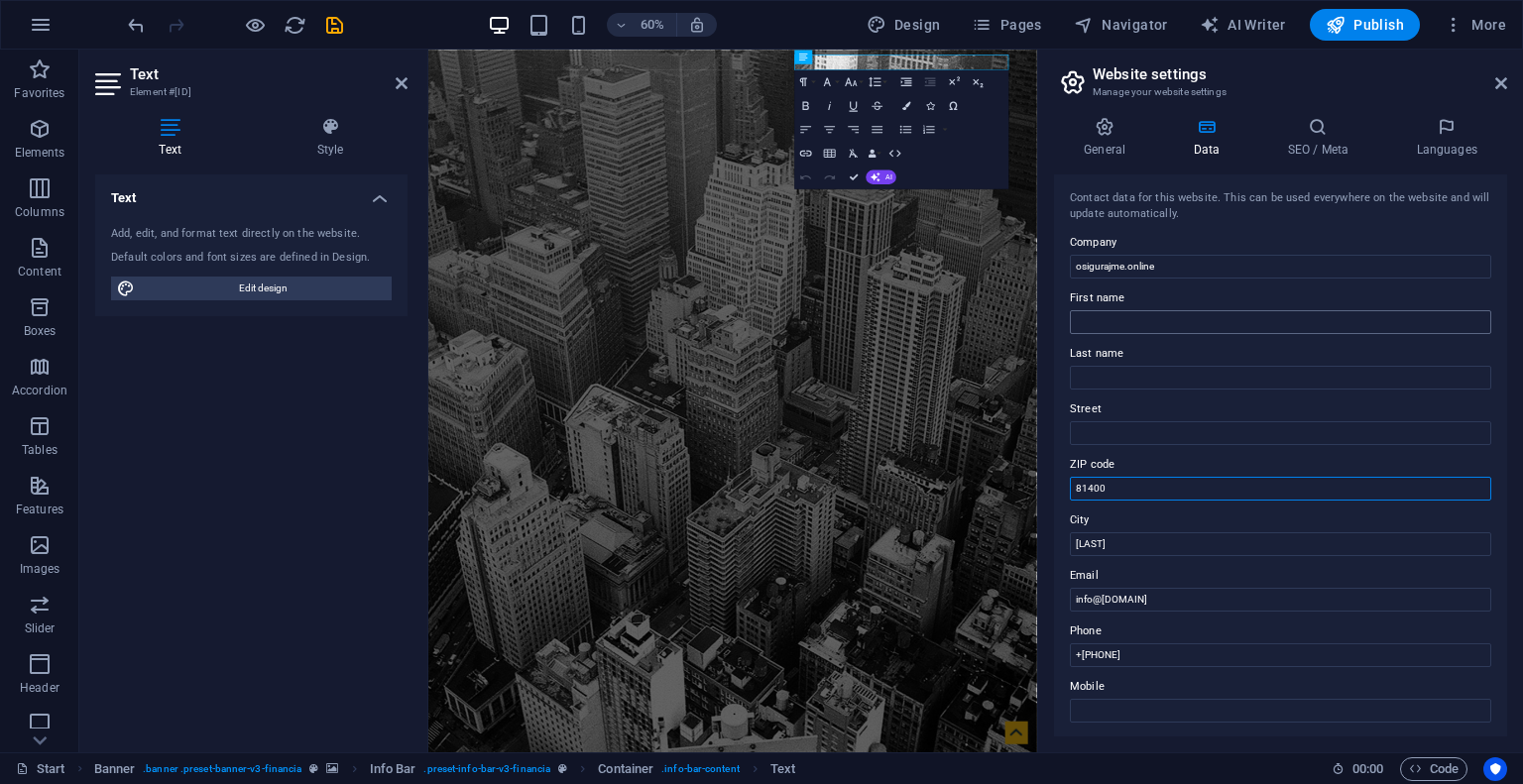 type on "81400" 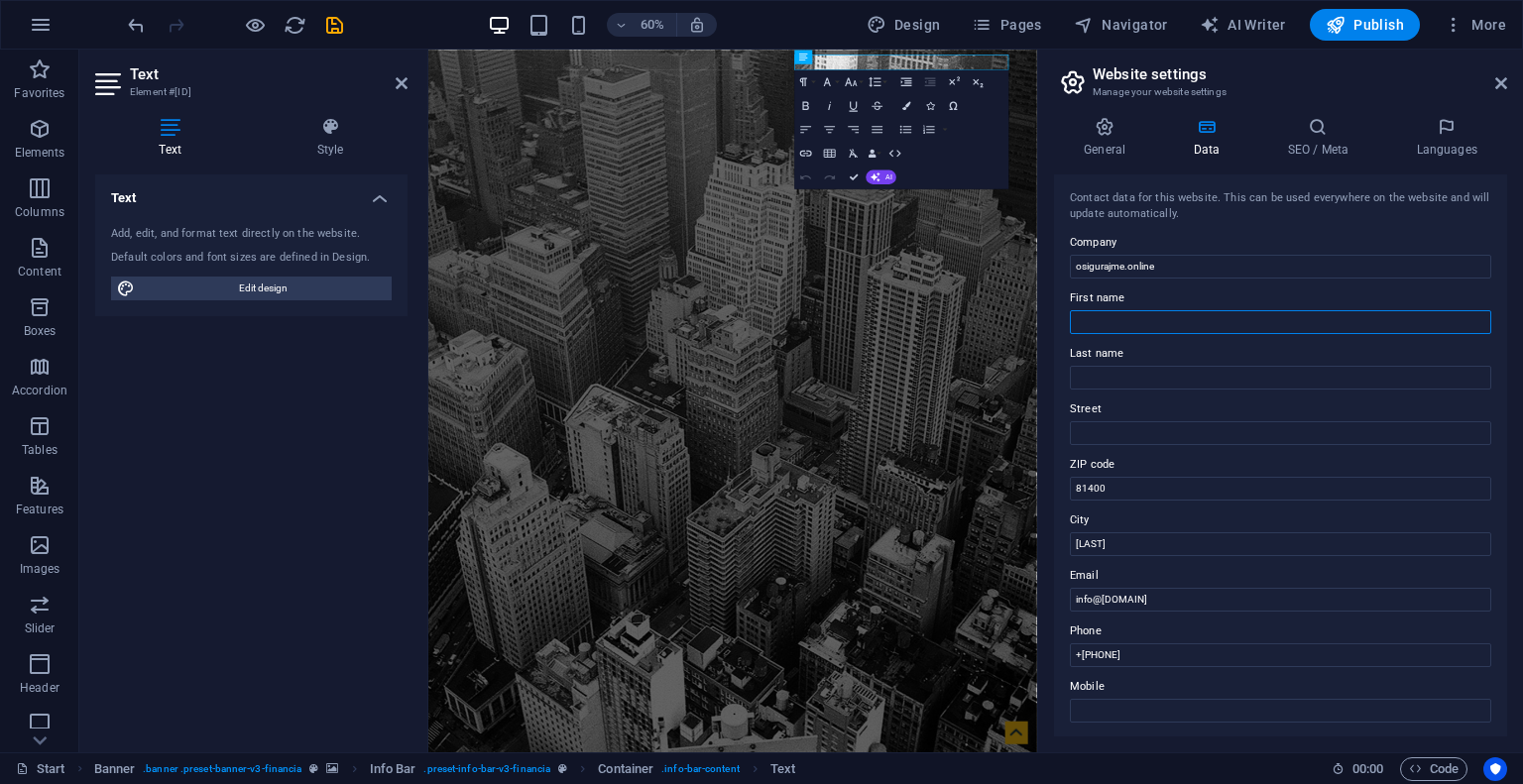 click on "First name" at bounding box center (1280, 322) 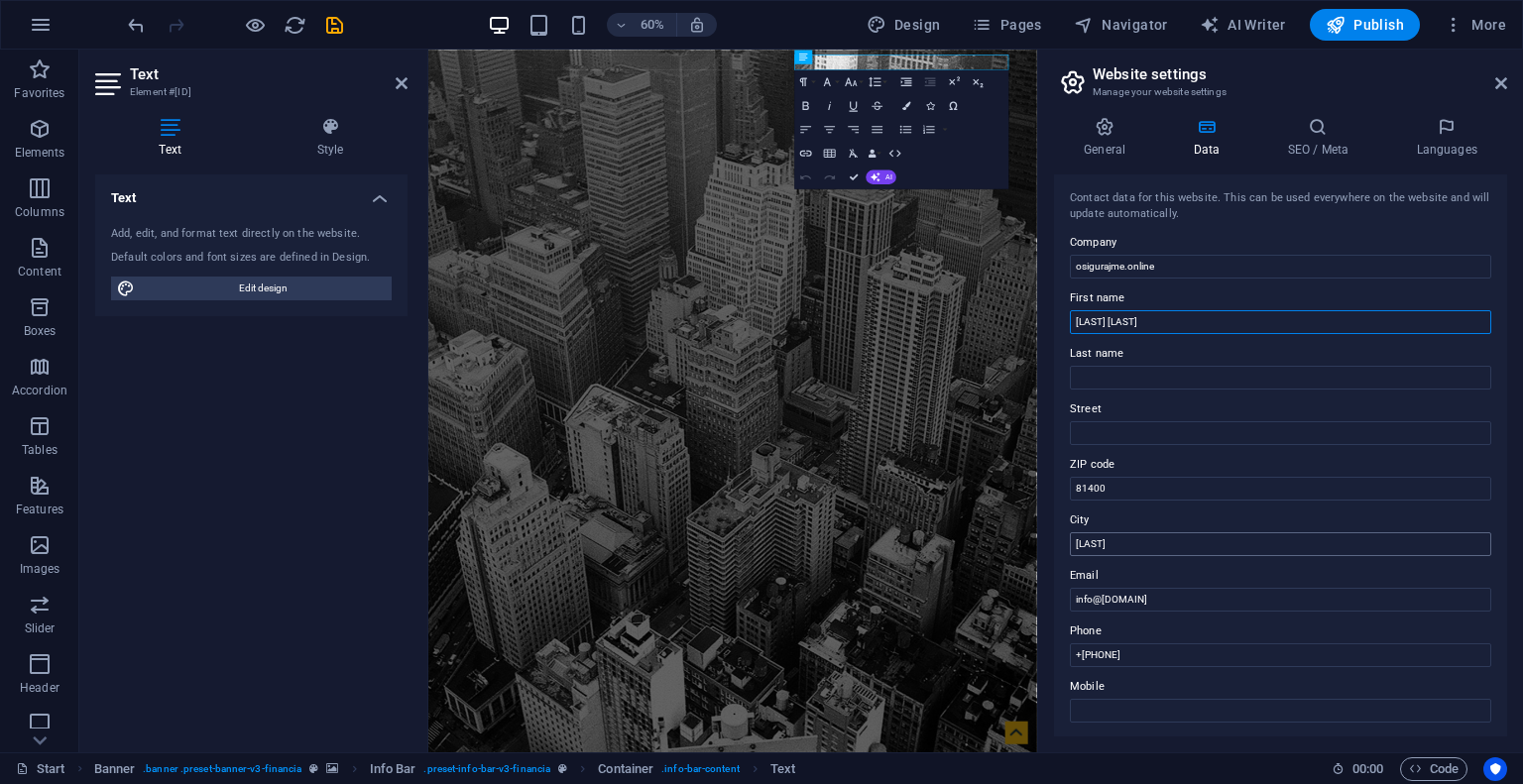 type on "Dalibor Petkovic" 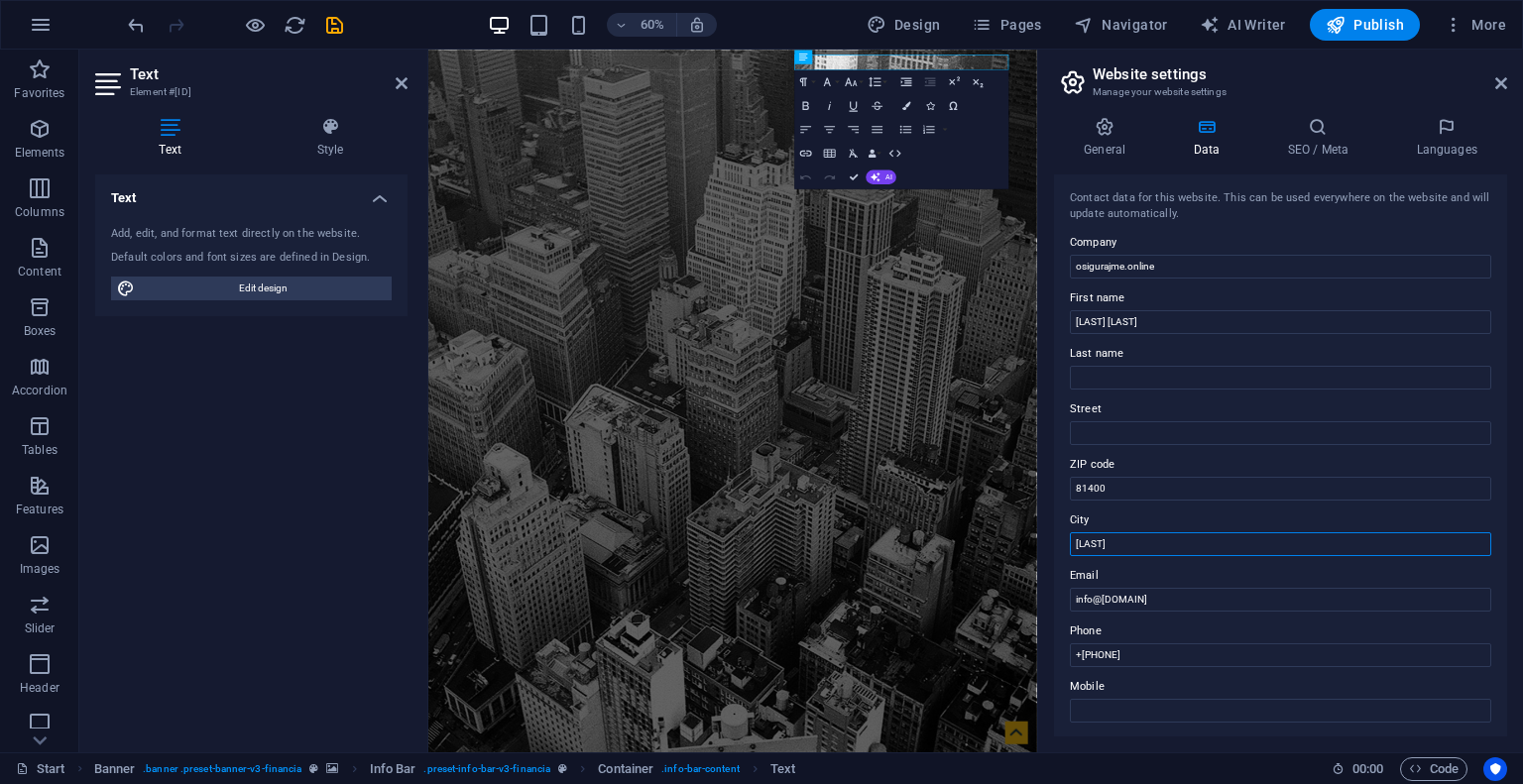 click on "Niksic" at bounding box center (1280, 544) 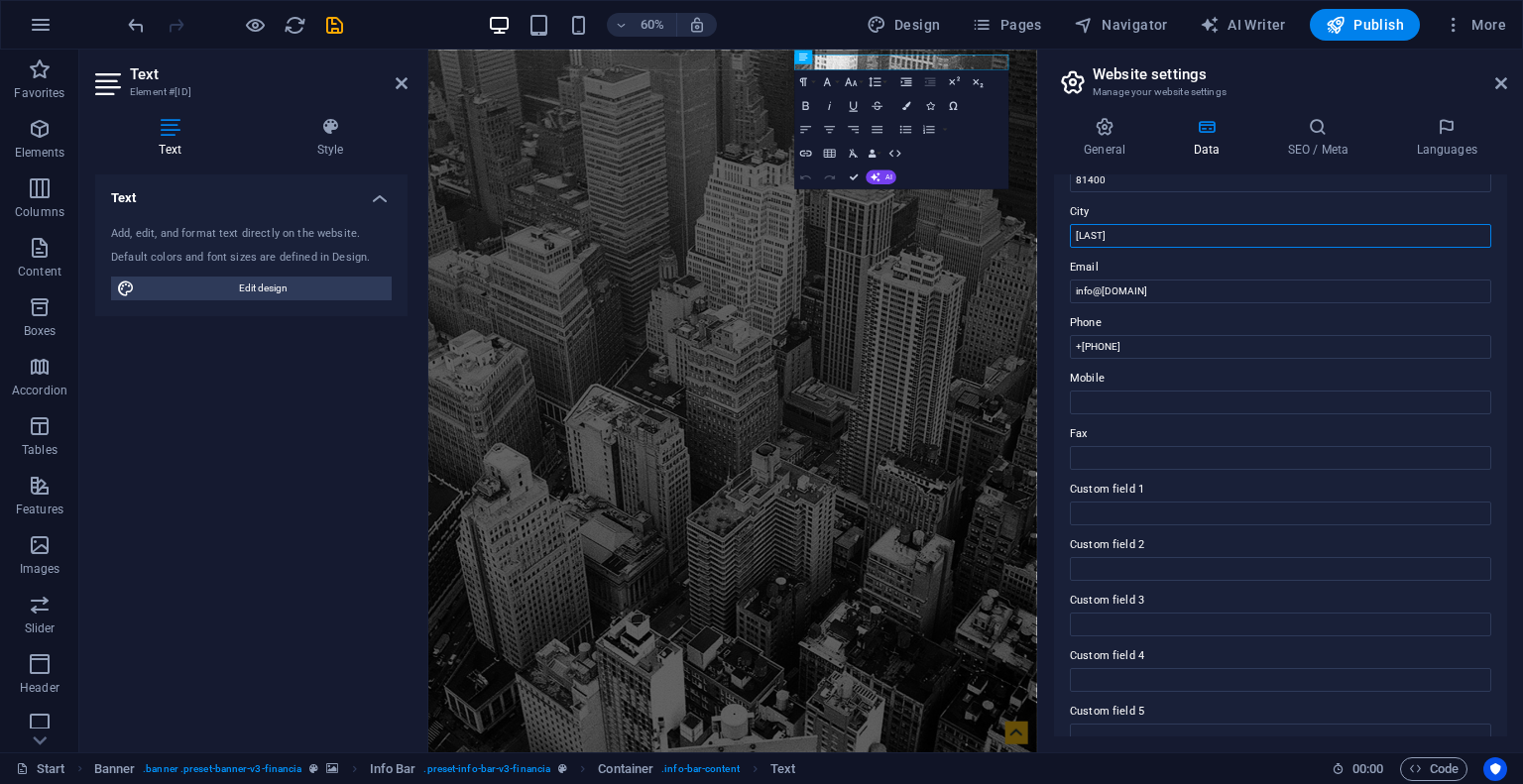 scroll, scrollTop: 389, scrollLeft: 0, axis: vertical 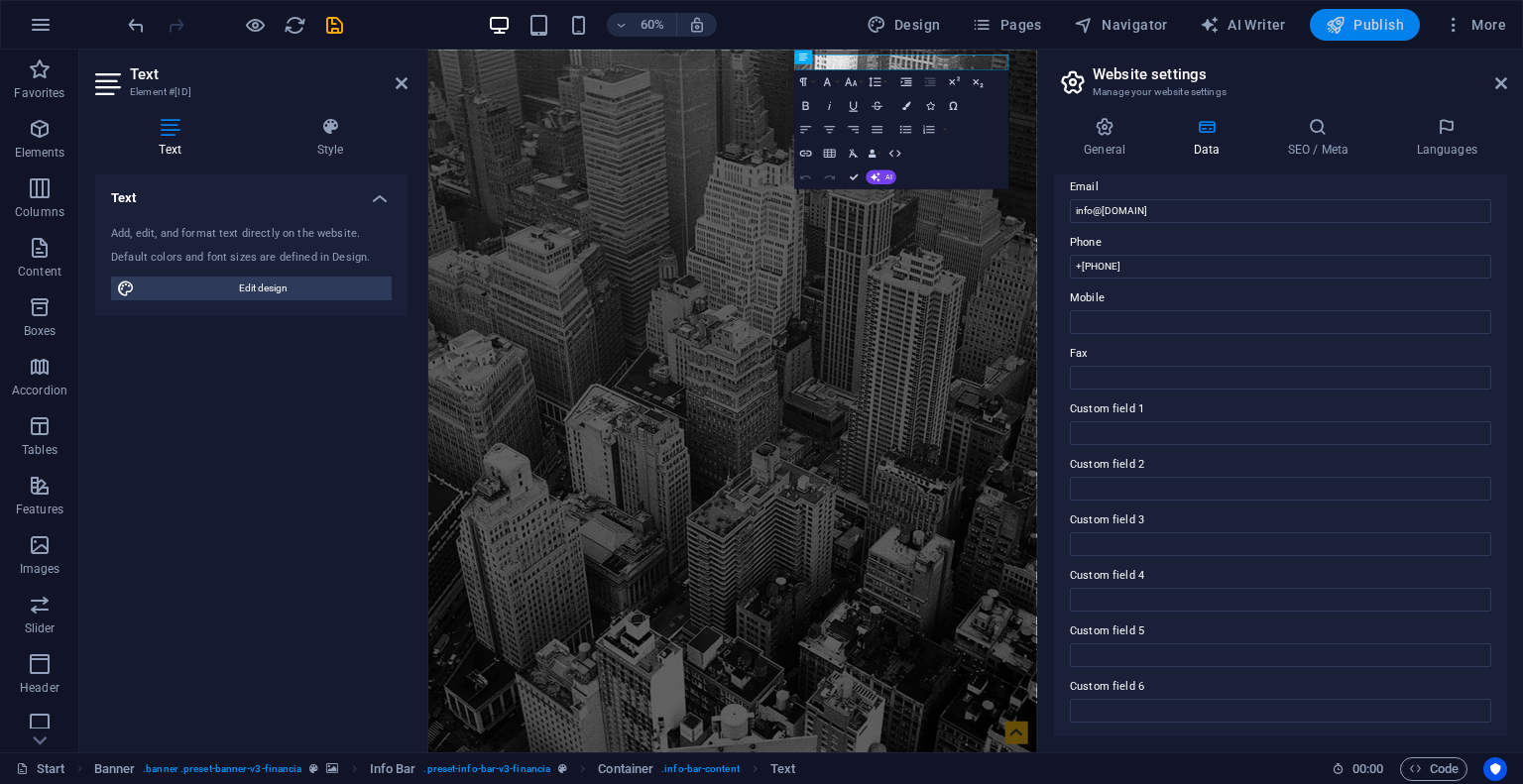 click on "Publish" at bounding box center (1364, 25) 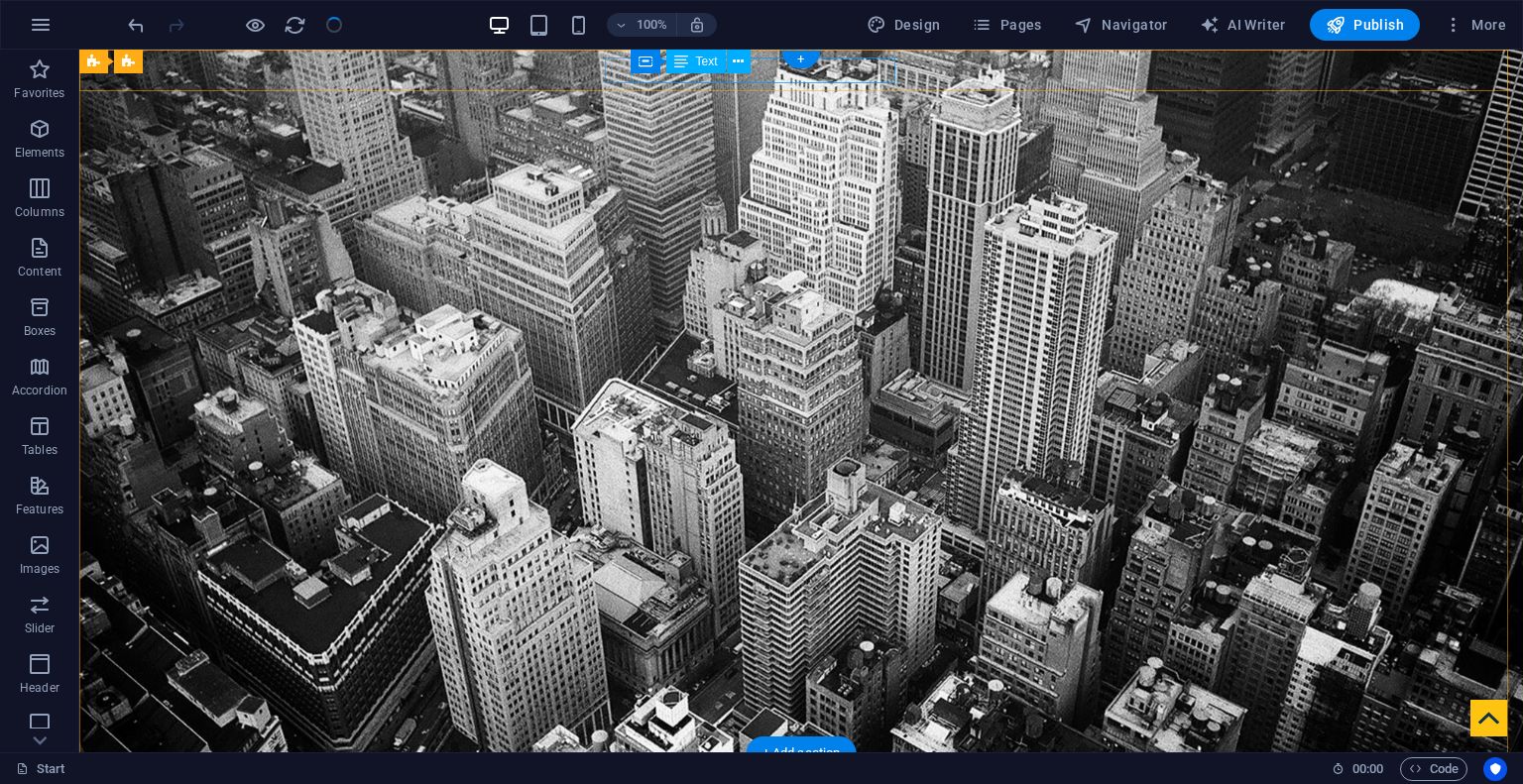 click on "+382(0)68065142 +382(0) 68065142" at bounding box center [793, 832] 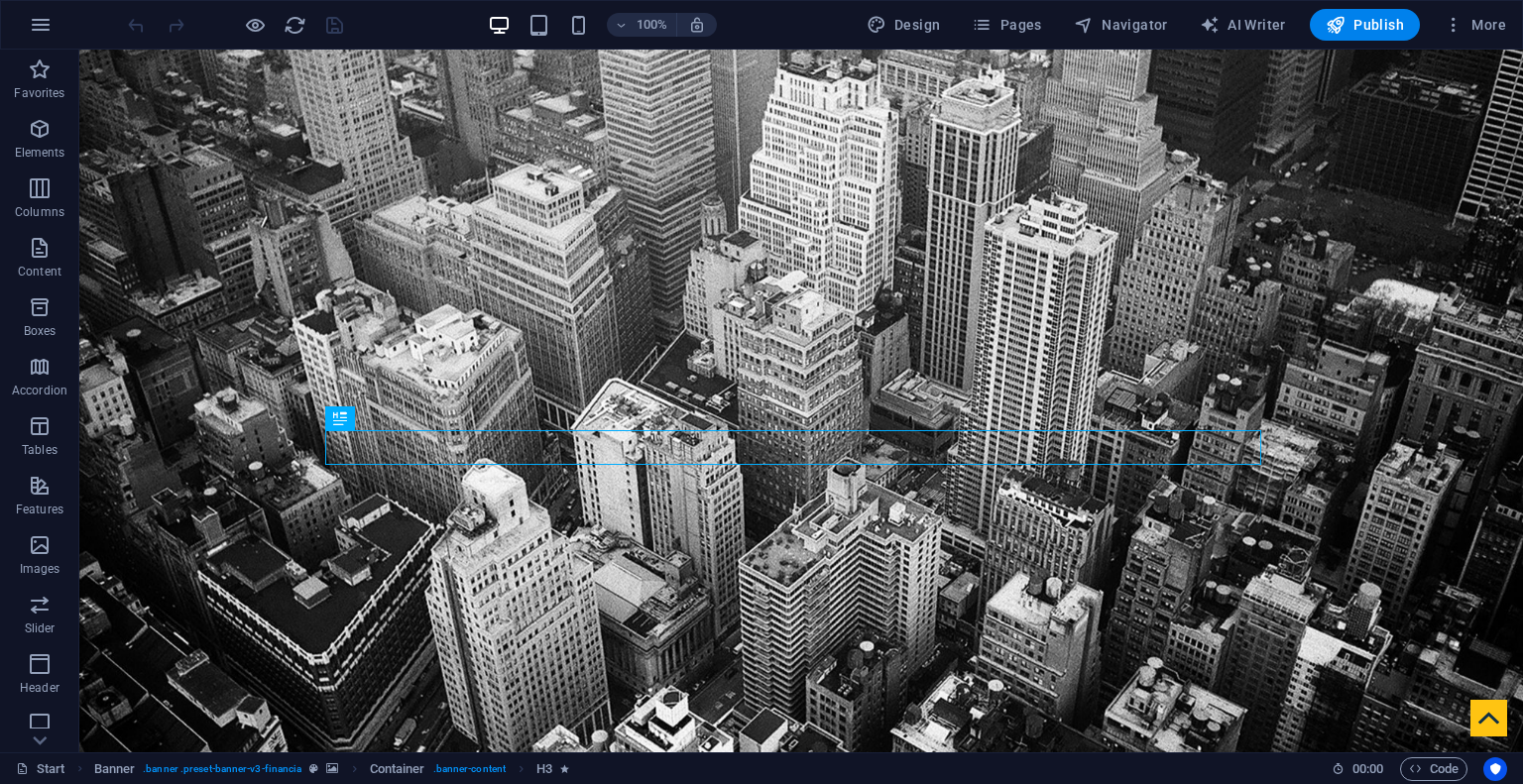 scroll, scrollTop: 0, scrollLeft: 0, axis: both 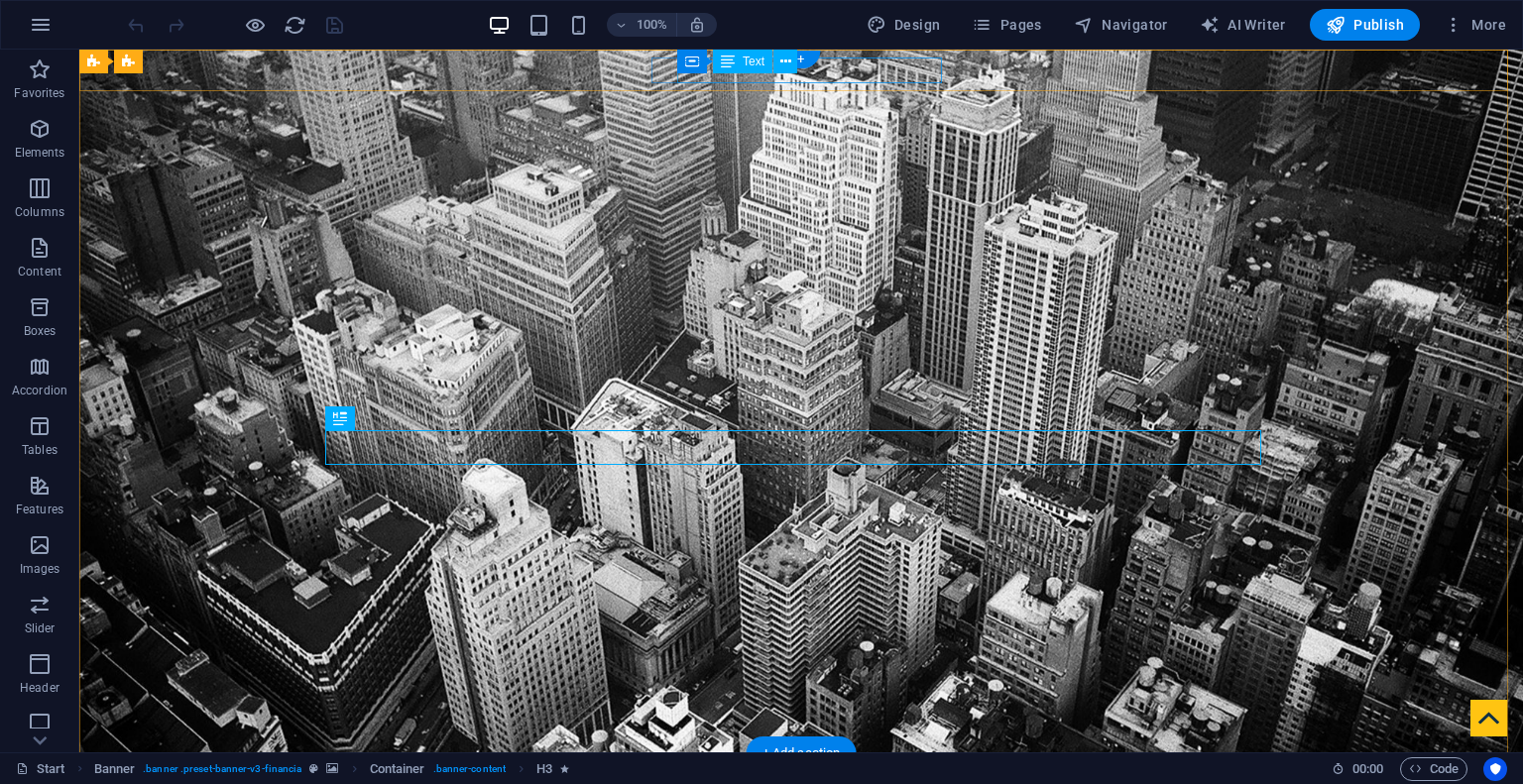click on "+382(0)68065142 +382(0) 68065142" at bounding box center (793, 832) 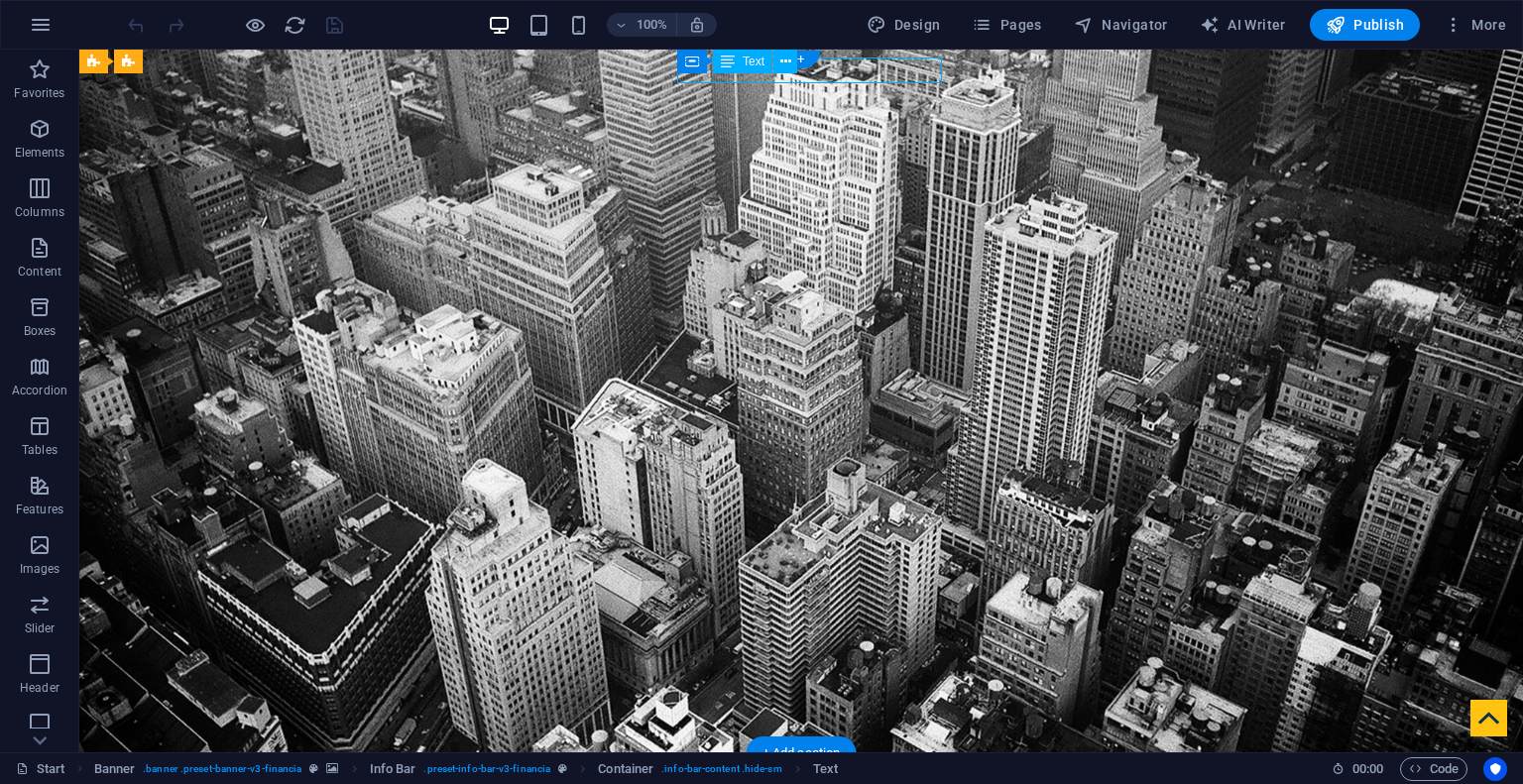 click on "+382(0)68065142 +382(0) 68065142" at bounding box center (793, 832) 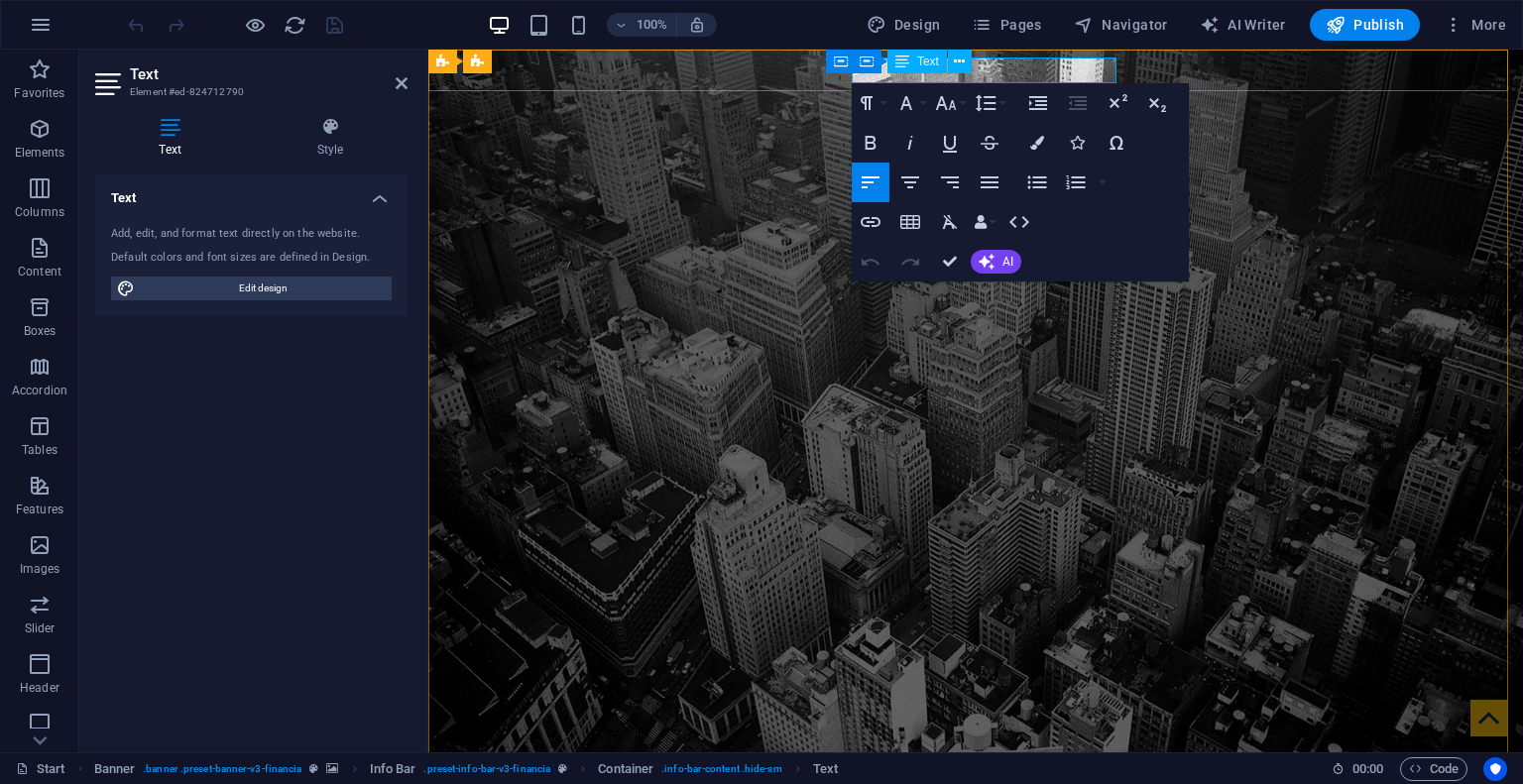 click on "+[PHONE] +[PHONE]" at bounding box center (968, 832) 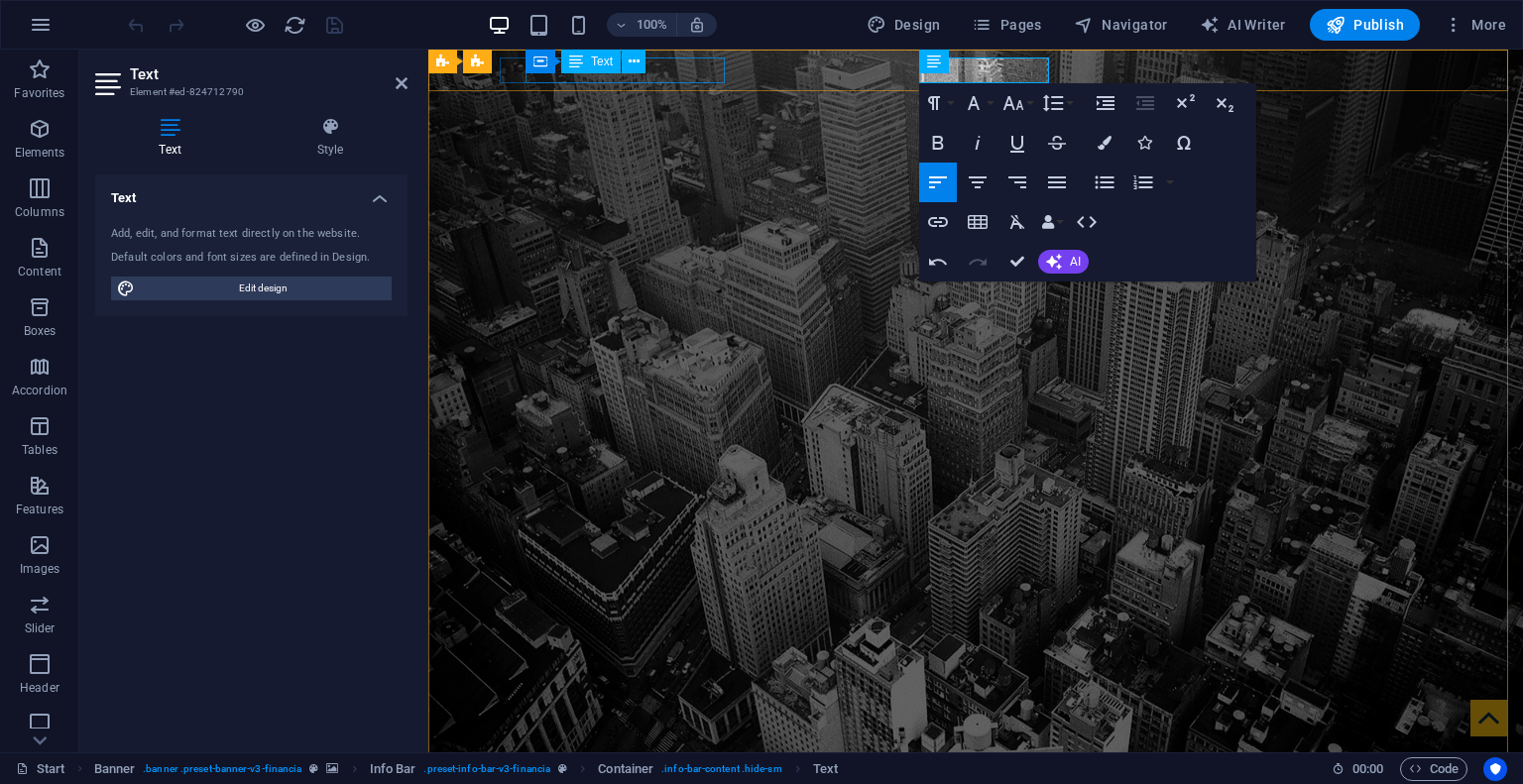 click on "401 F St NW ,  Niksic   81400" at bounding box center [968, 790] 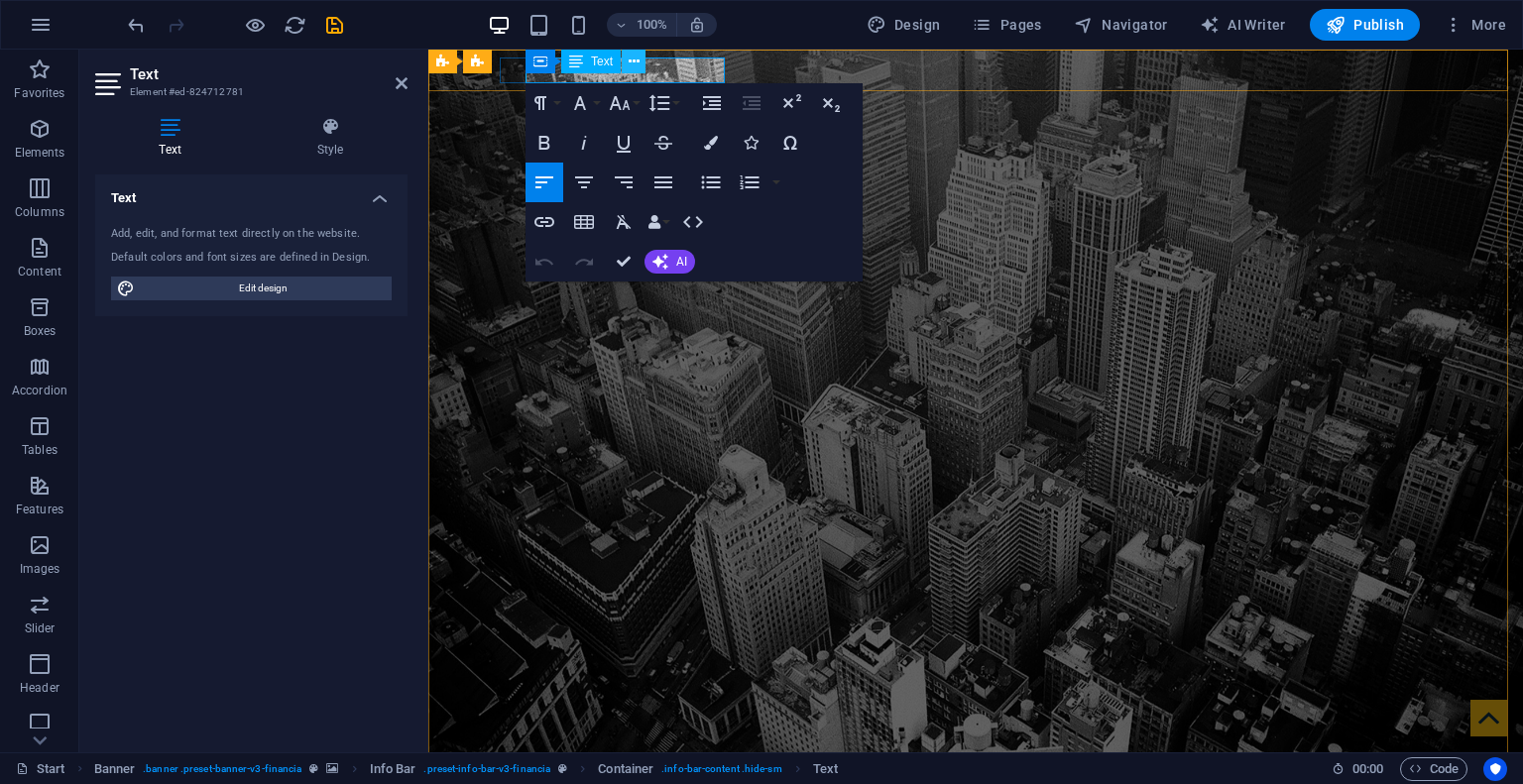 click at bounding box center [634, 61] 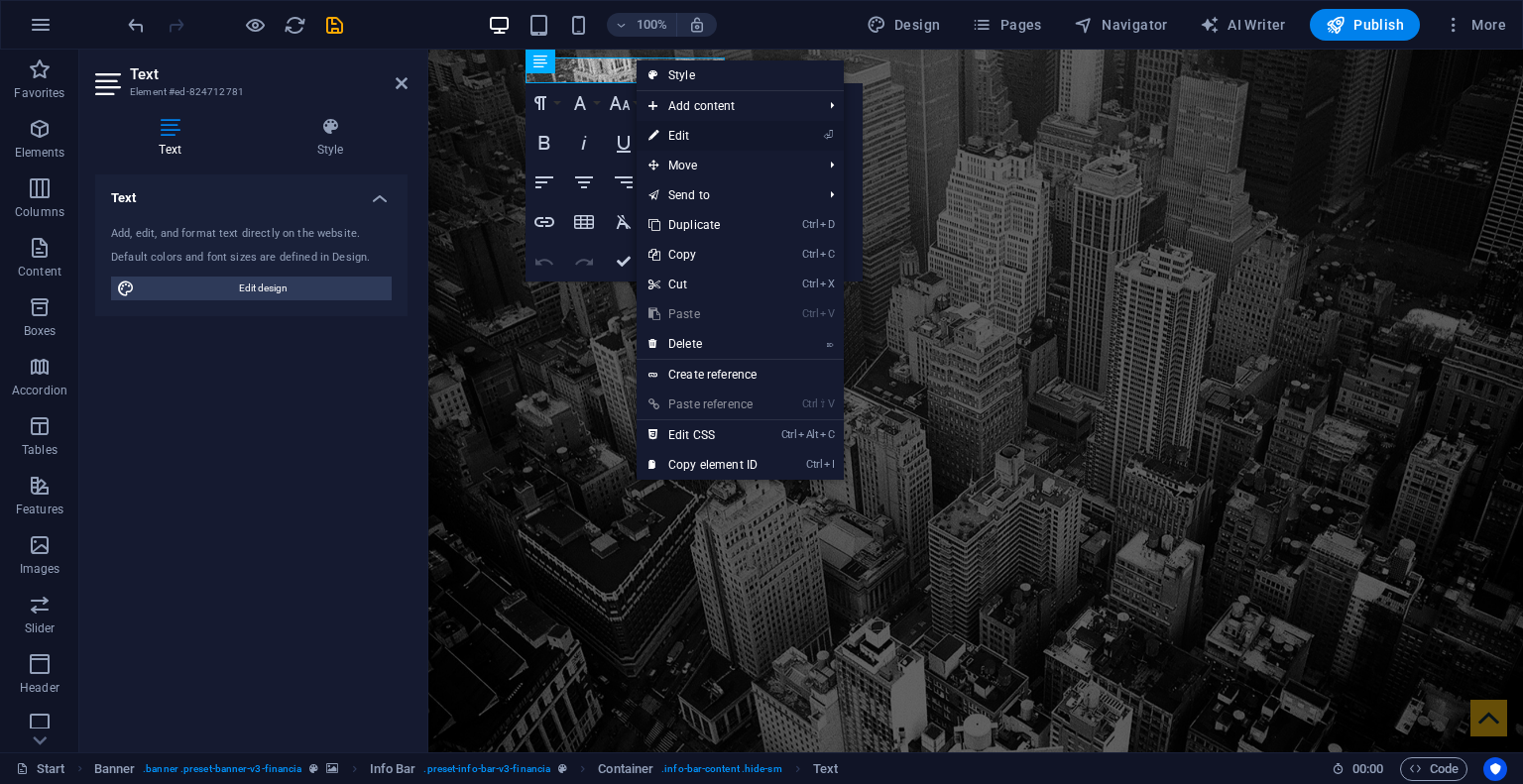 click on "⏎  Edit" at bounding box center [703, 136] 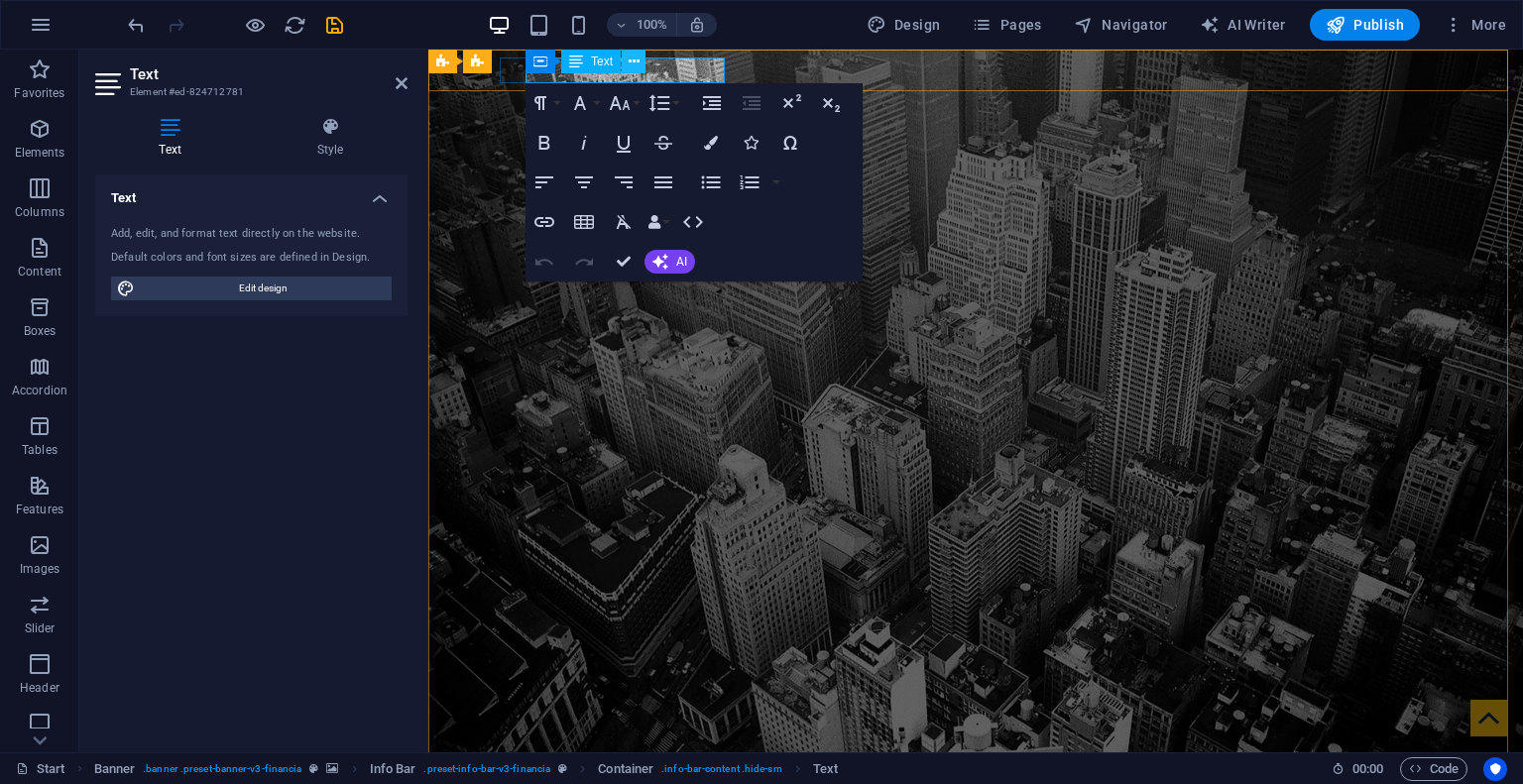 click at bounding box center (634, 61) 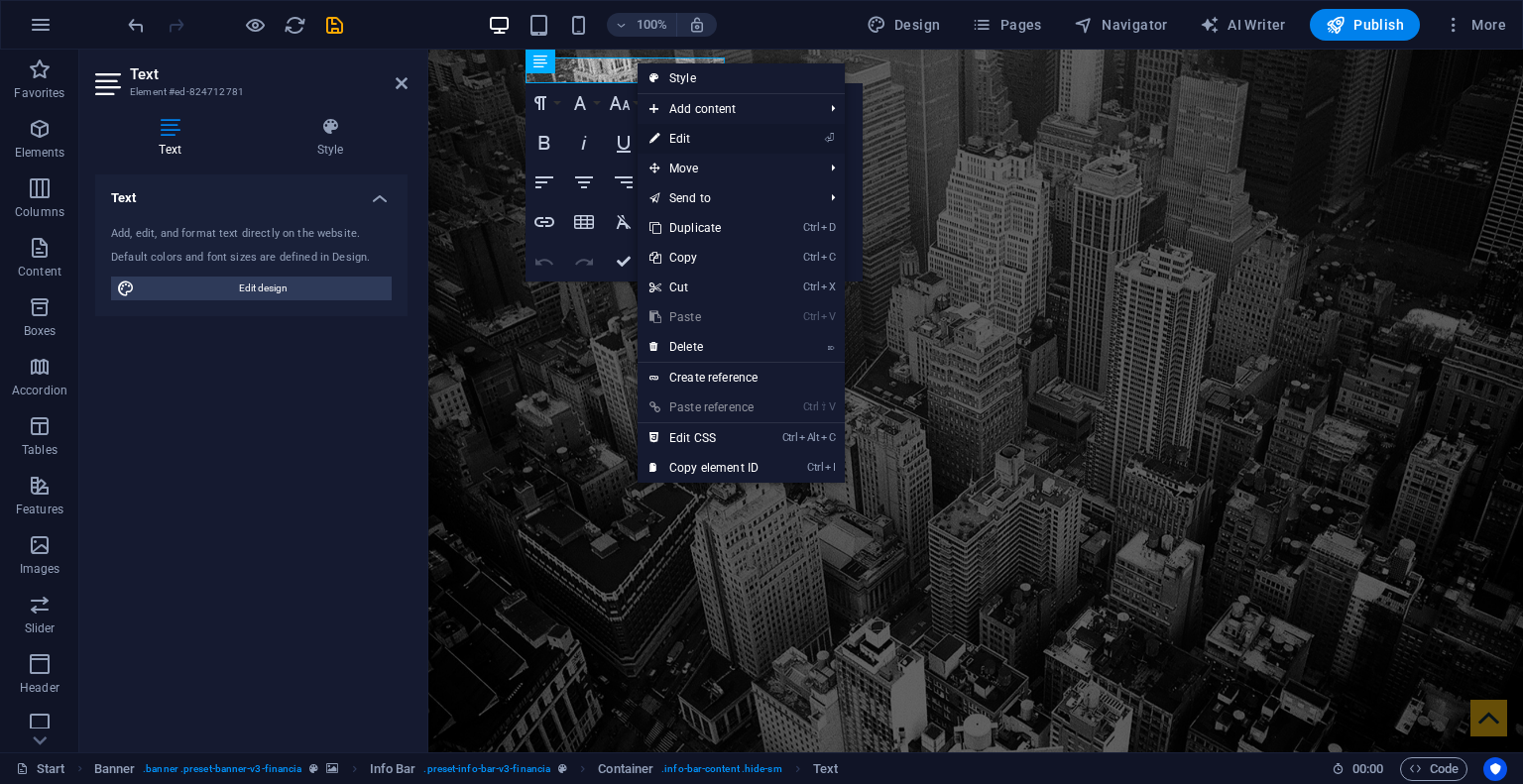 click on "⏎  Edit" at bounding box center [704, 139] 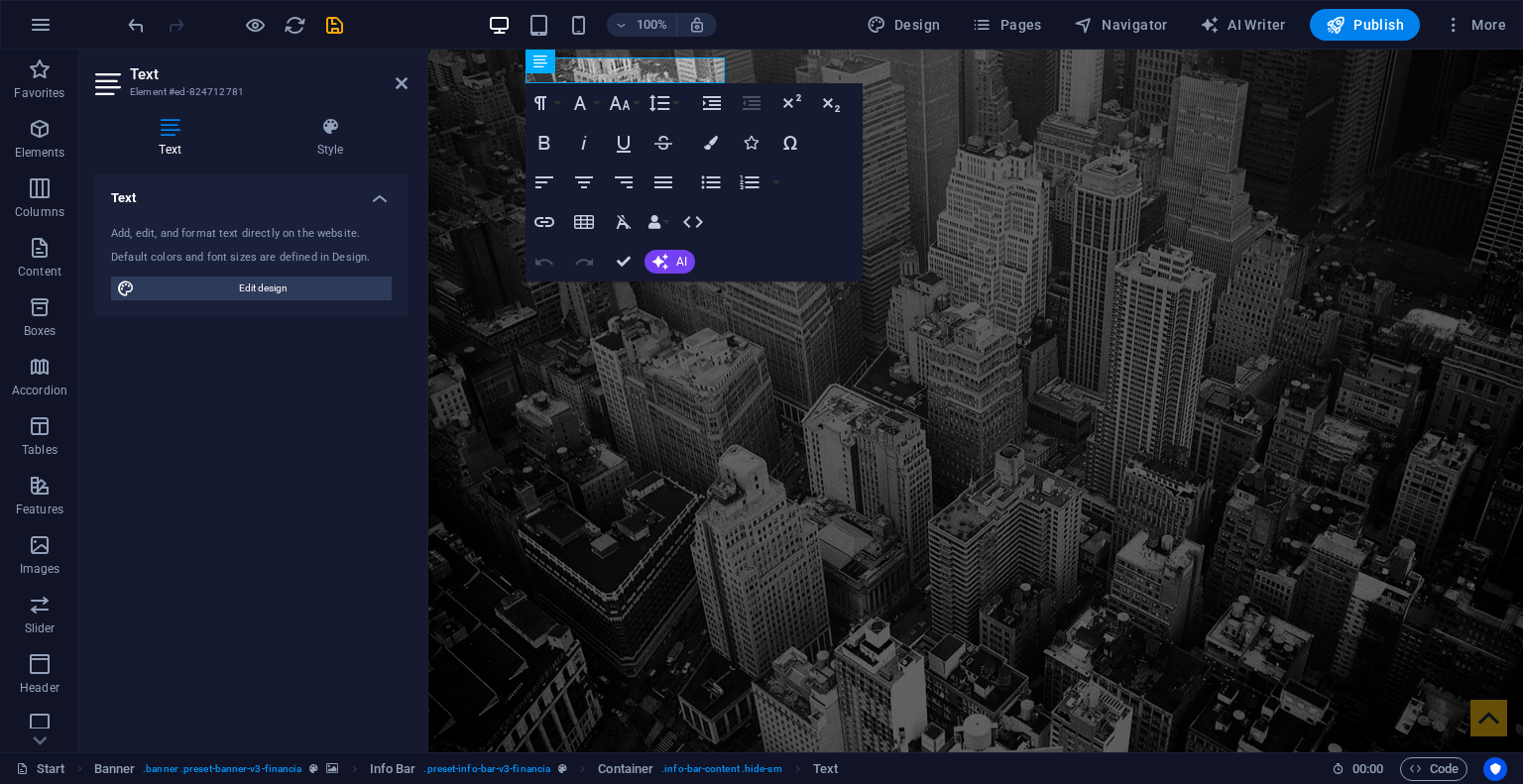 click on "Colors" at bounding box center (711, 143) 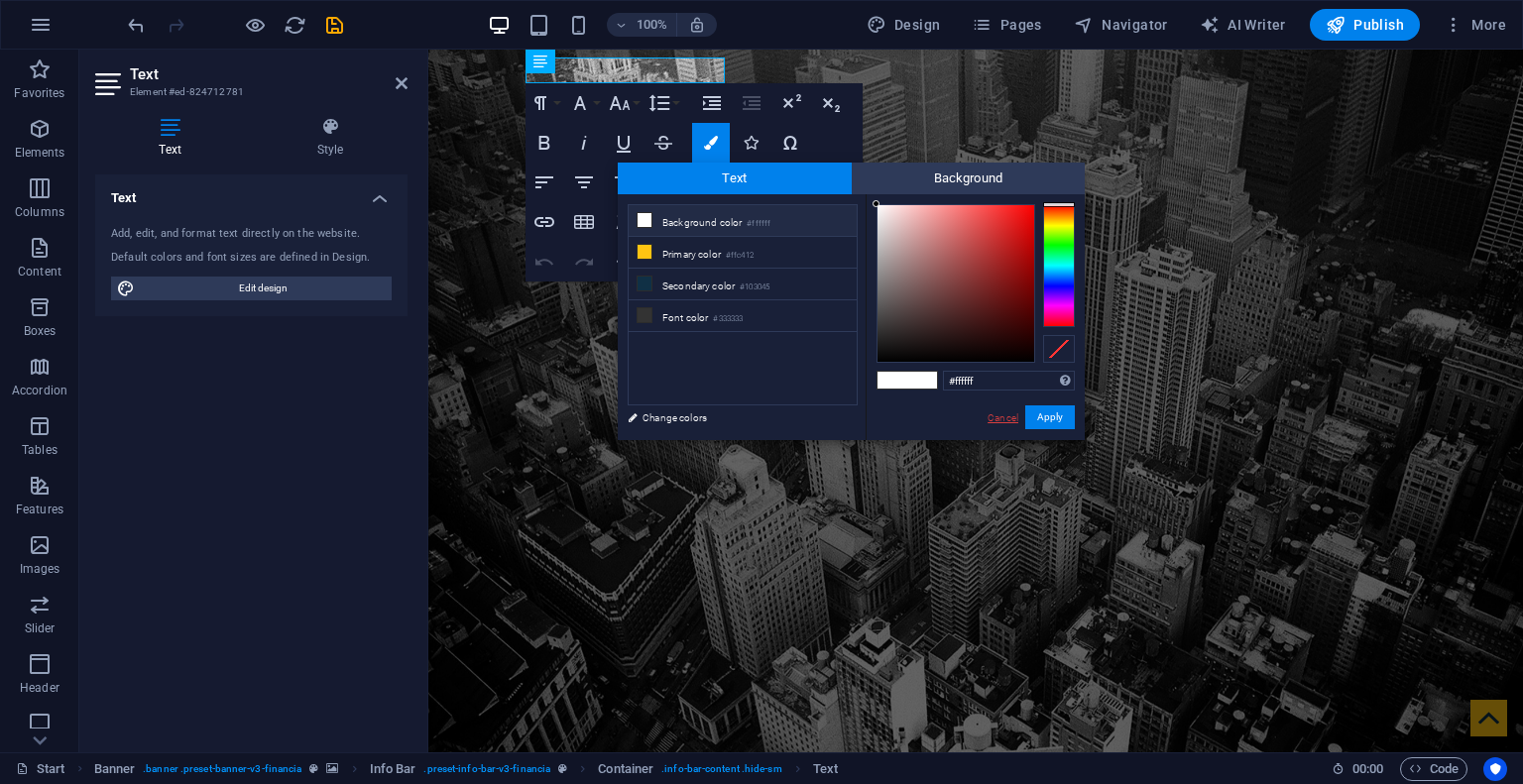 drag, startPoint x: 1013, startPoint y: 421, endPoint x: 584, endPoint y: 369, distance: 432.14 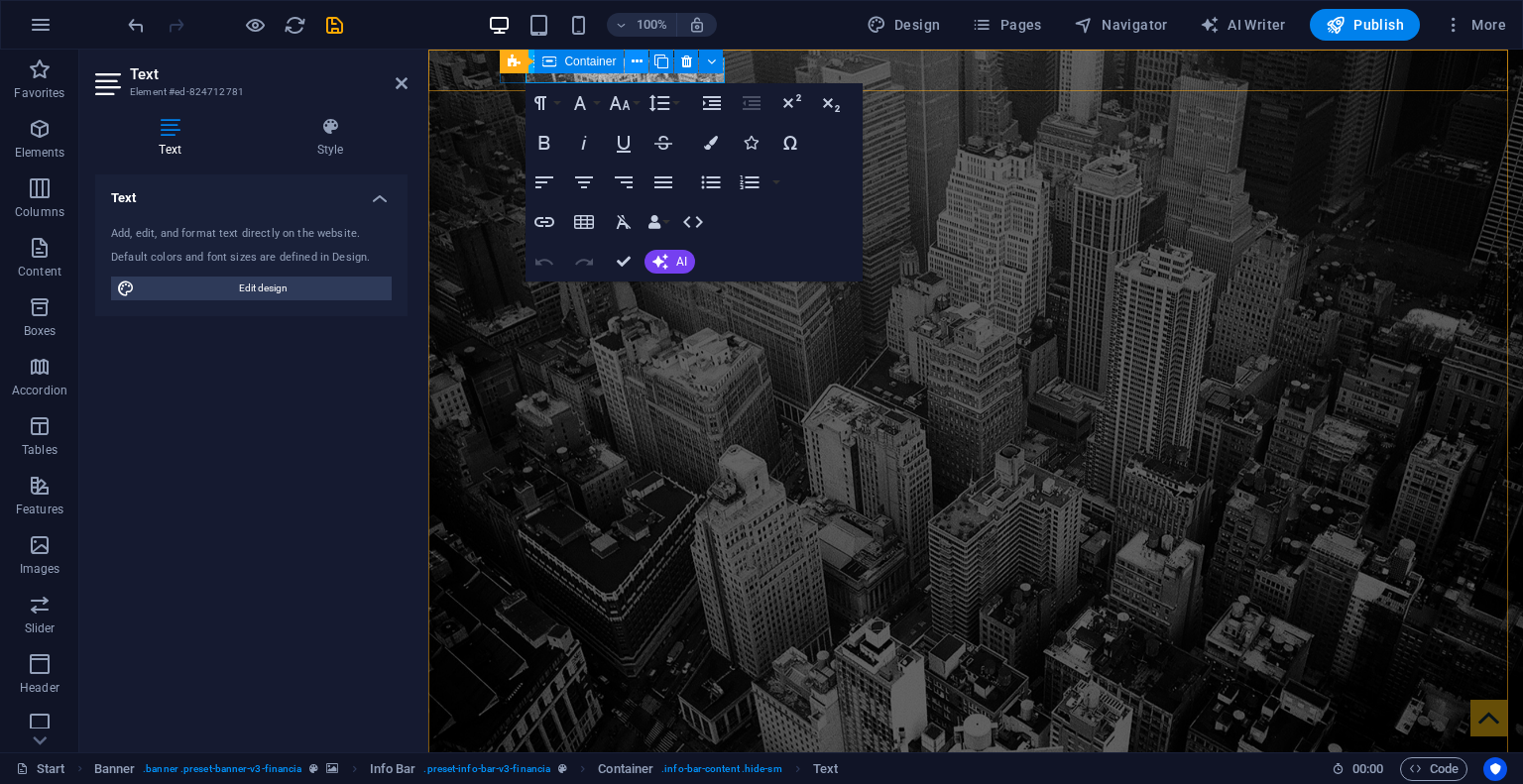 click at bounding box center [637, 61] 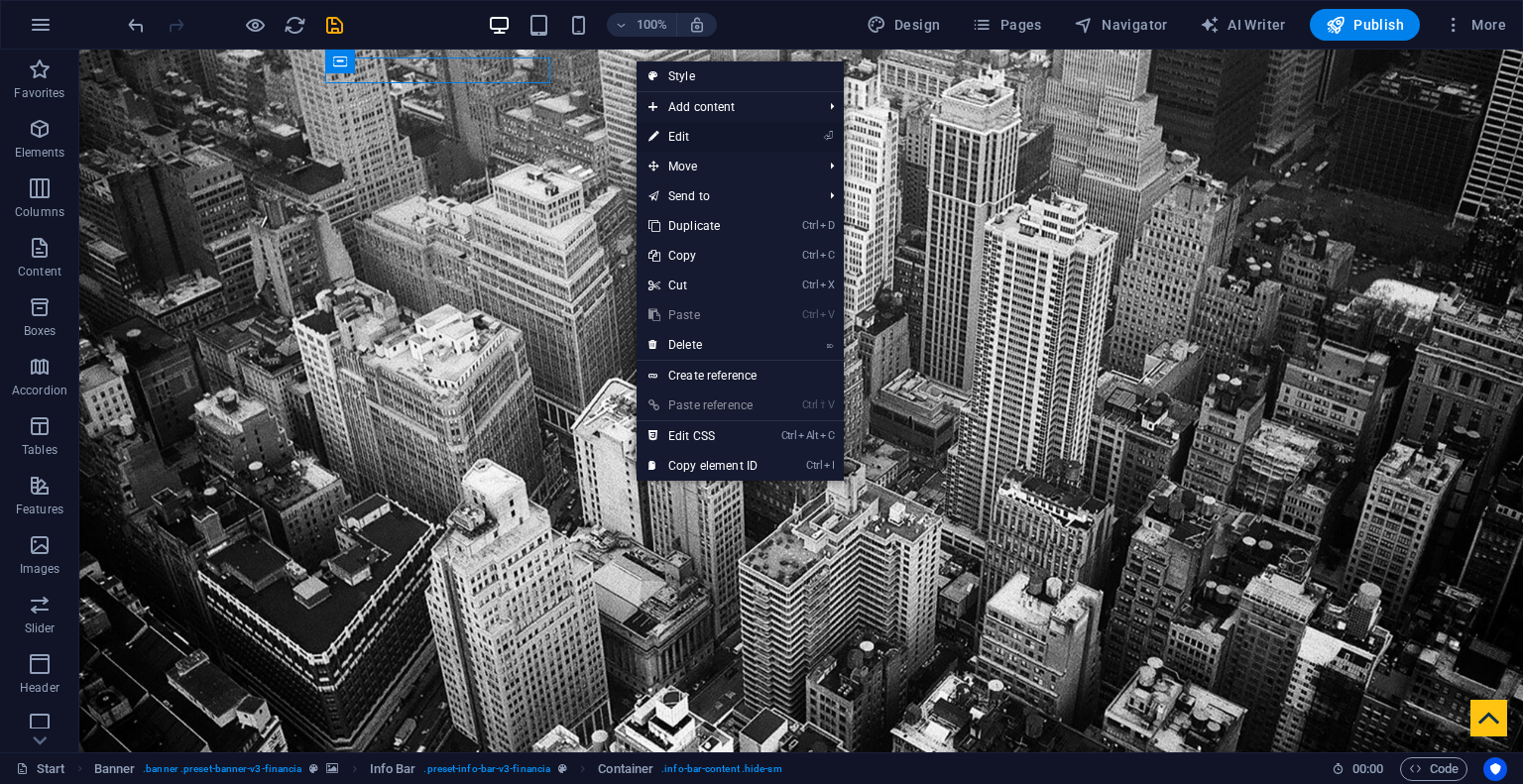 click on "⏎  Edit" at bounding box center [703, 137] 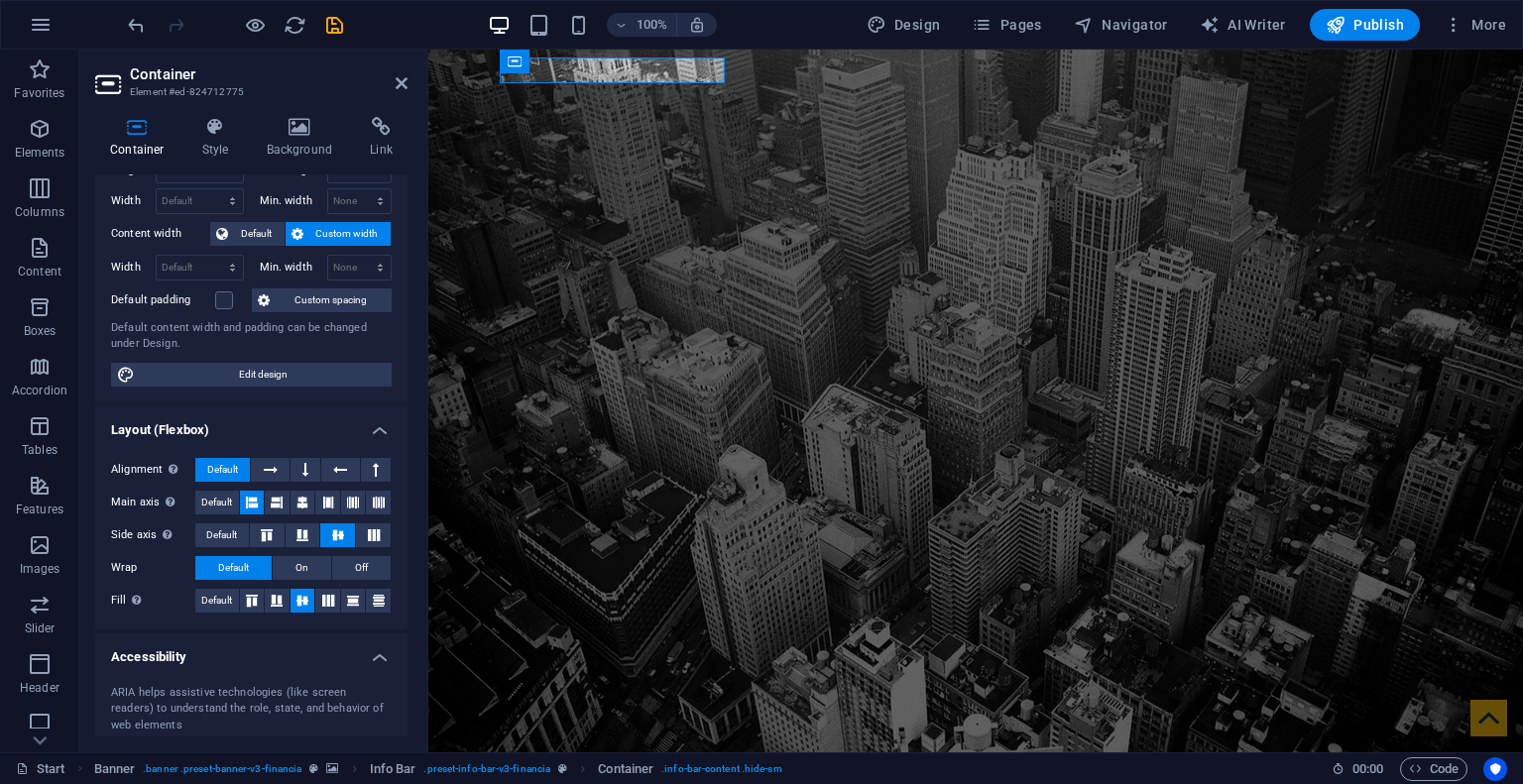 scroll, scrollTop: 0, scrollLeft: 0, axis: both 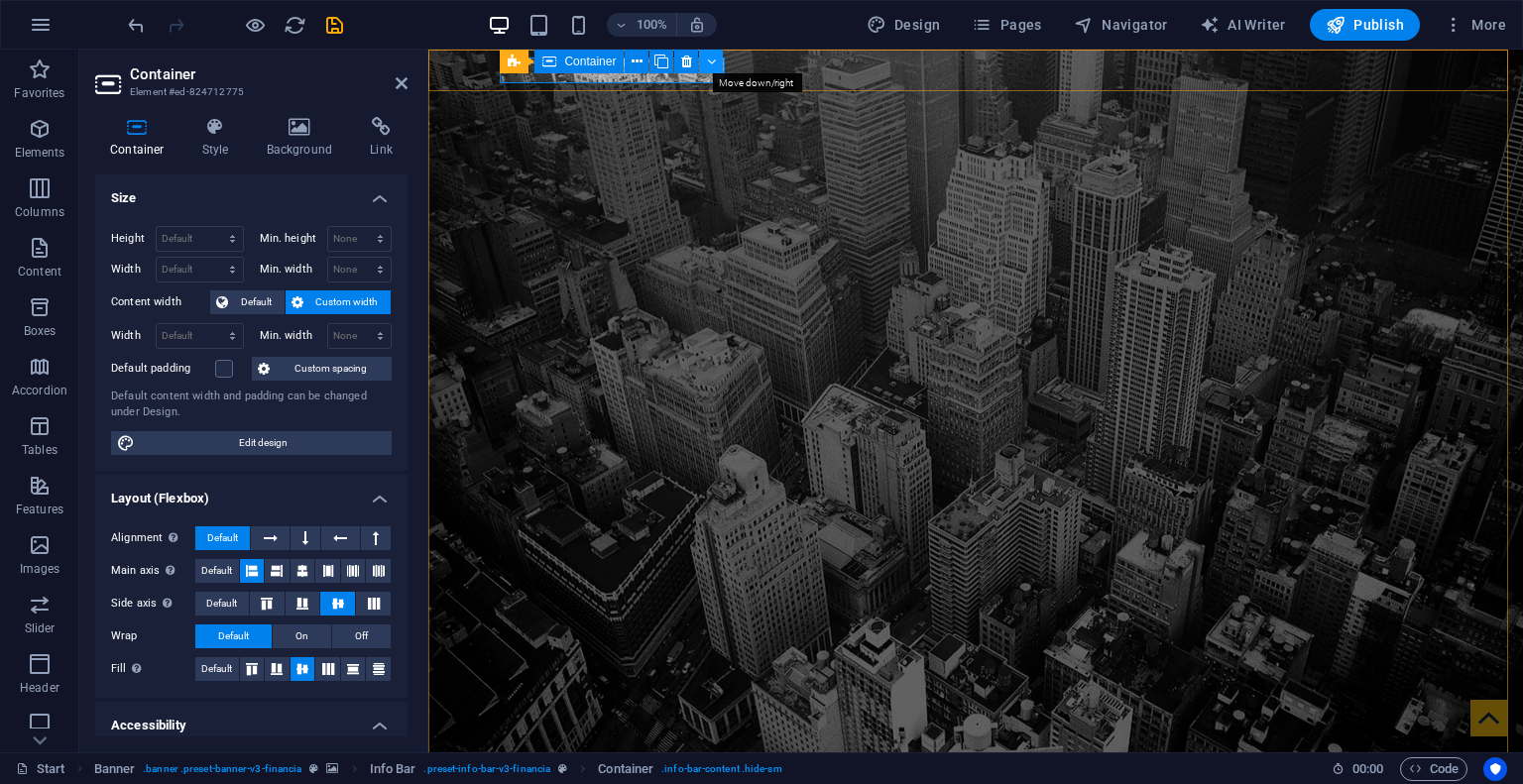 click at bounding box center (711, 61) 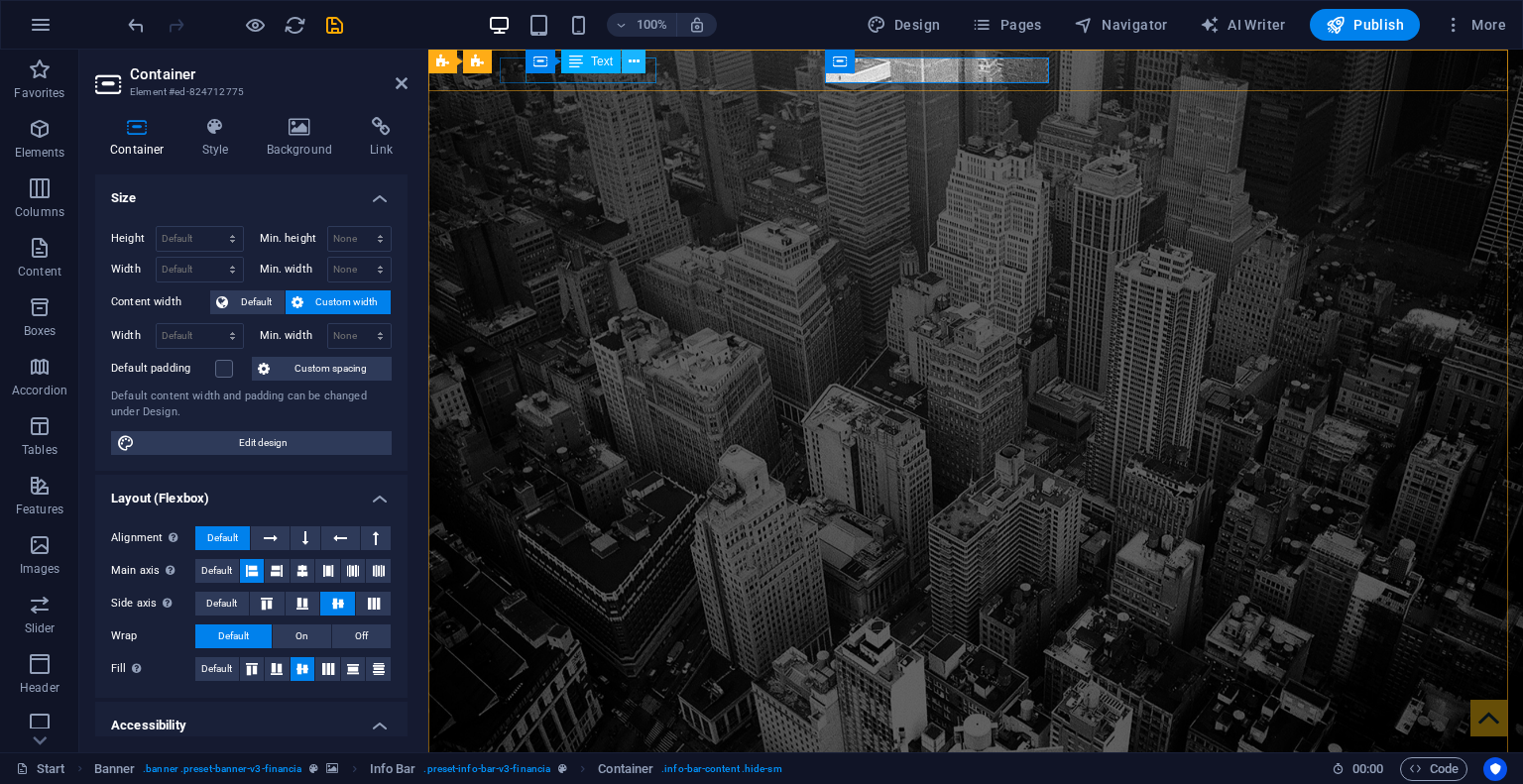 click at bounding box center [634, 61] 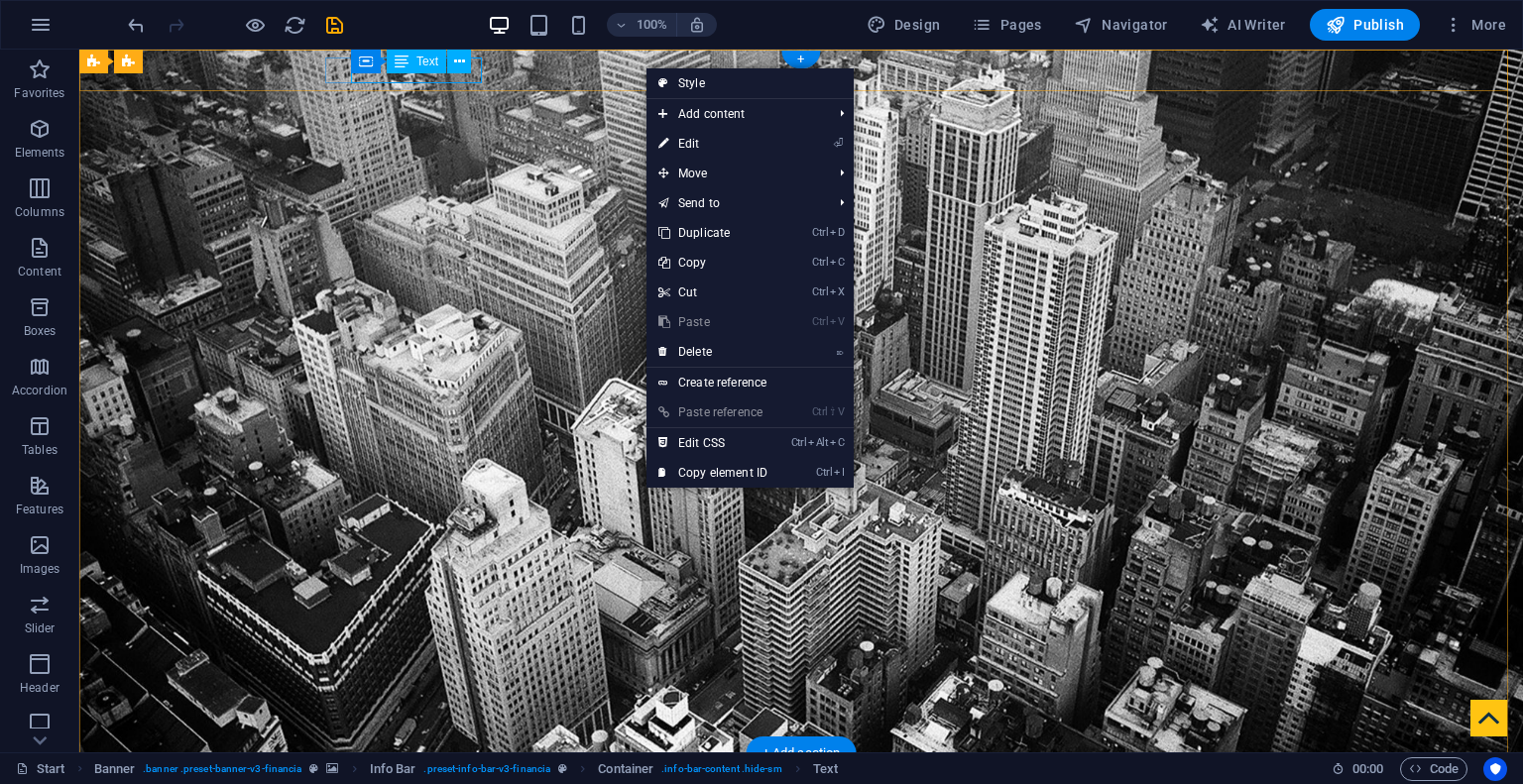 click on "[PHONE]" at bounding box center (793, 790) 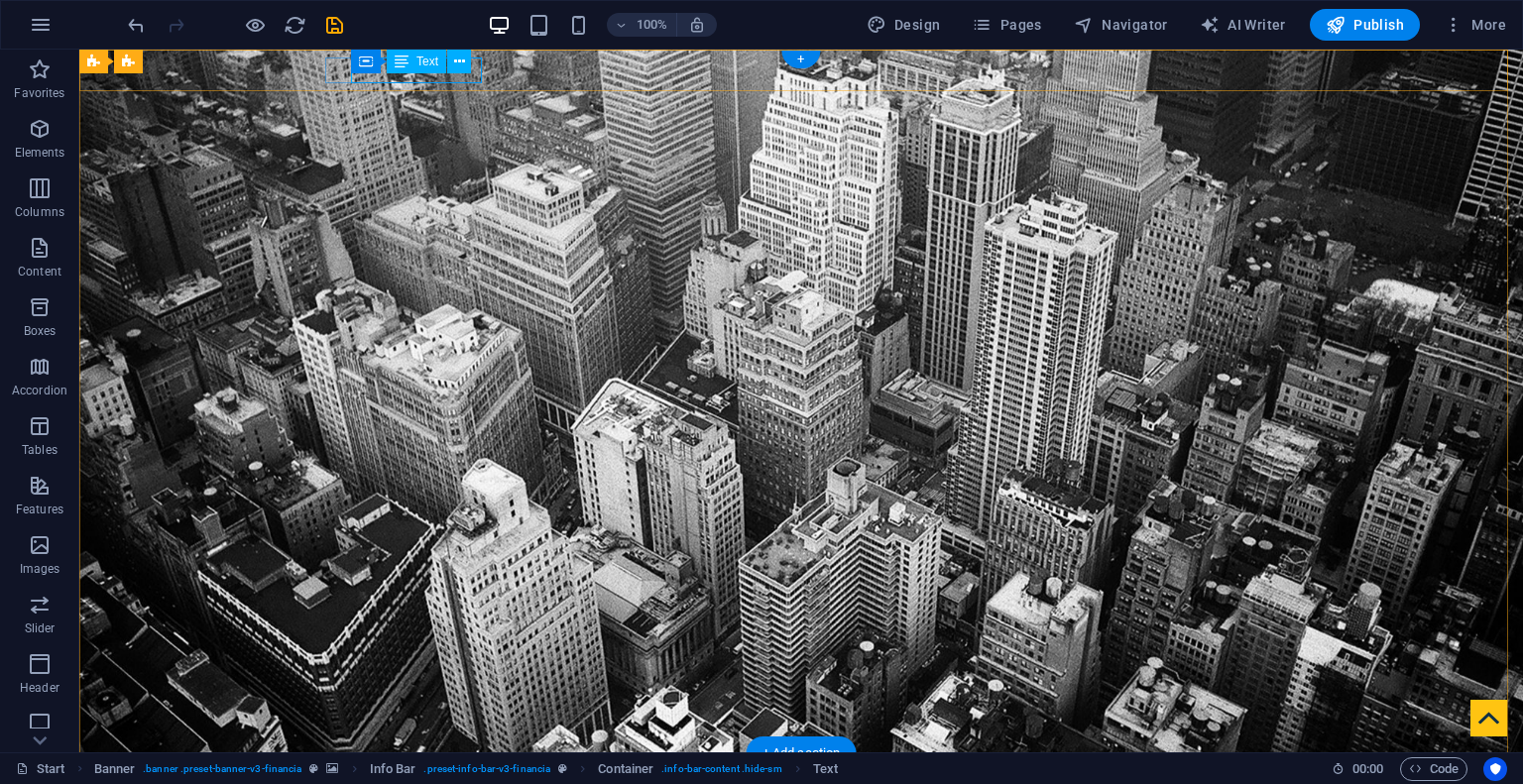 click on "[PHONE]" at bounding box center (793, 790) 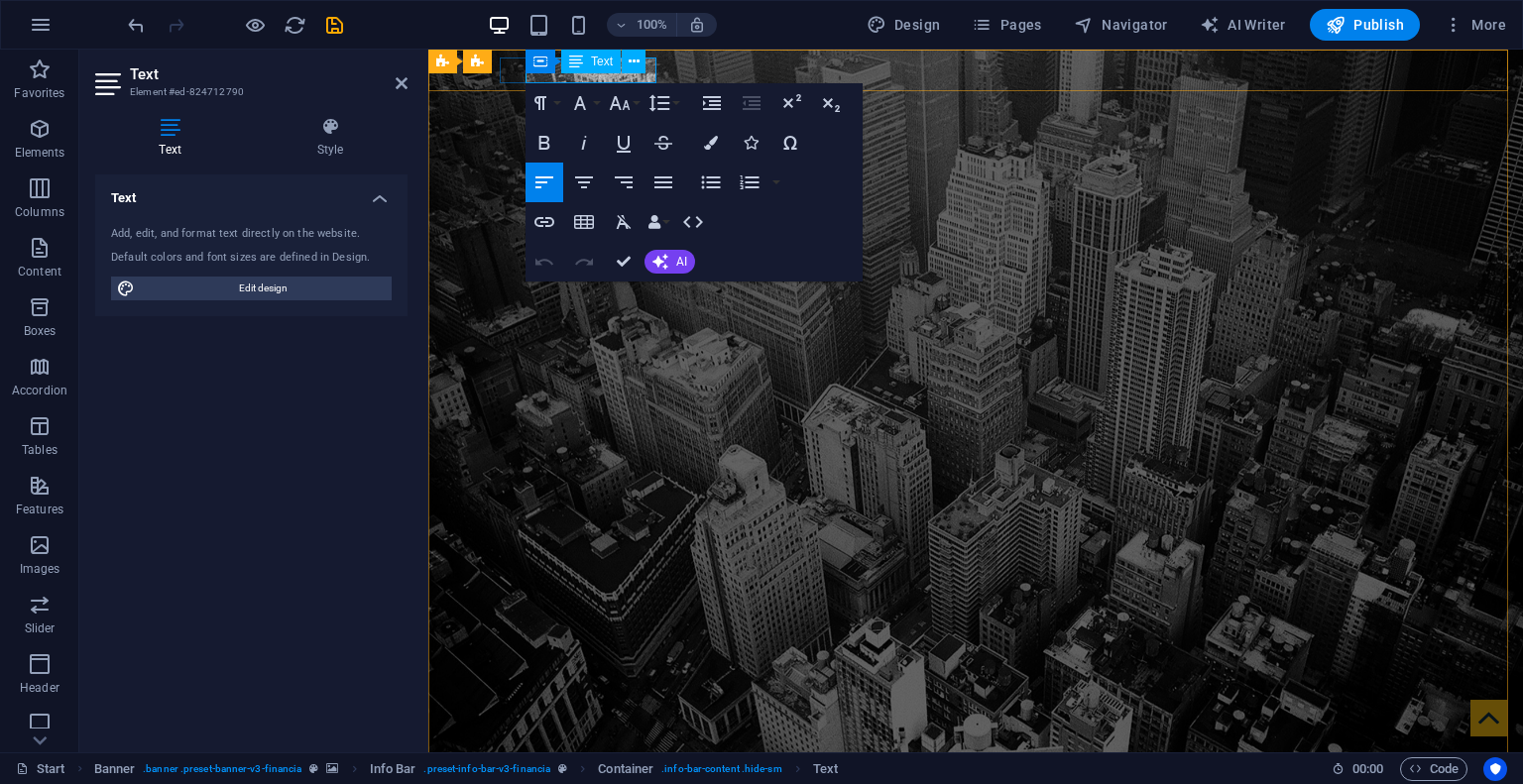 click on "Container   Text" at bounding box center [592, 61] 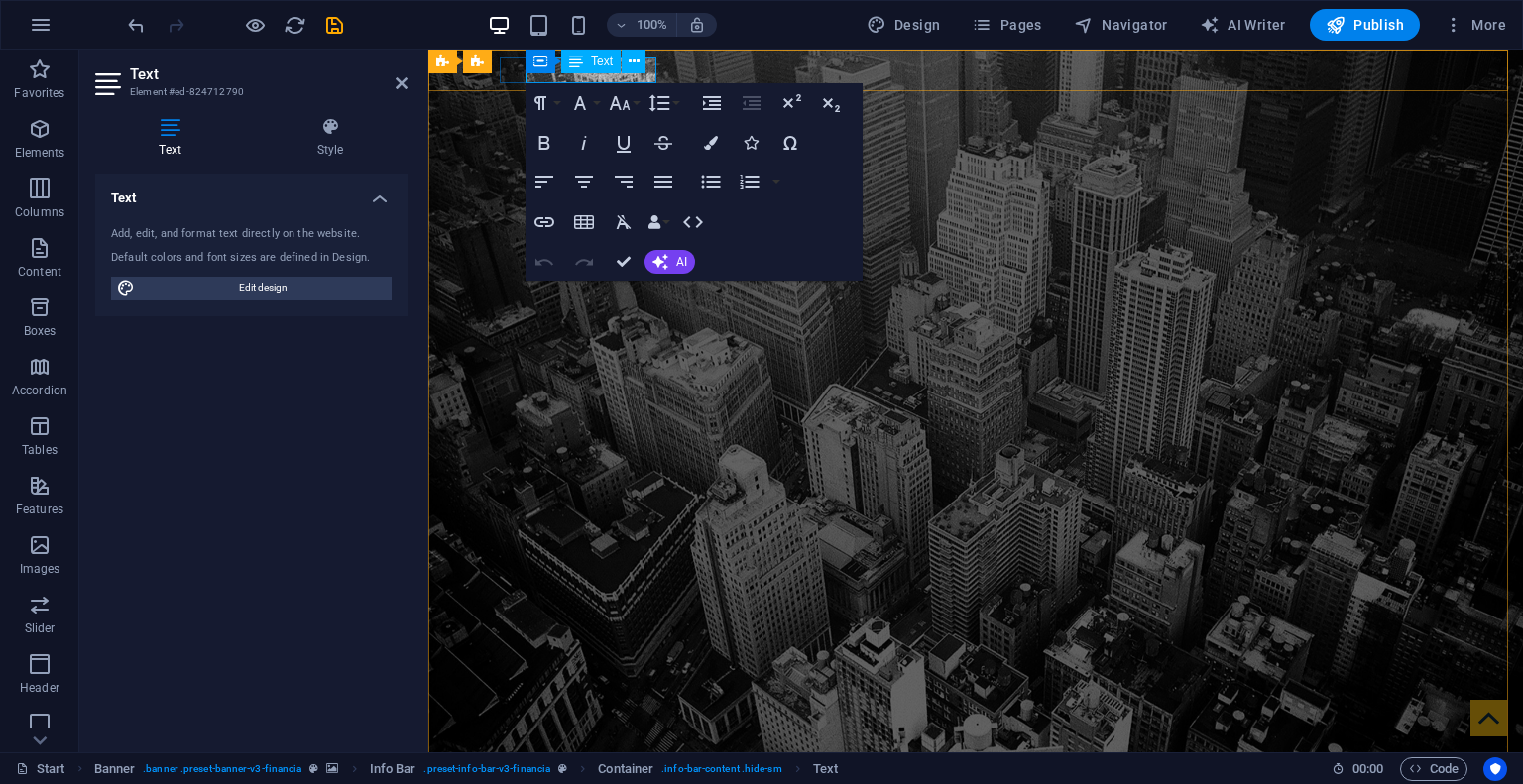 click on "Container   Text" at bounding box center (592, 61) 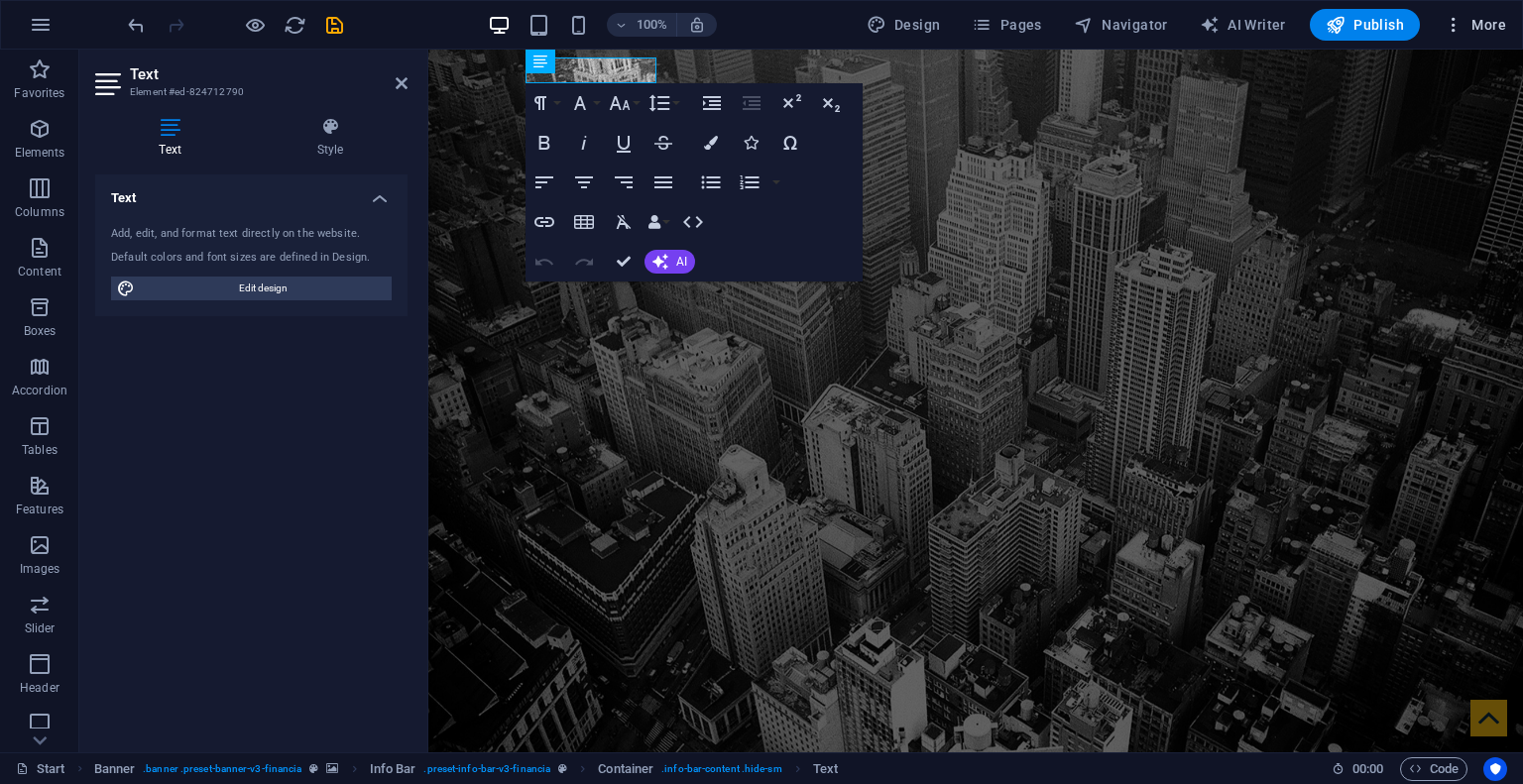 click on "More" at bounding box center [1474, 25] 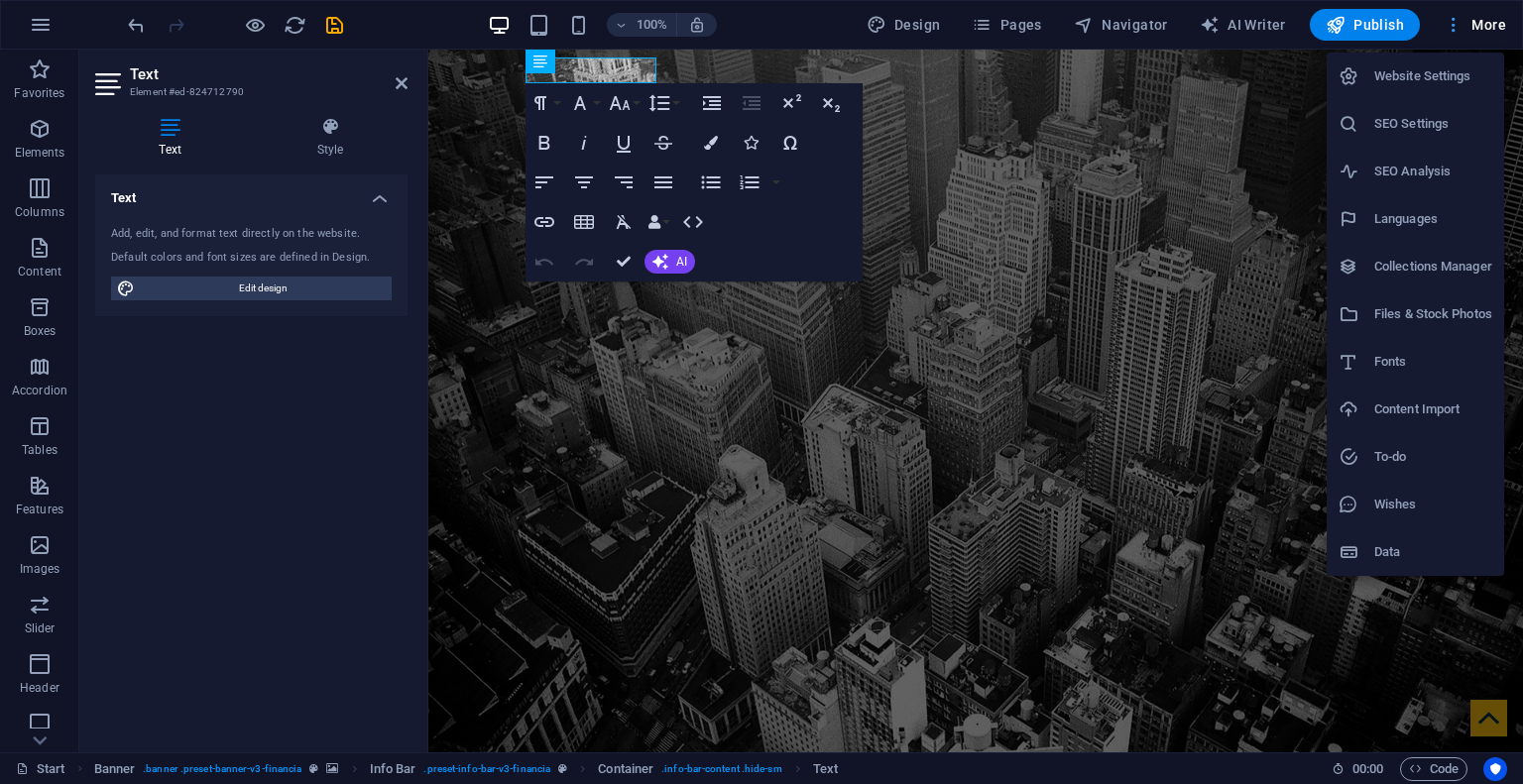 click at bounding box center (762, 392) 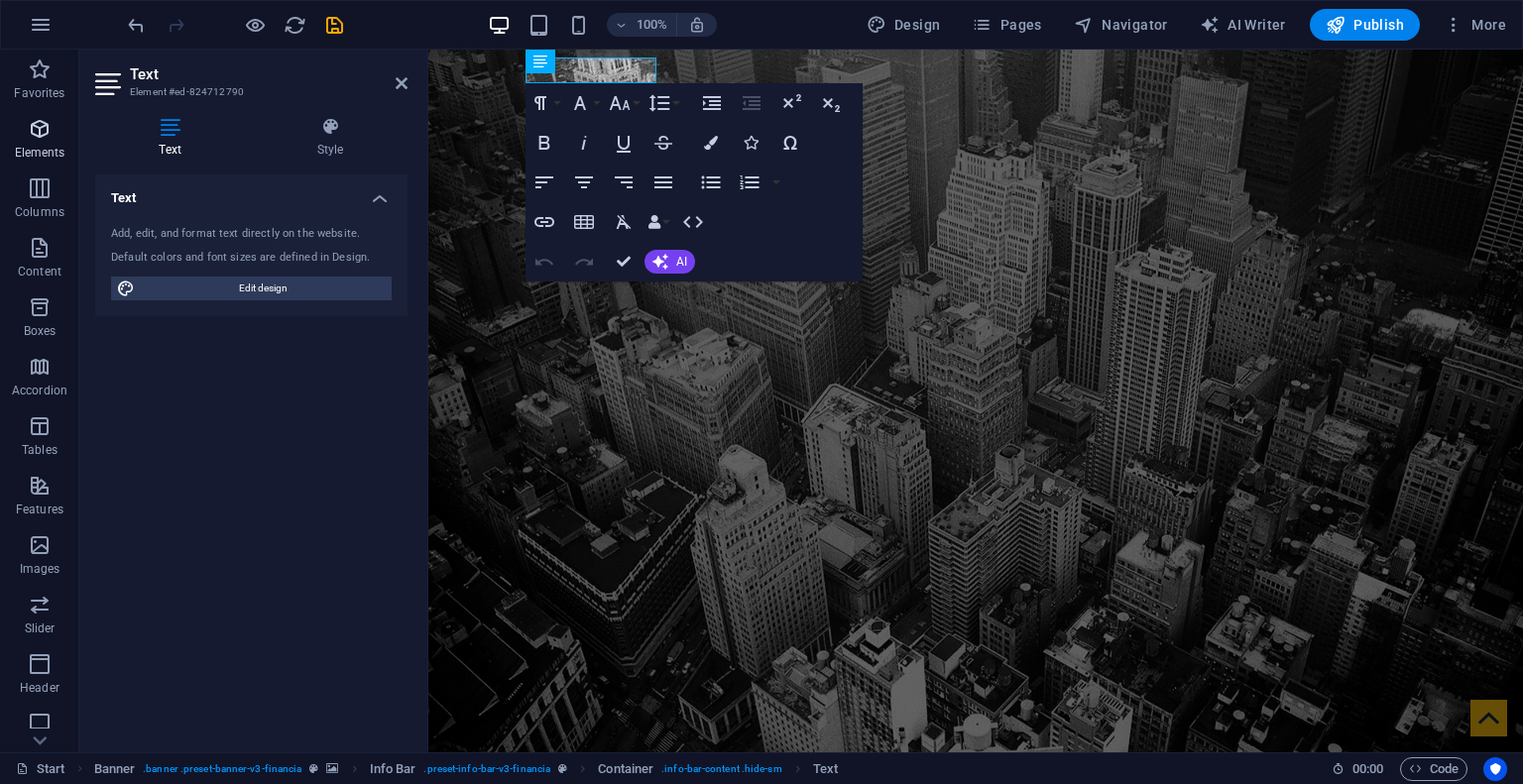 click at bounding box center (40, 129) 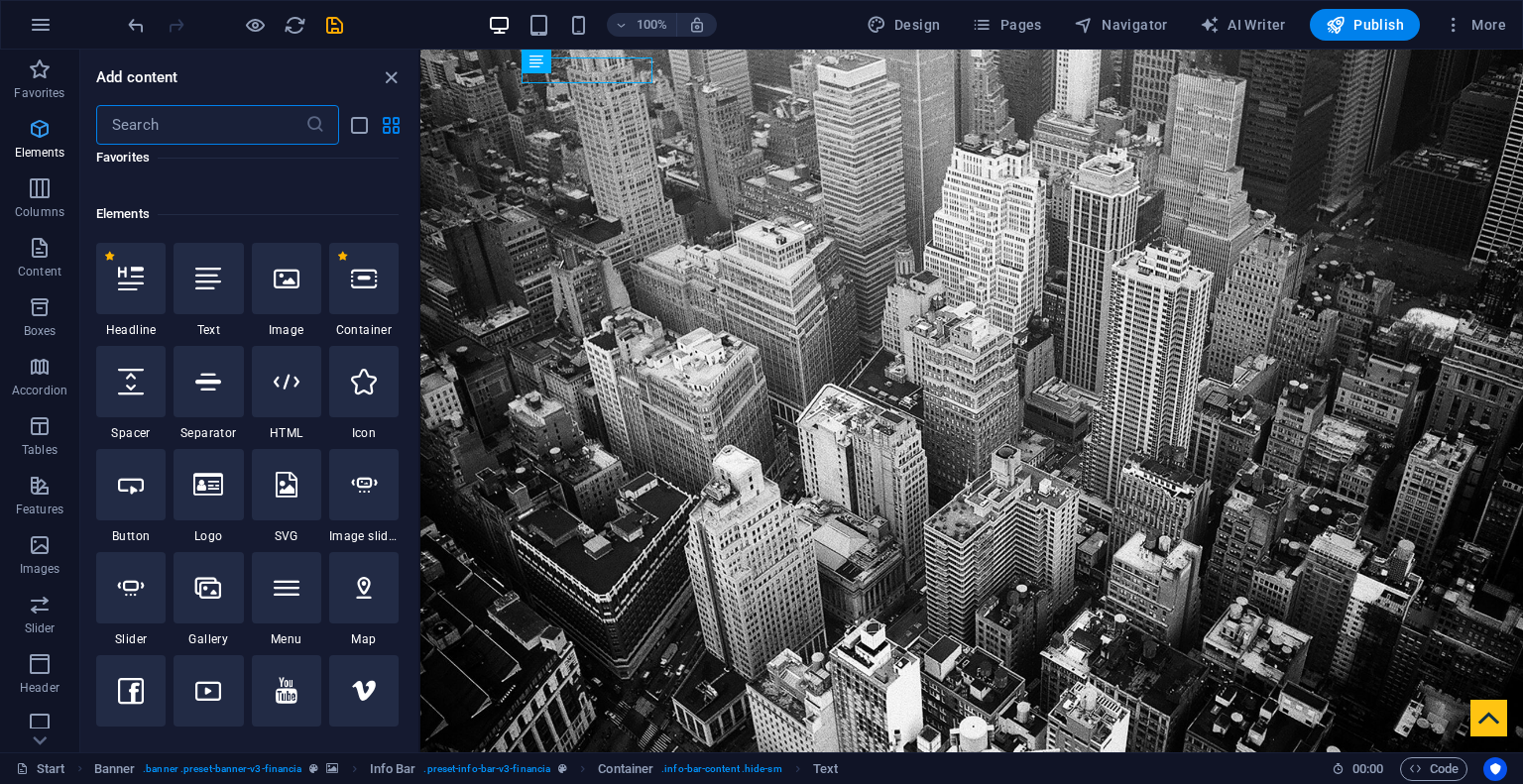 scroll, scrollTop: 210, scrollLeft: 0, axis: vertical 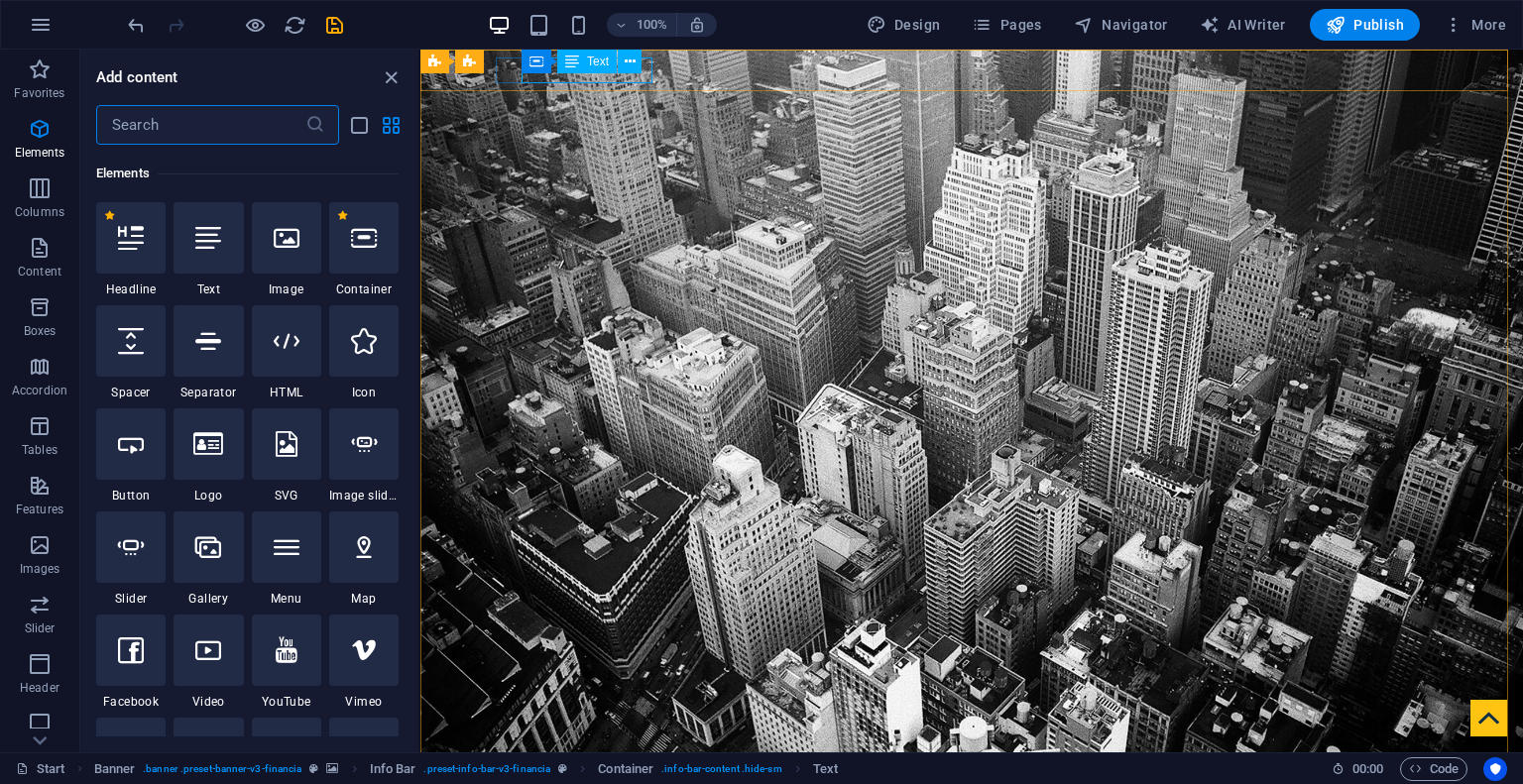 click on "Text" at bounding box center (598, 61) 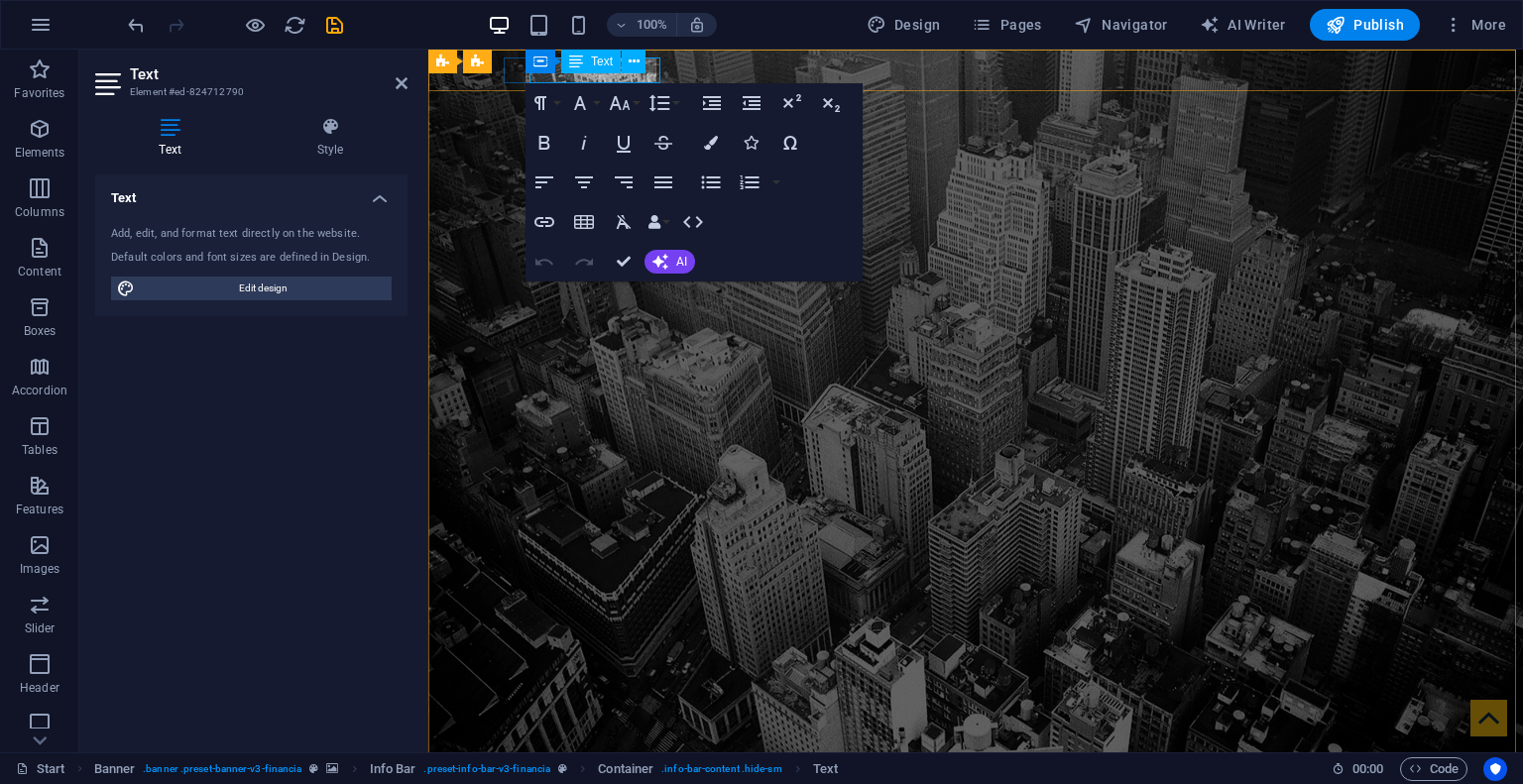 click on "Text" at bounding box center [602, 61] 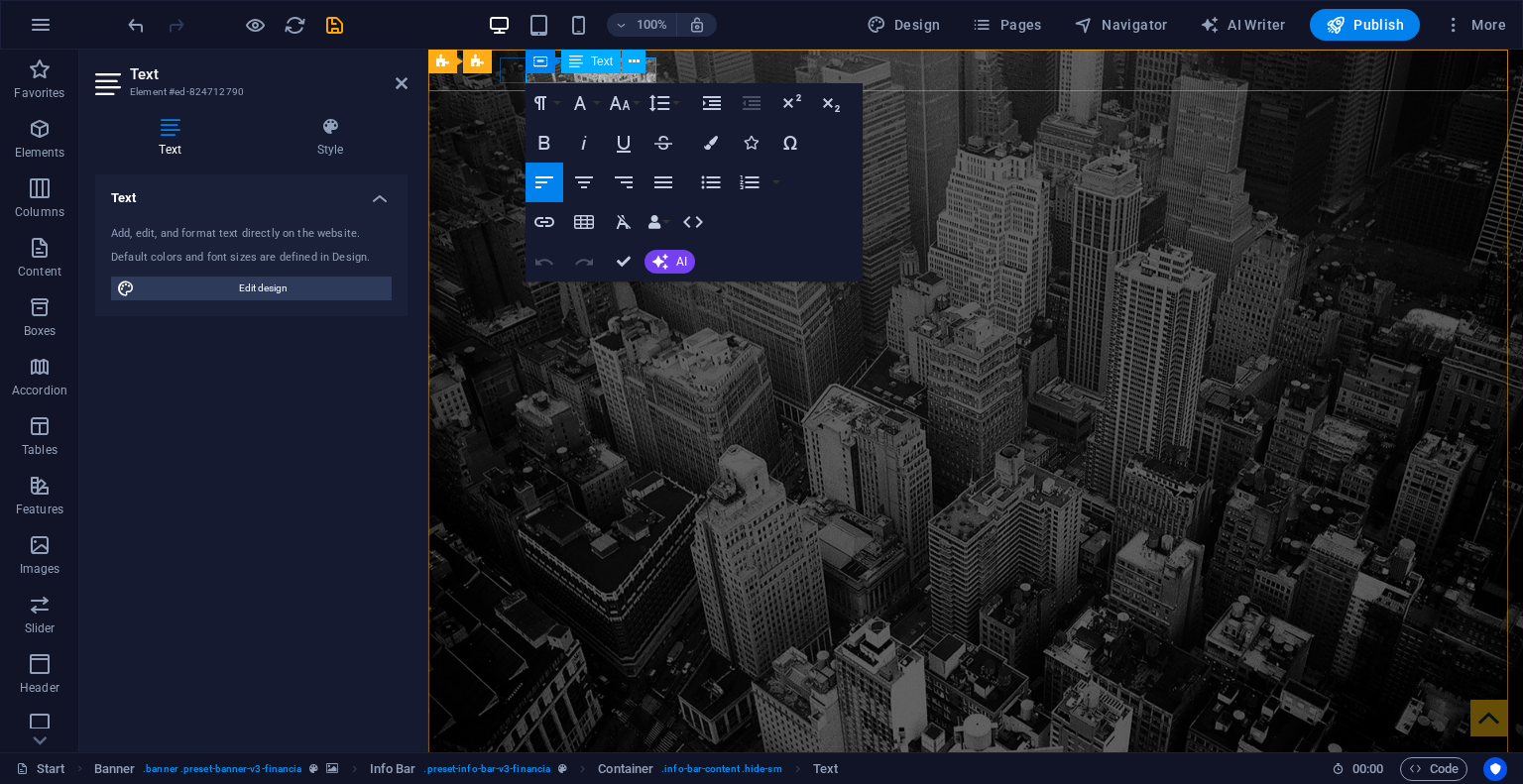 click on "Text" at bounding box center [602, 61] 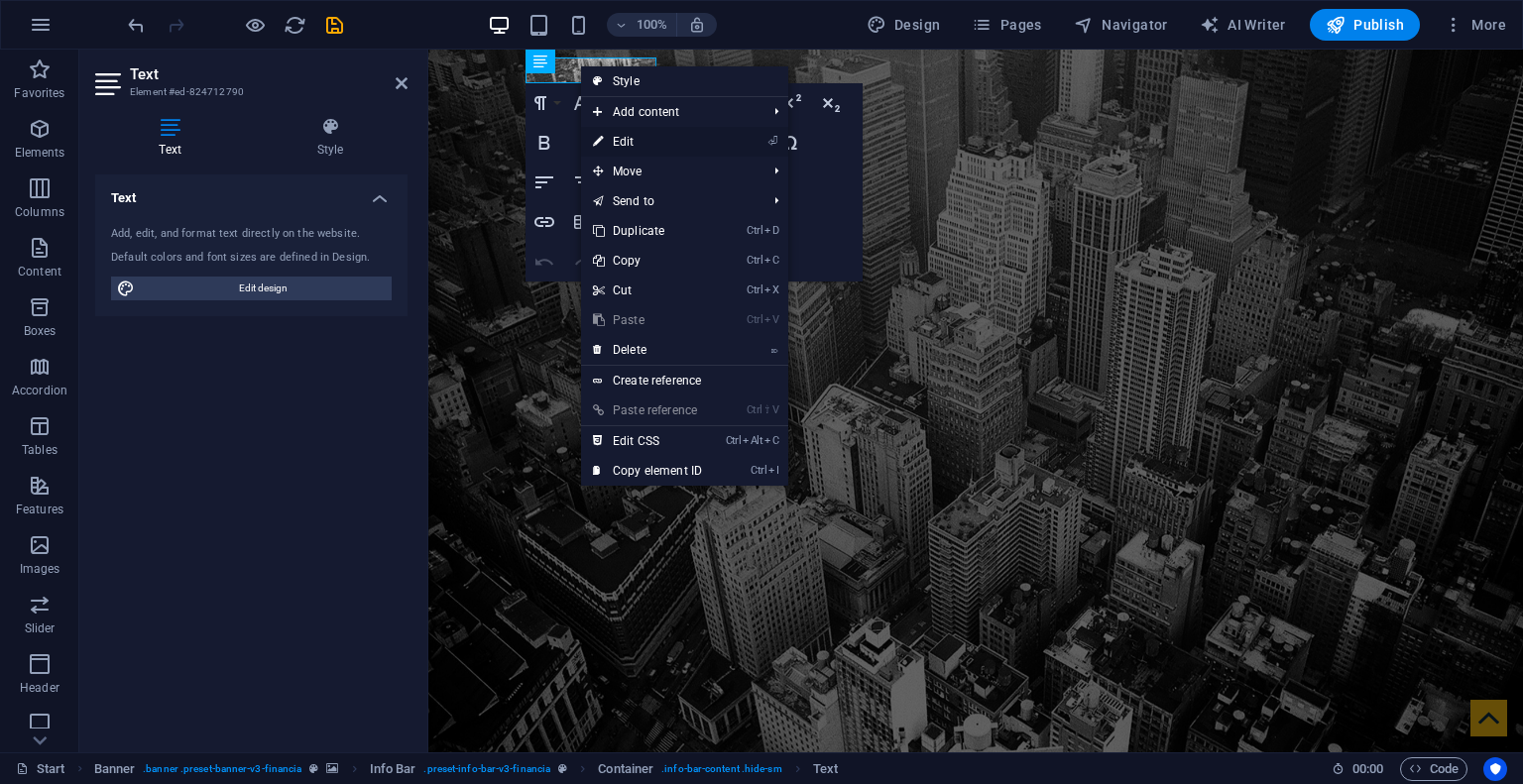 click on "⏎  Edit" at bounding box center [647, 142] 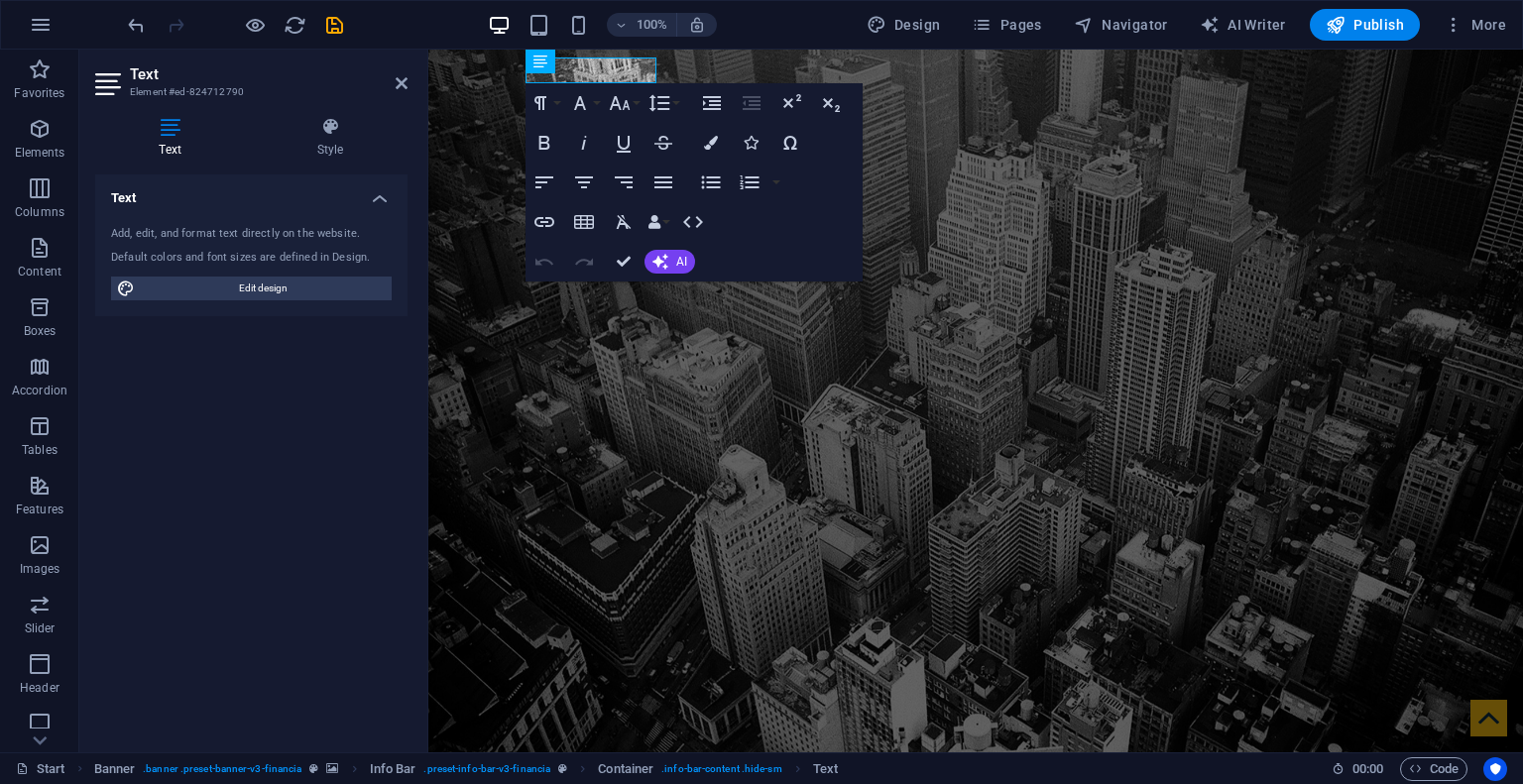 click on "Add, edit, and format text directly on the website. Default colors and font sizes are defined in Design. Edit design" at bounding box center [251, 263] 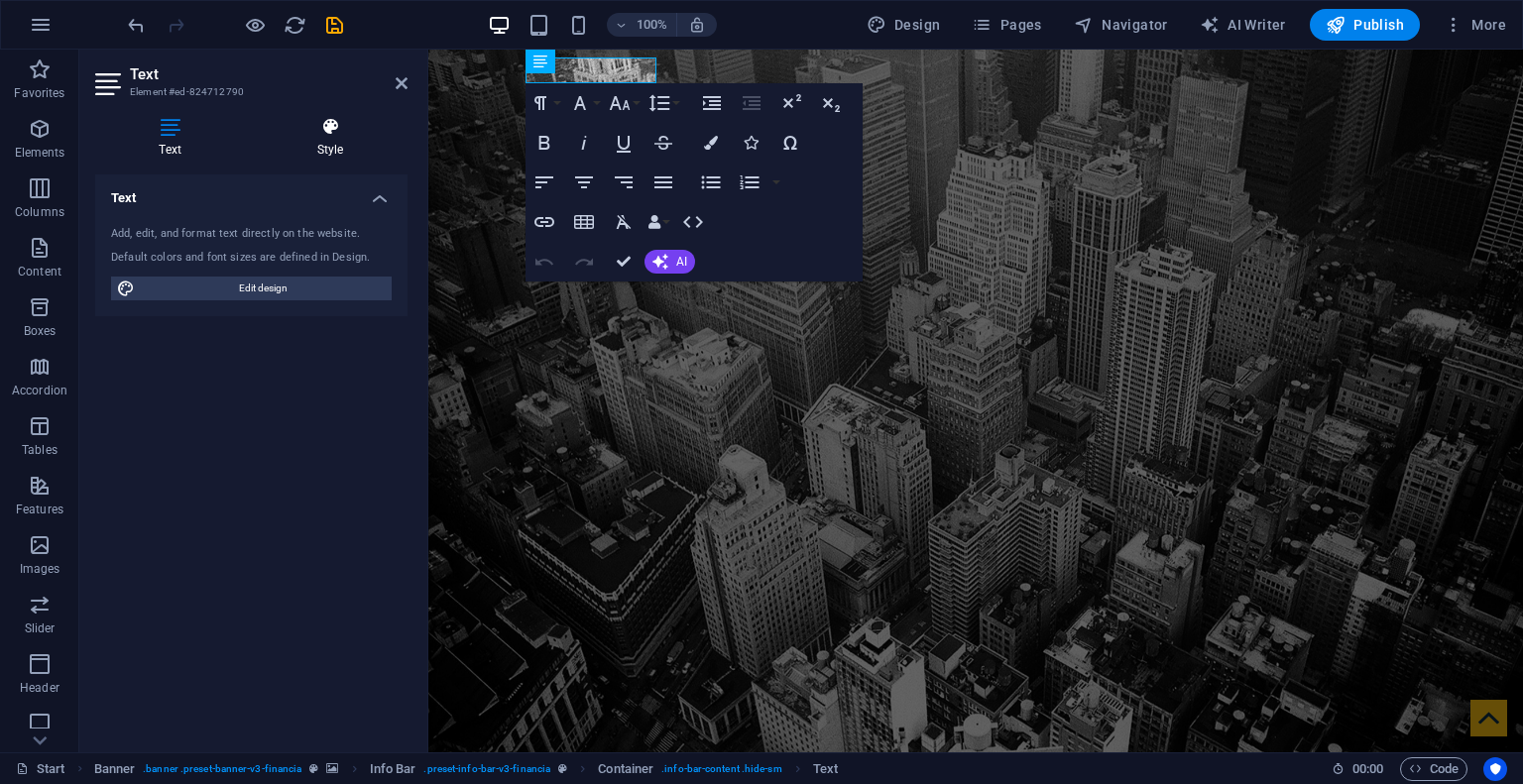 click at bounding box center (330, 127) 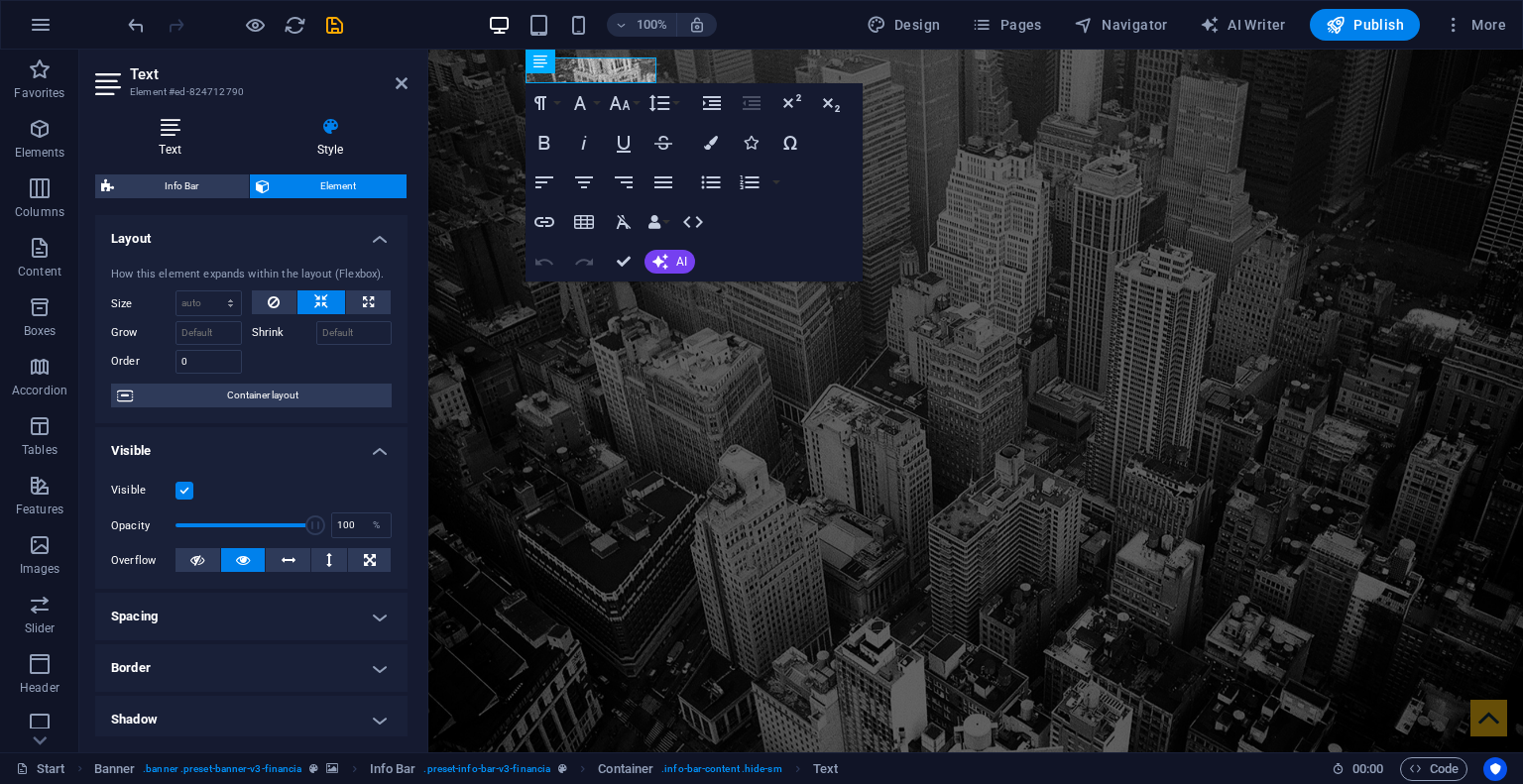 click at bounding box center (170, 127) 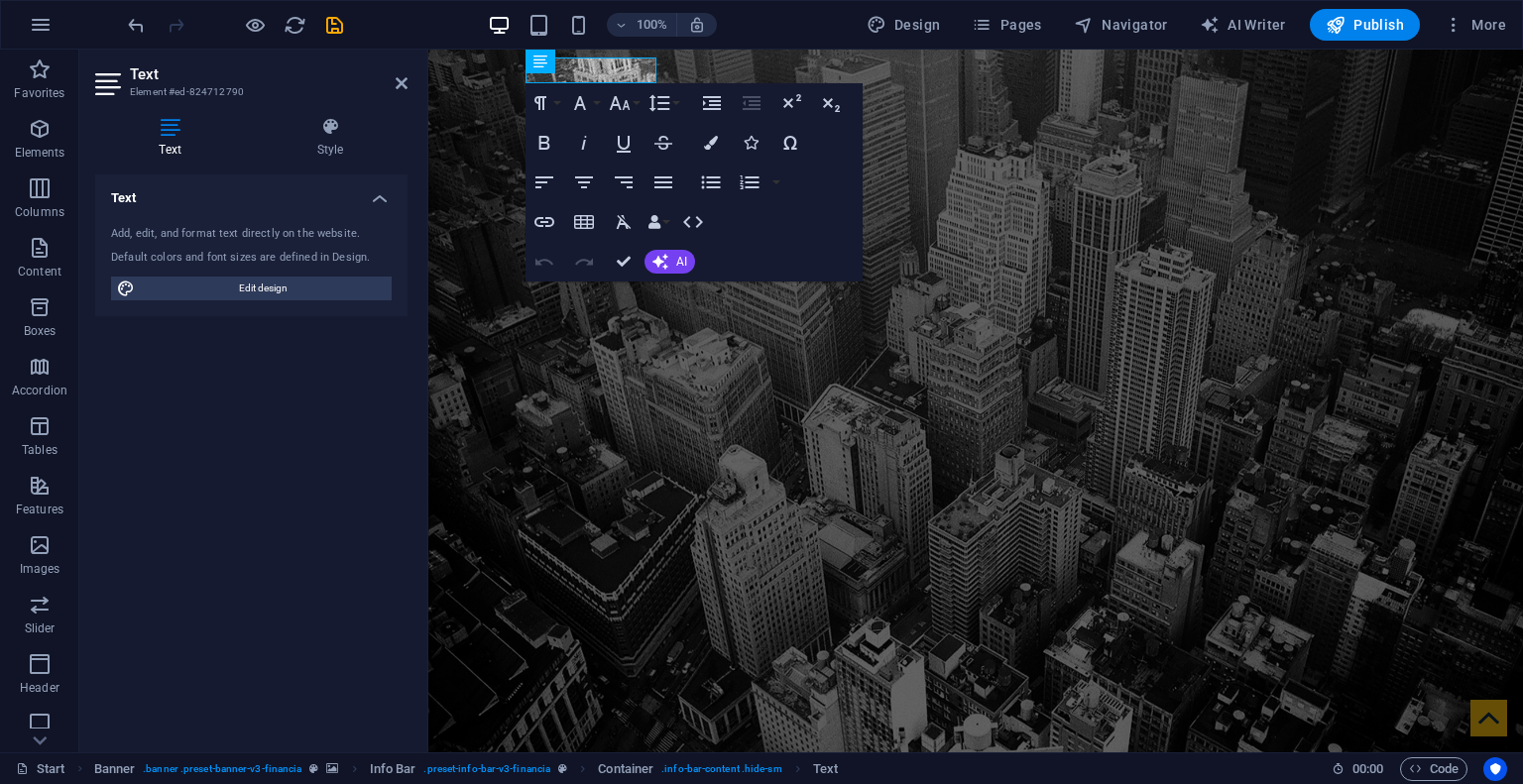 click at bounding box center [170, 127] 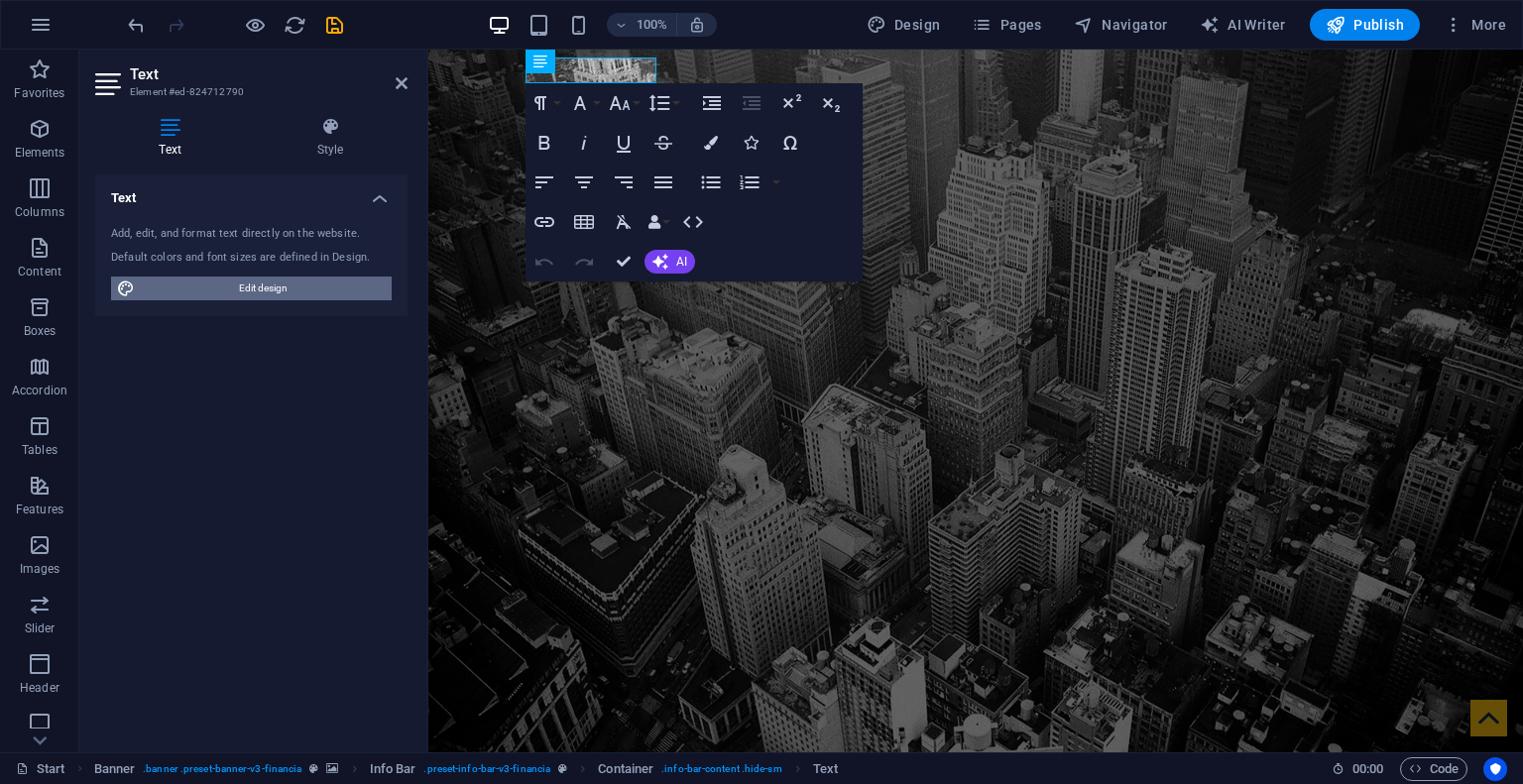 click on "Edit design" at bounding box center [263, 288] 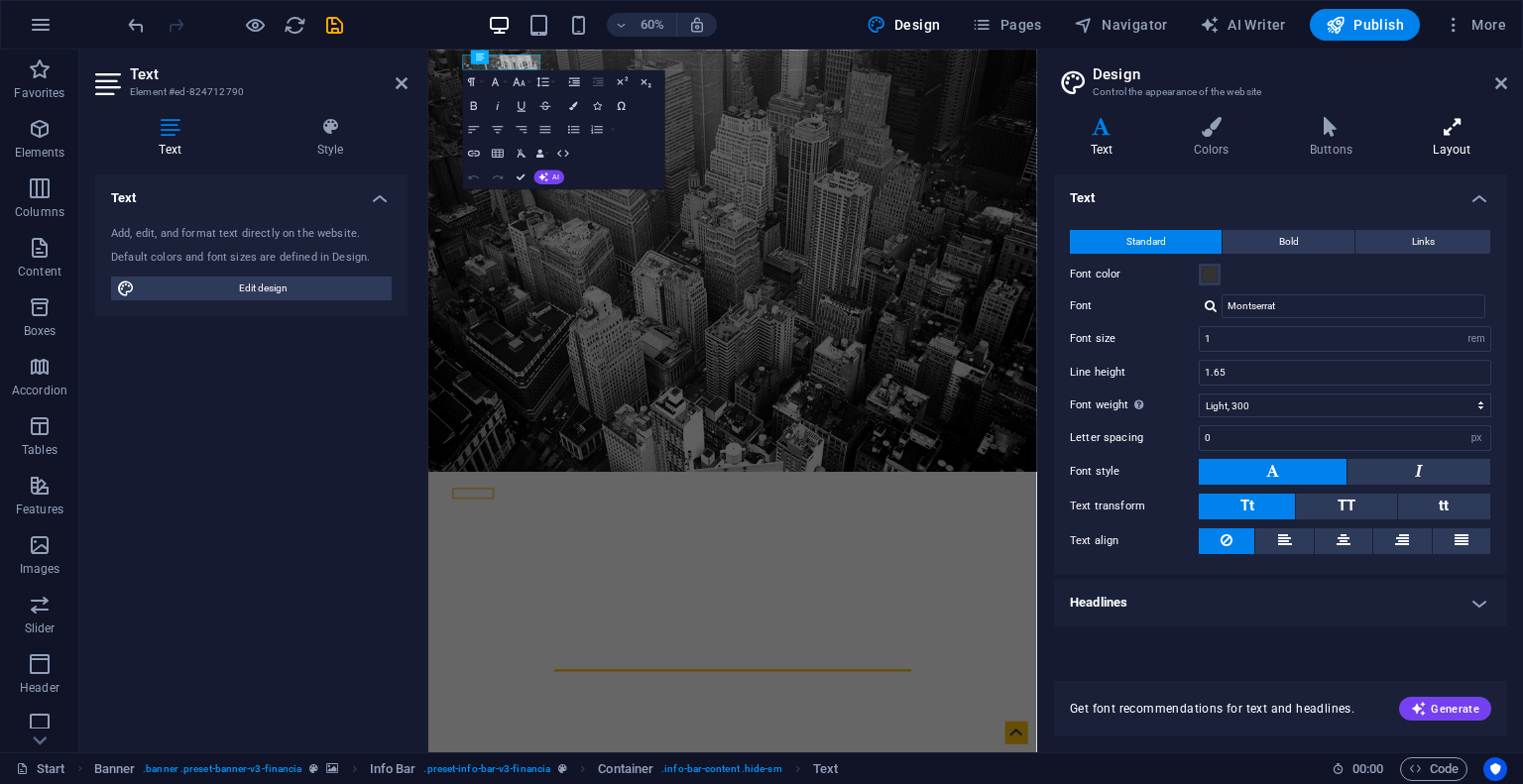 click on "Layout" at bounding box center (1452, 138) 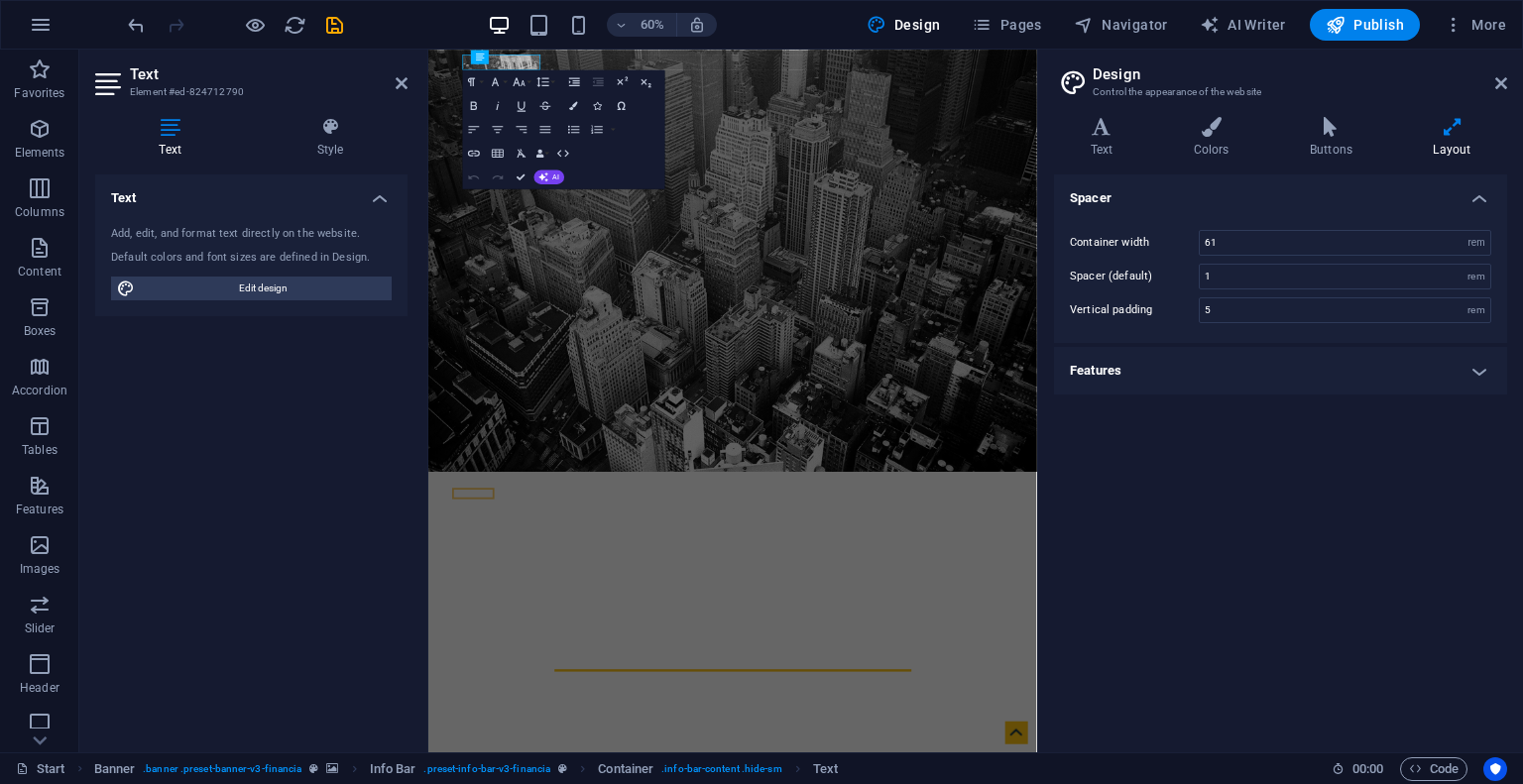click on "Features" at bounding box center [1280, 371] 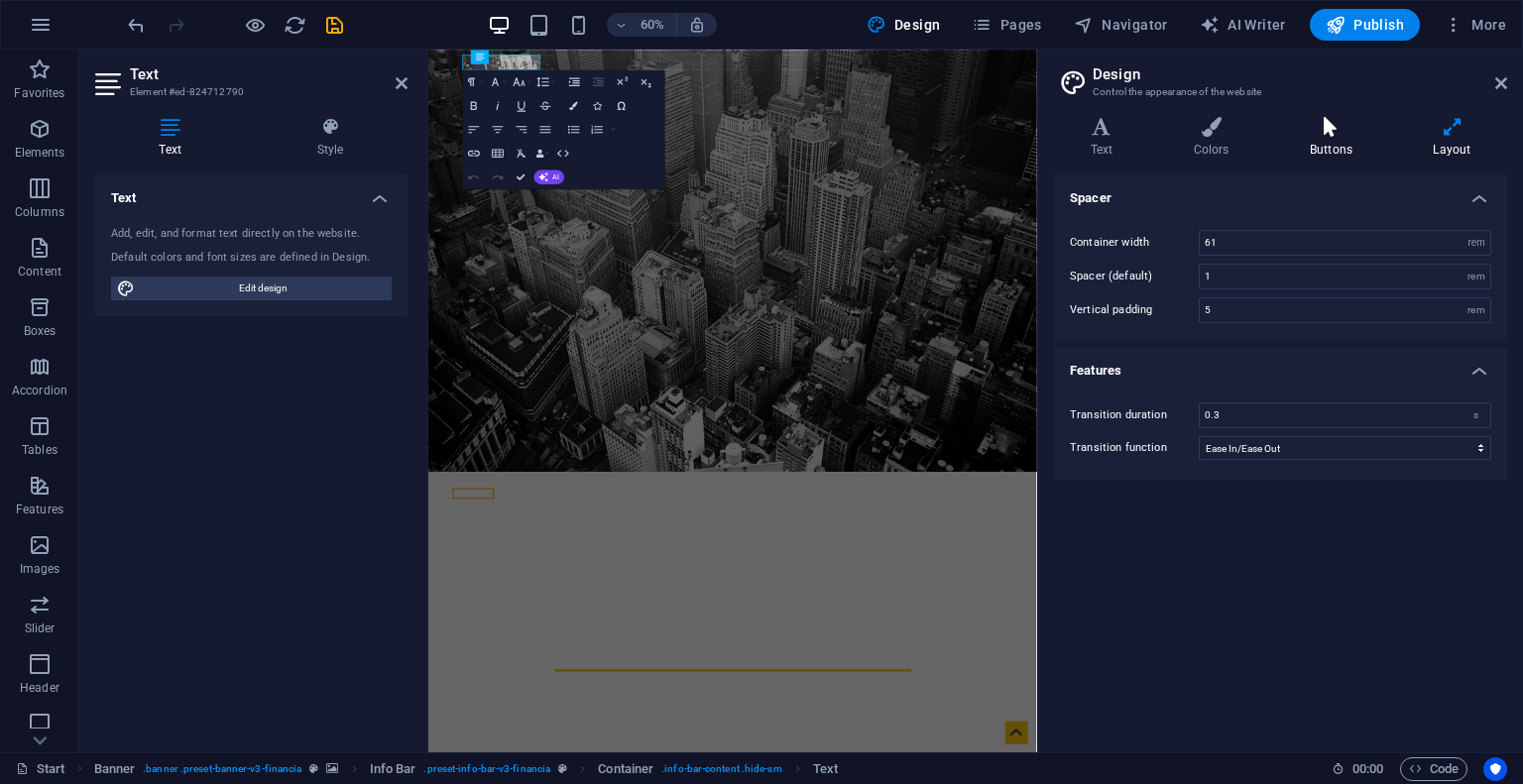 click at bounding box center (1331, 127) 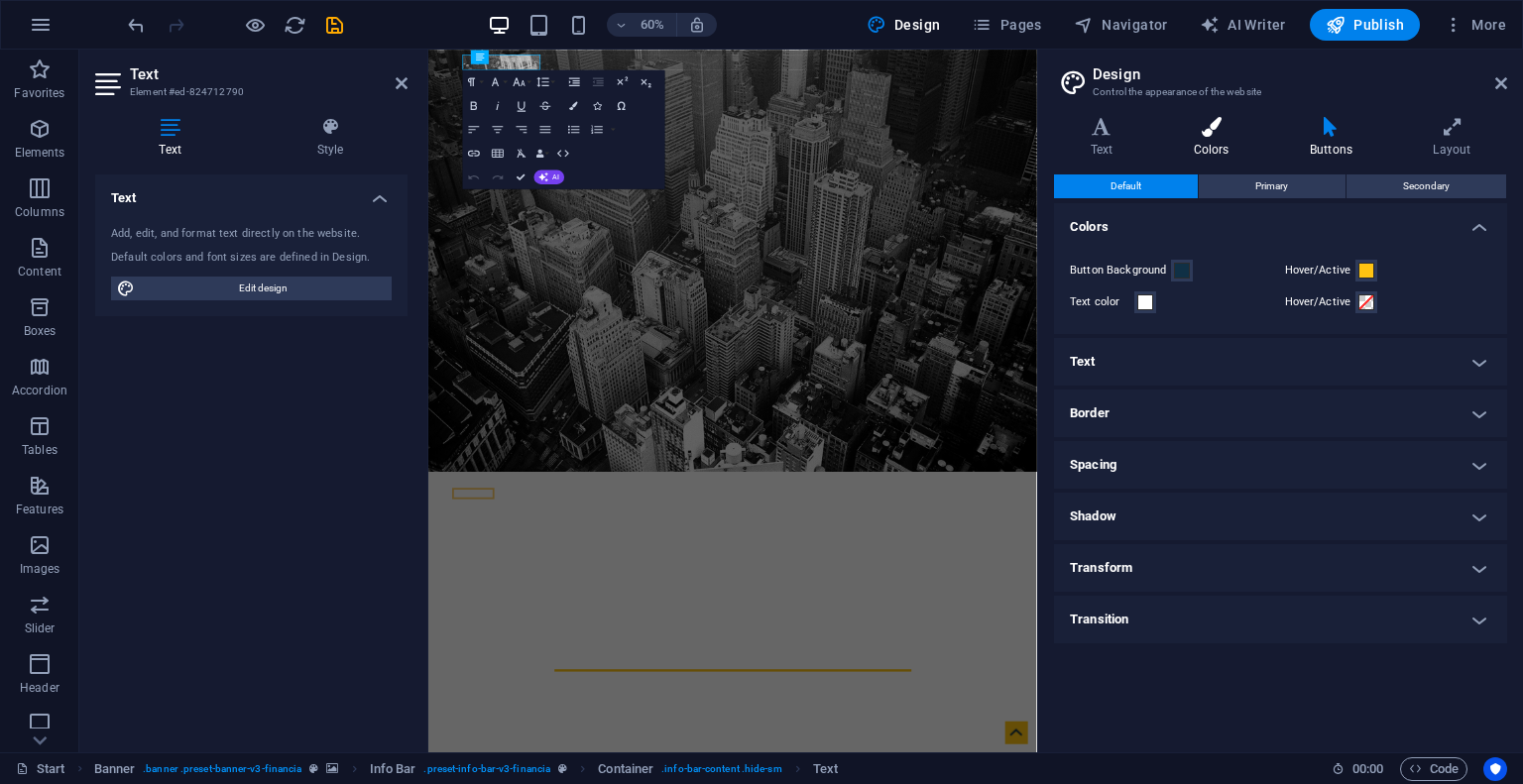 click at bounding box center (1211, 127) 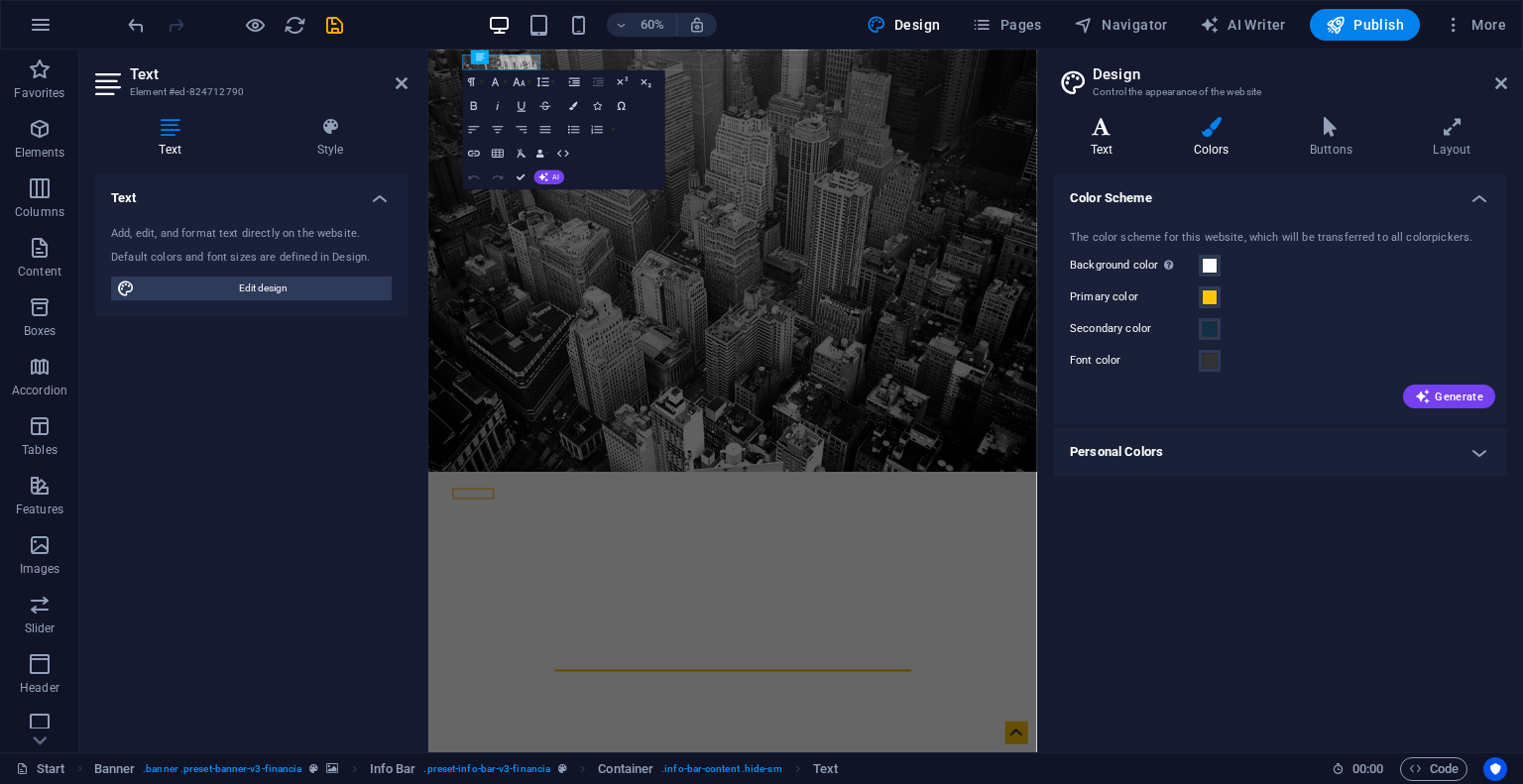 click at bounding box center (1102, 127) 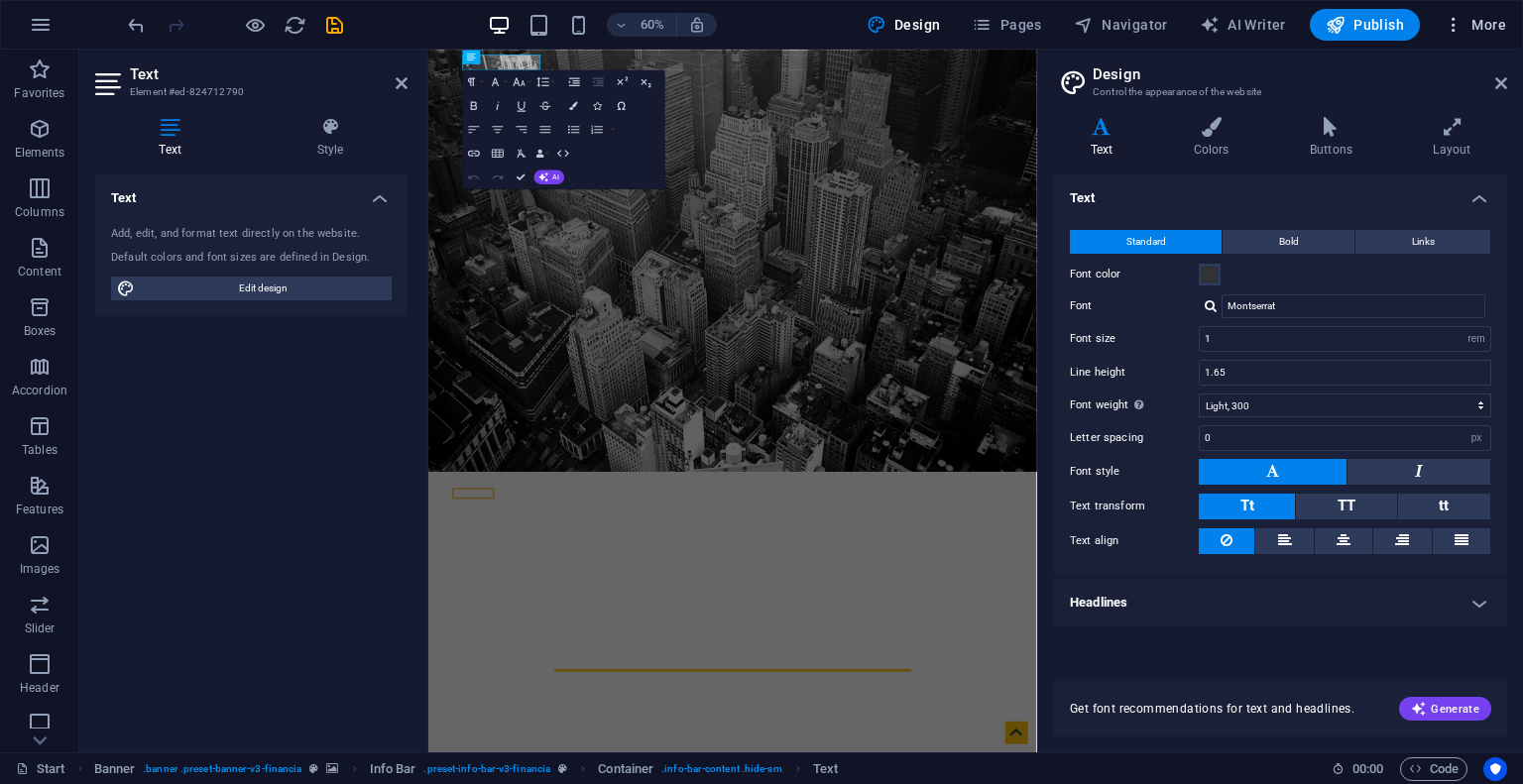 click on "More" at bounding box center (1474, 25) 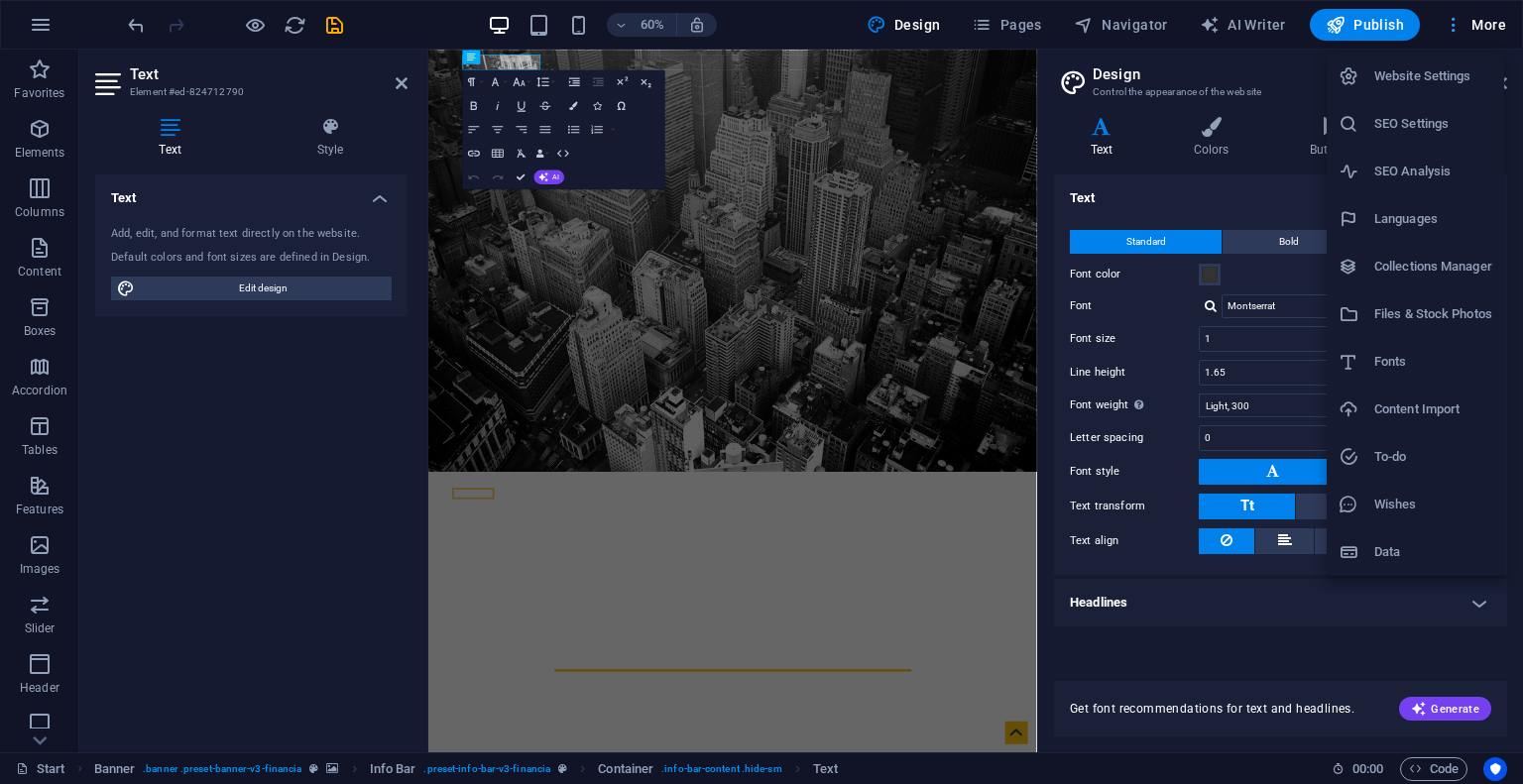 click at bounding box center (762, 392) 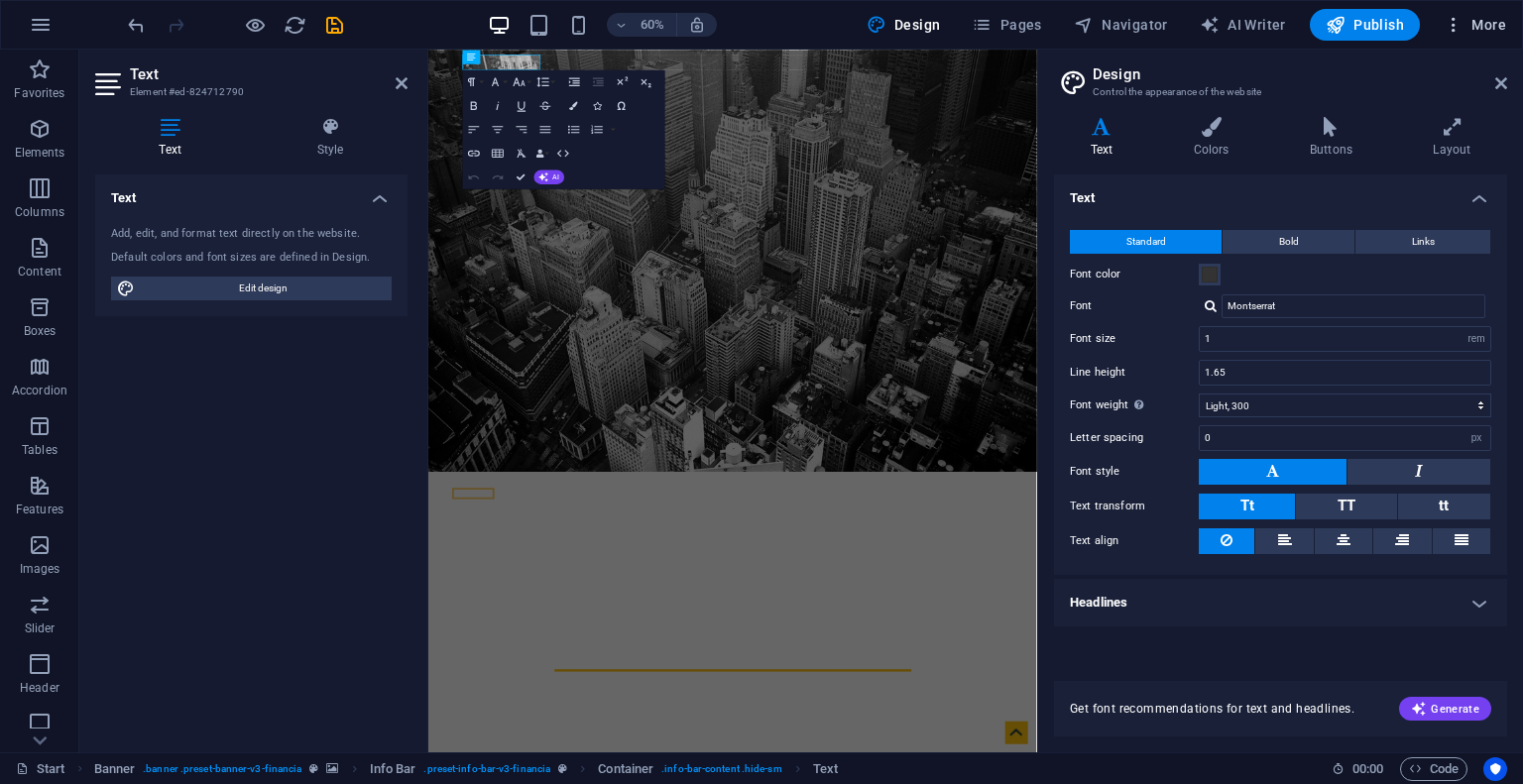 click on "More" at bounding box center [1474, 25] 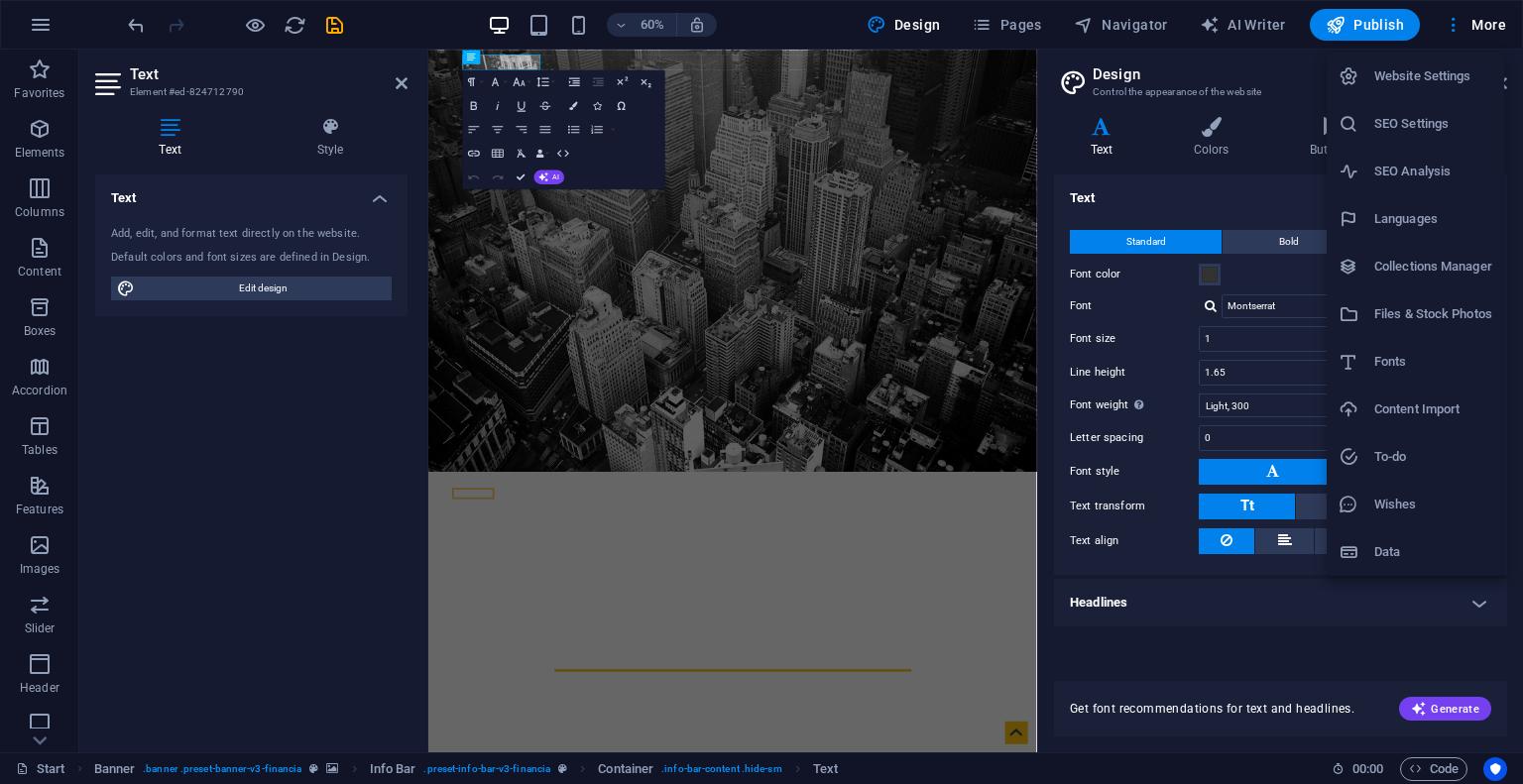 click on "Website Settings" at bounding box center (1433, 76) 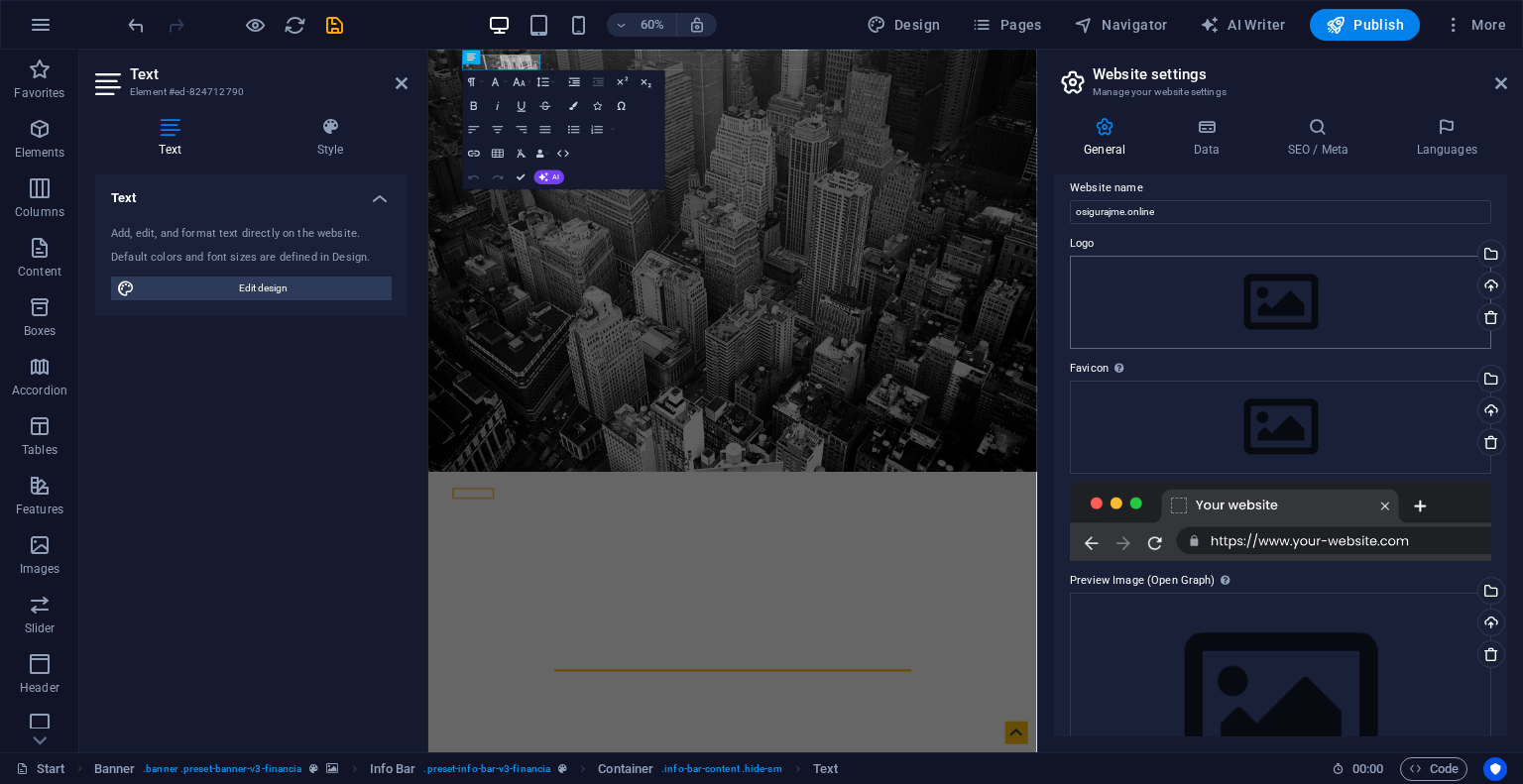 scroll, scrollTop: 0, scrollLeft: 0, axis: both 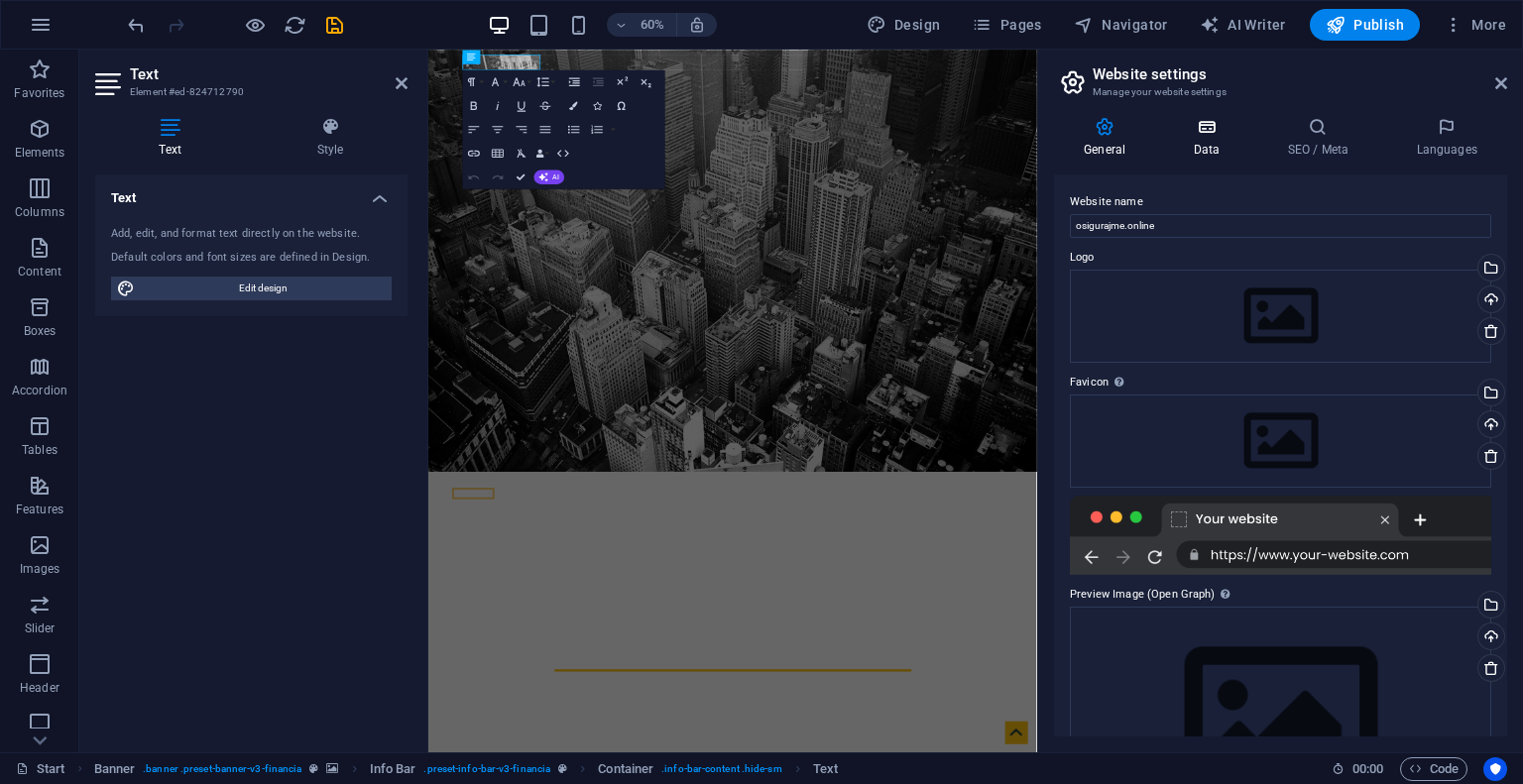 click at bounding box center (1206, 127) 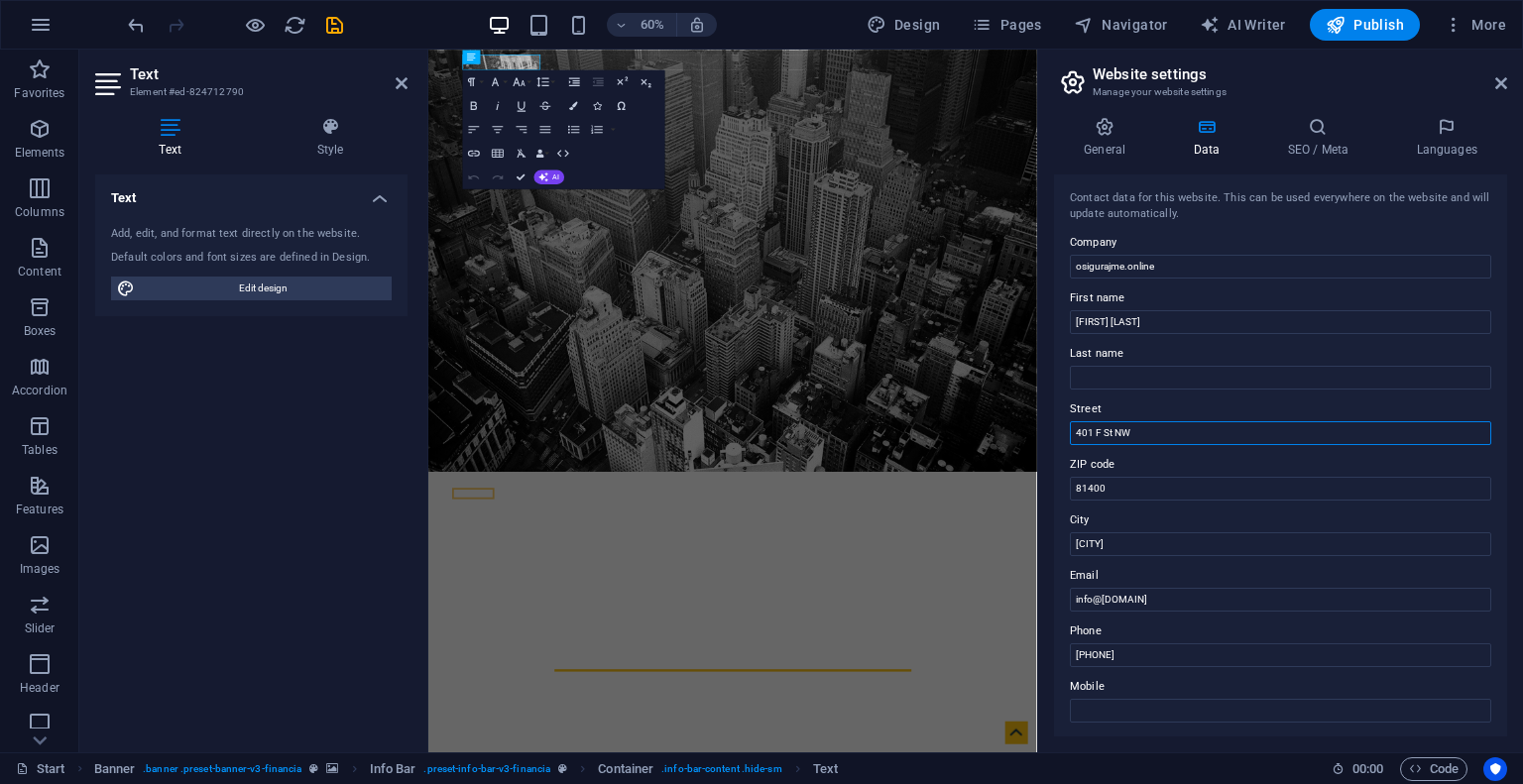 drag, startPoint x: 1147, startPoint y: 435, endPoint x: 1071, endPoint y: 435, distance: 76 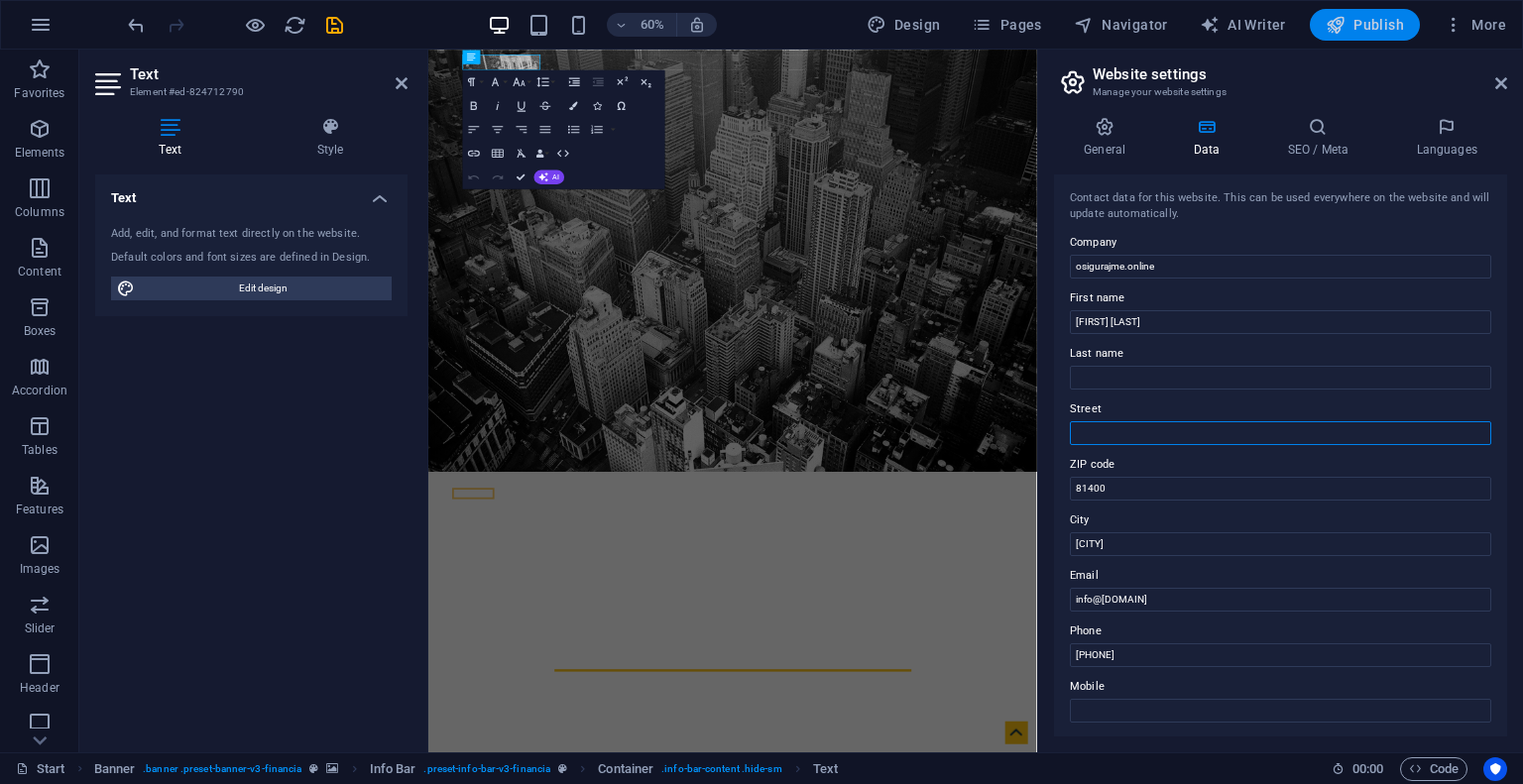 type 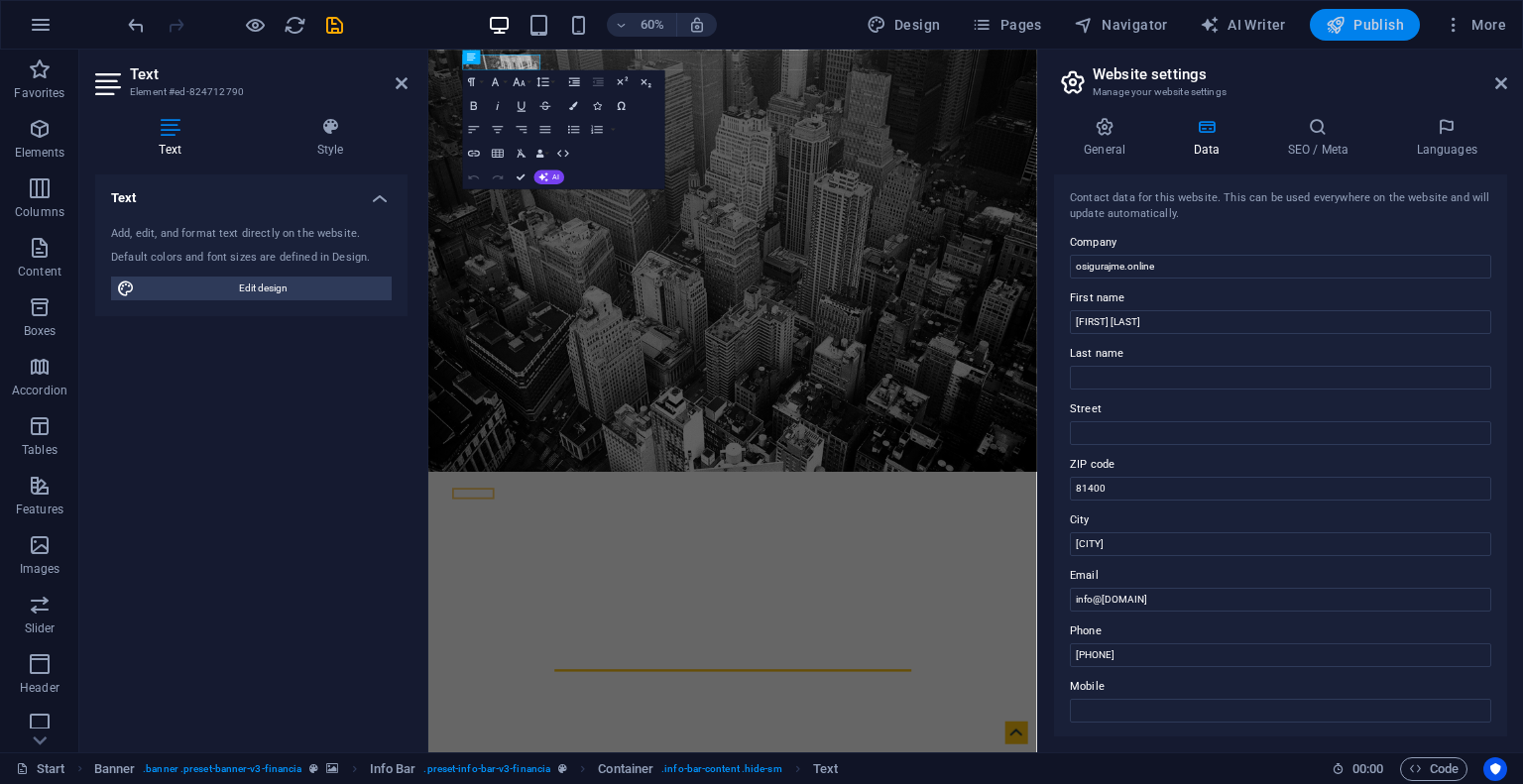 click on "Publish" at bounding box center (1364, 25) 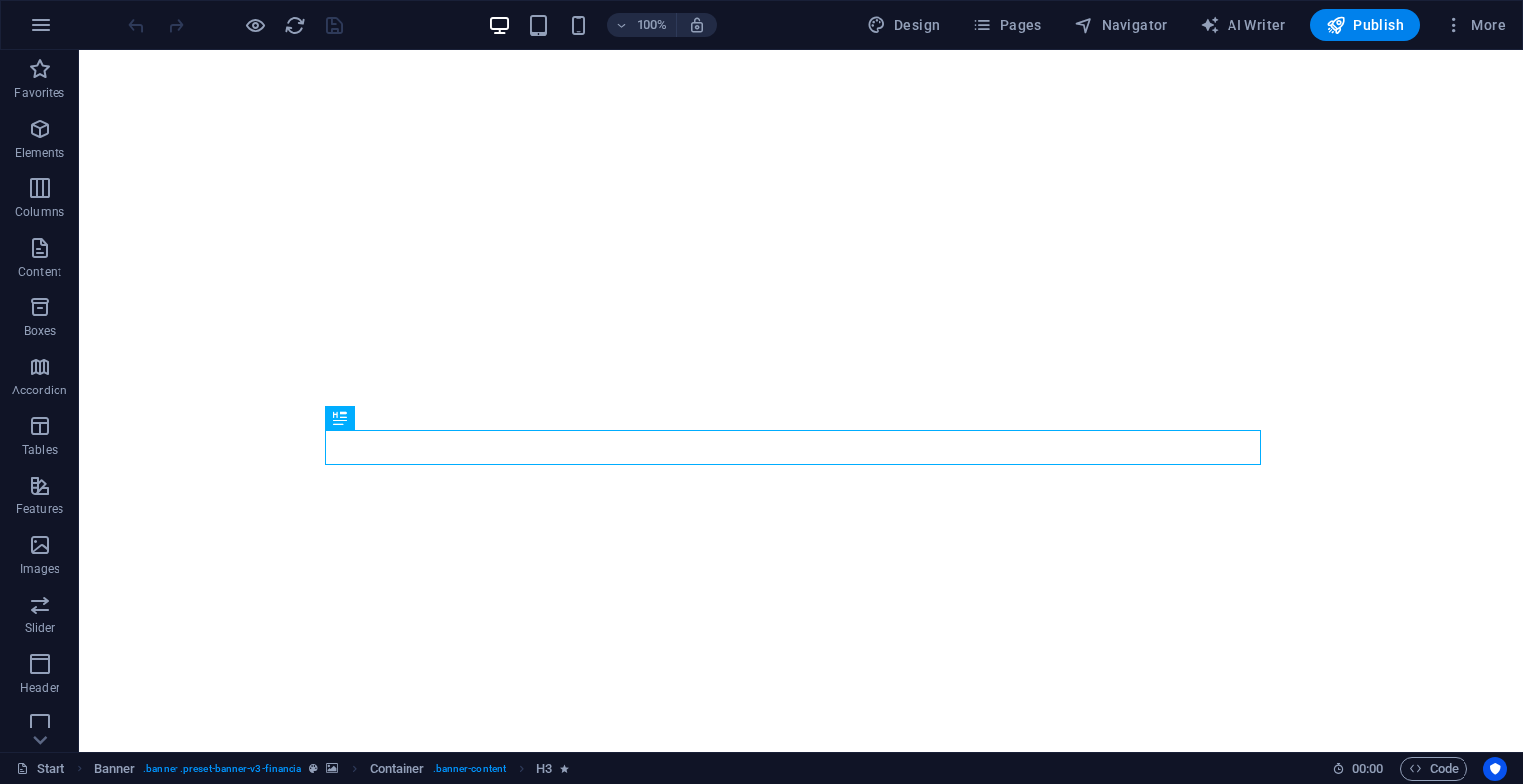 scroll, scrollTop: 0, scrollLeft: 0, axis: both 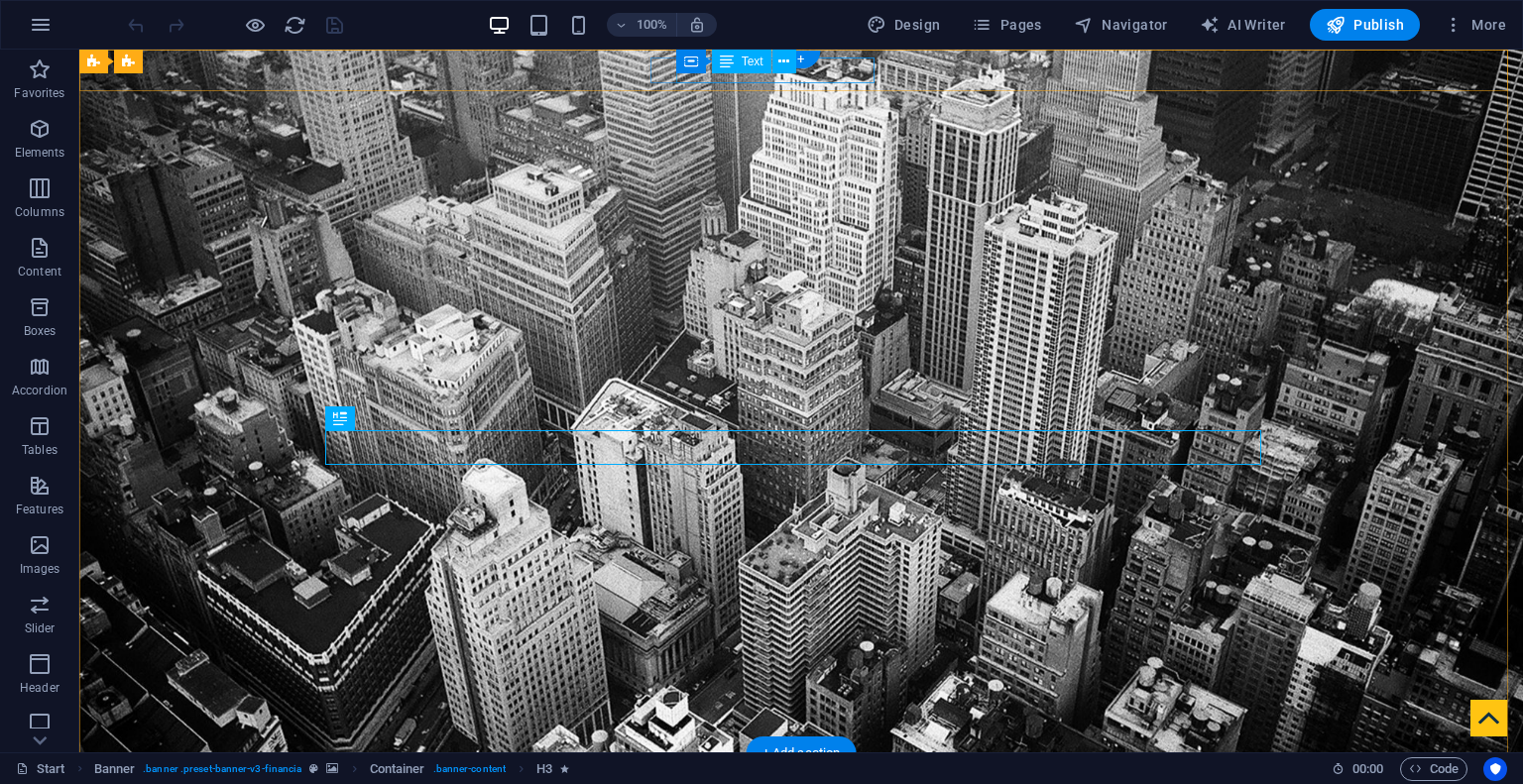 click on "401 F St NW ,  Niksic   81400" at bounding box center (793, 832) 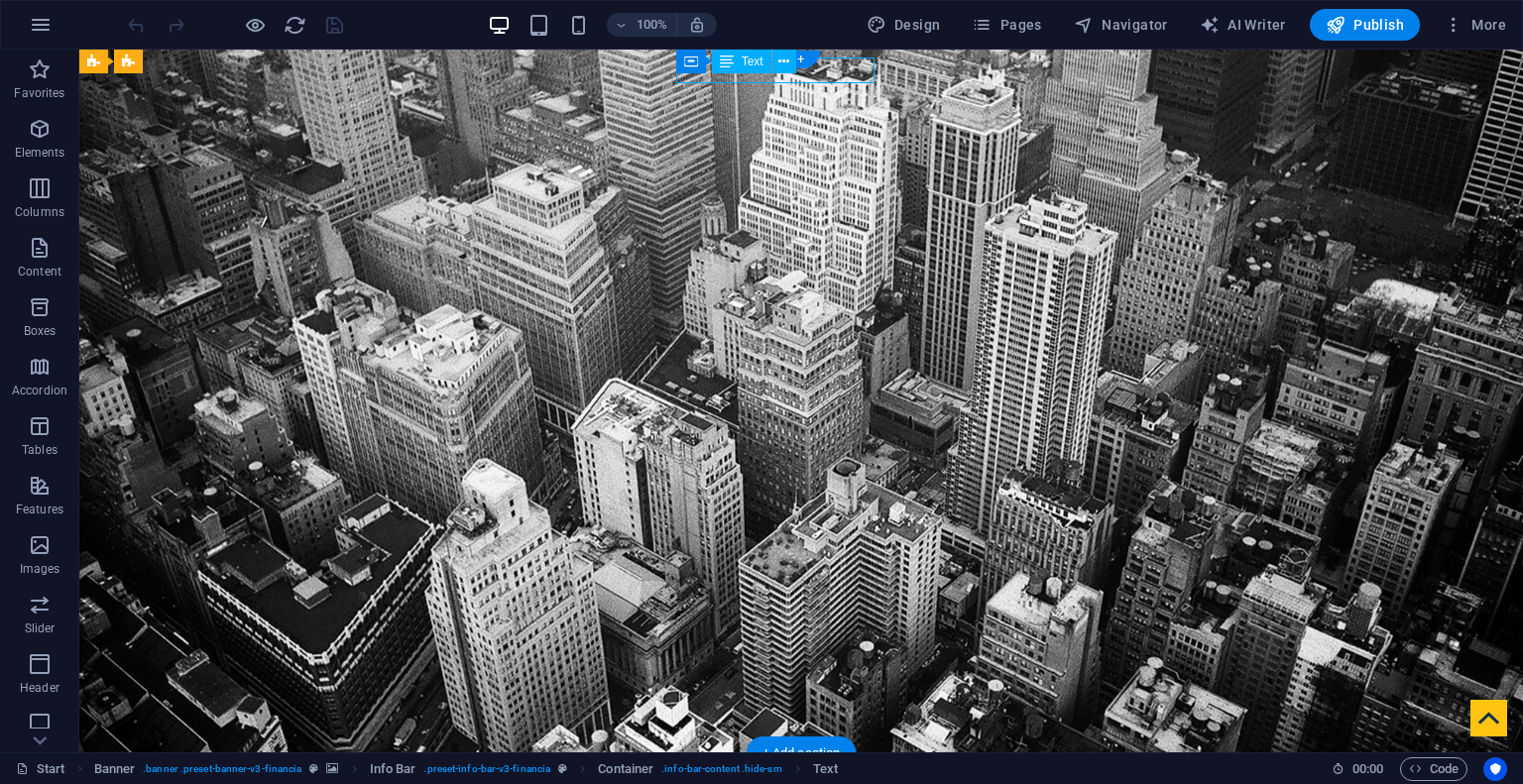 click on "401 F St NW ,  Niksic   81400" at bounding box center (793, 832) 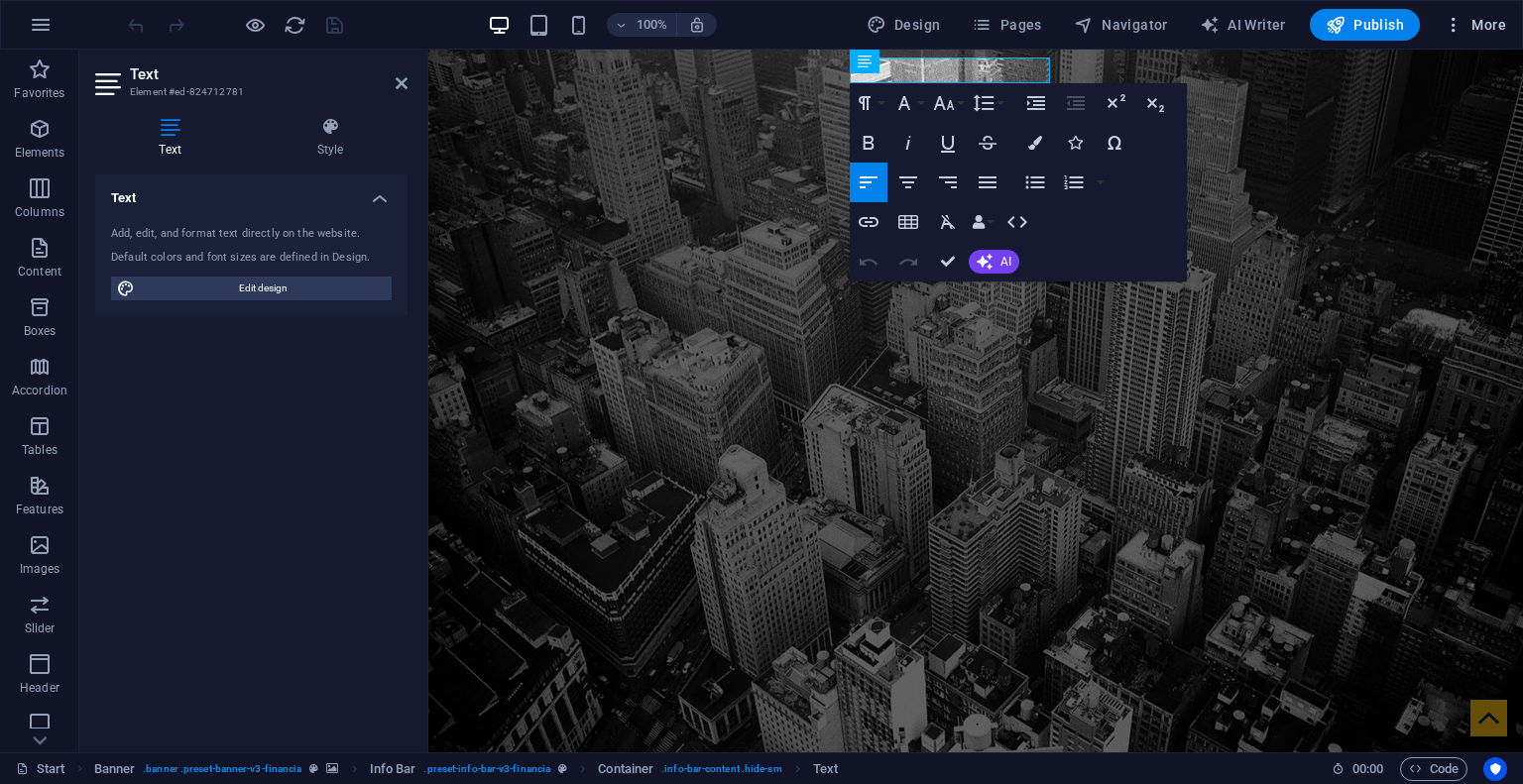 click on "More" at bounding box center [1474, 25] 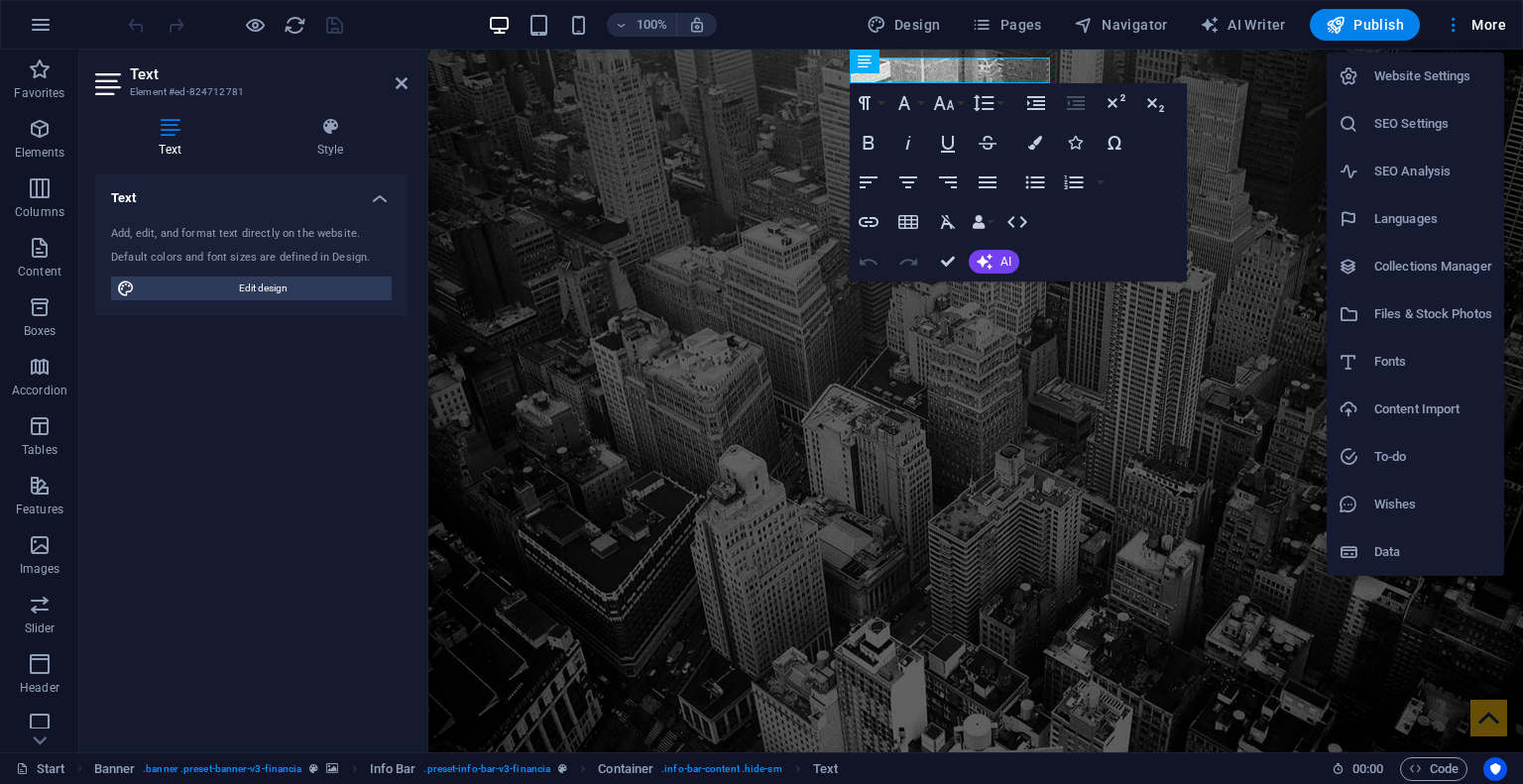 click on "Website Settings" at bounding box center (1433, 76) 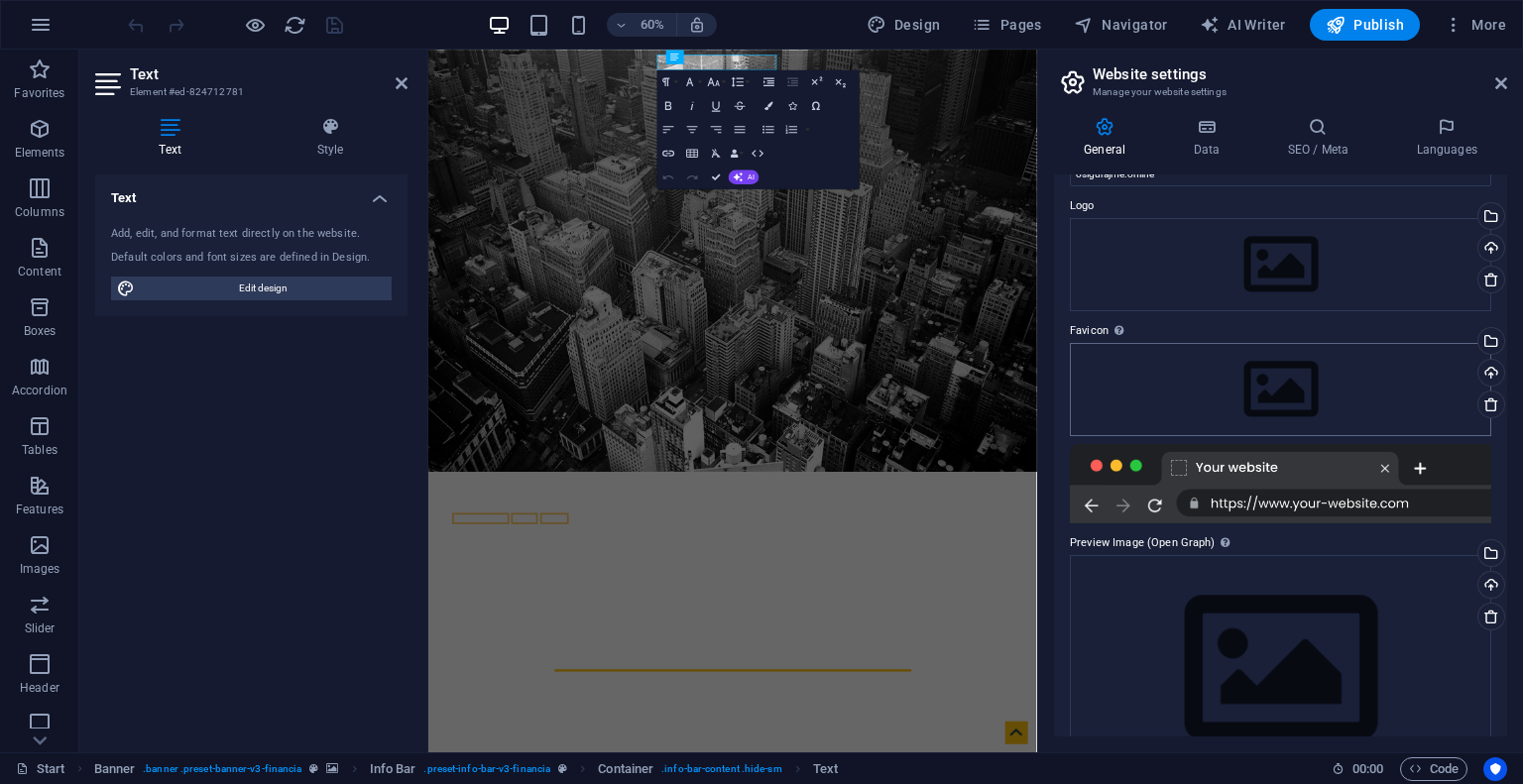 scroll, scrollTop: 0, scrollLeft: 0, axis: both 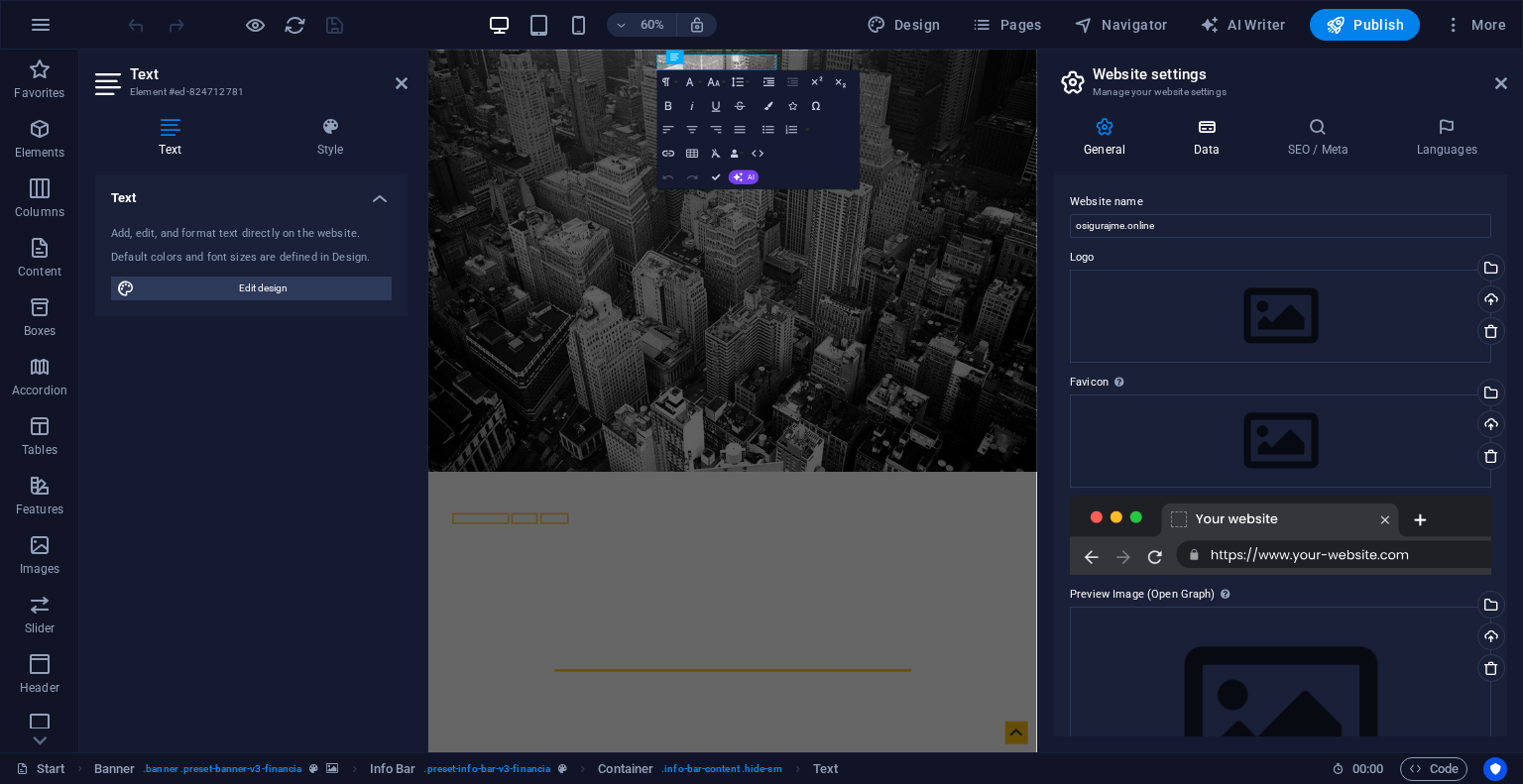 click on "Data" at bounding box center (1210, 138) 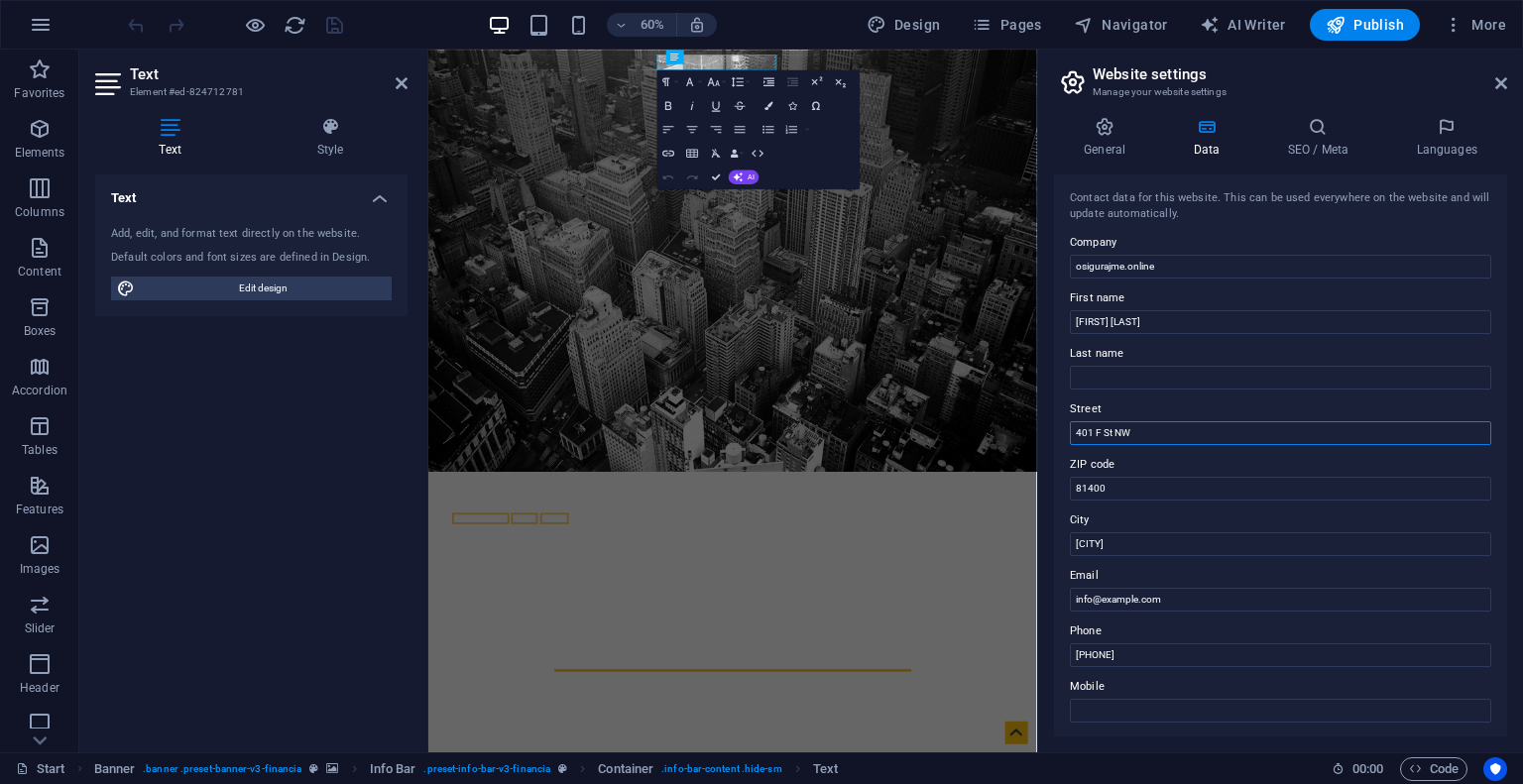 drag, startPoint x: 1166, startPoint y: 427, endPoint x: 1061, endPoint y: 431, distance: 105.07616 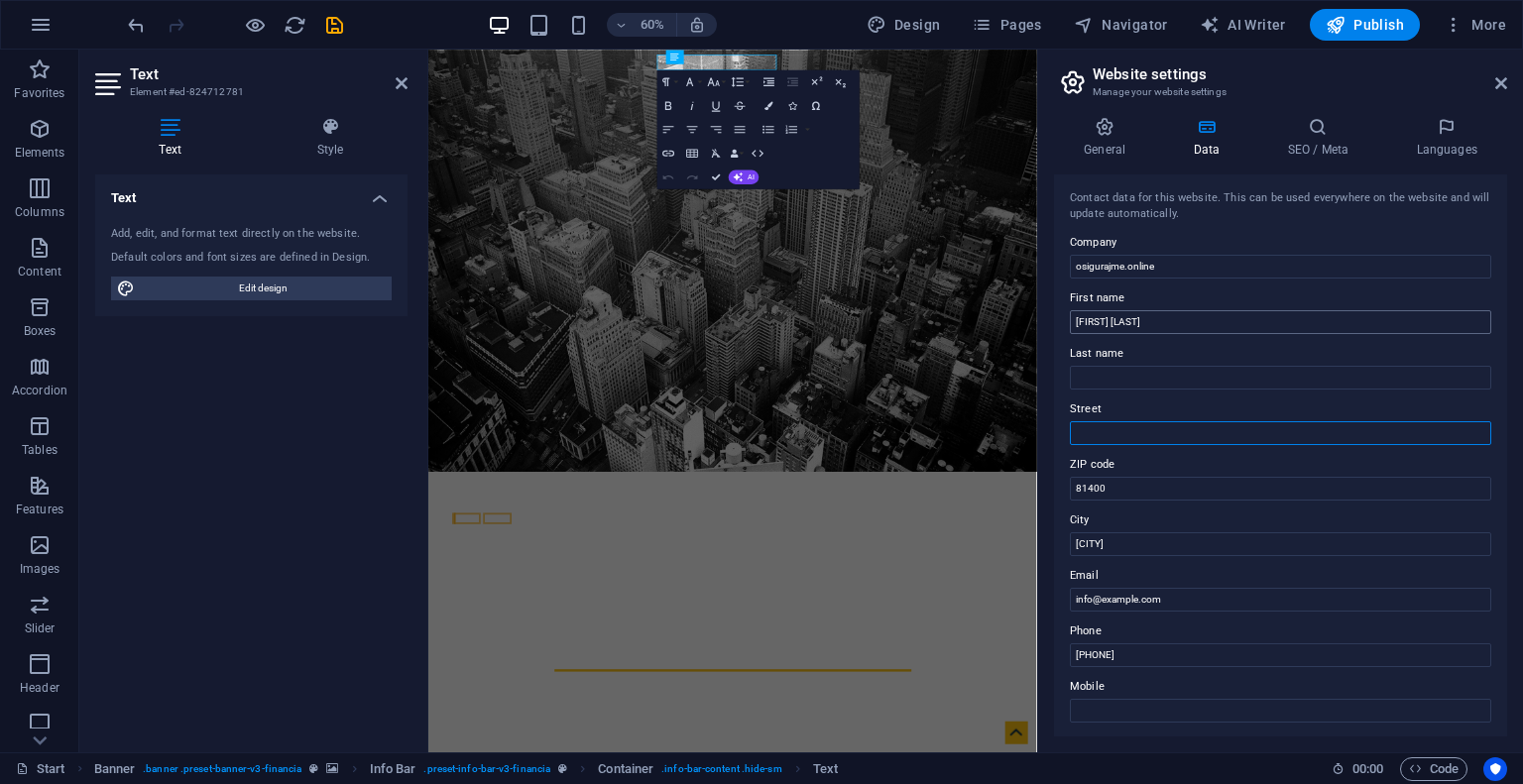 type 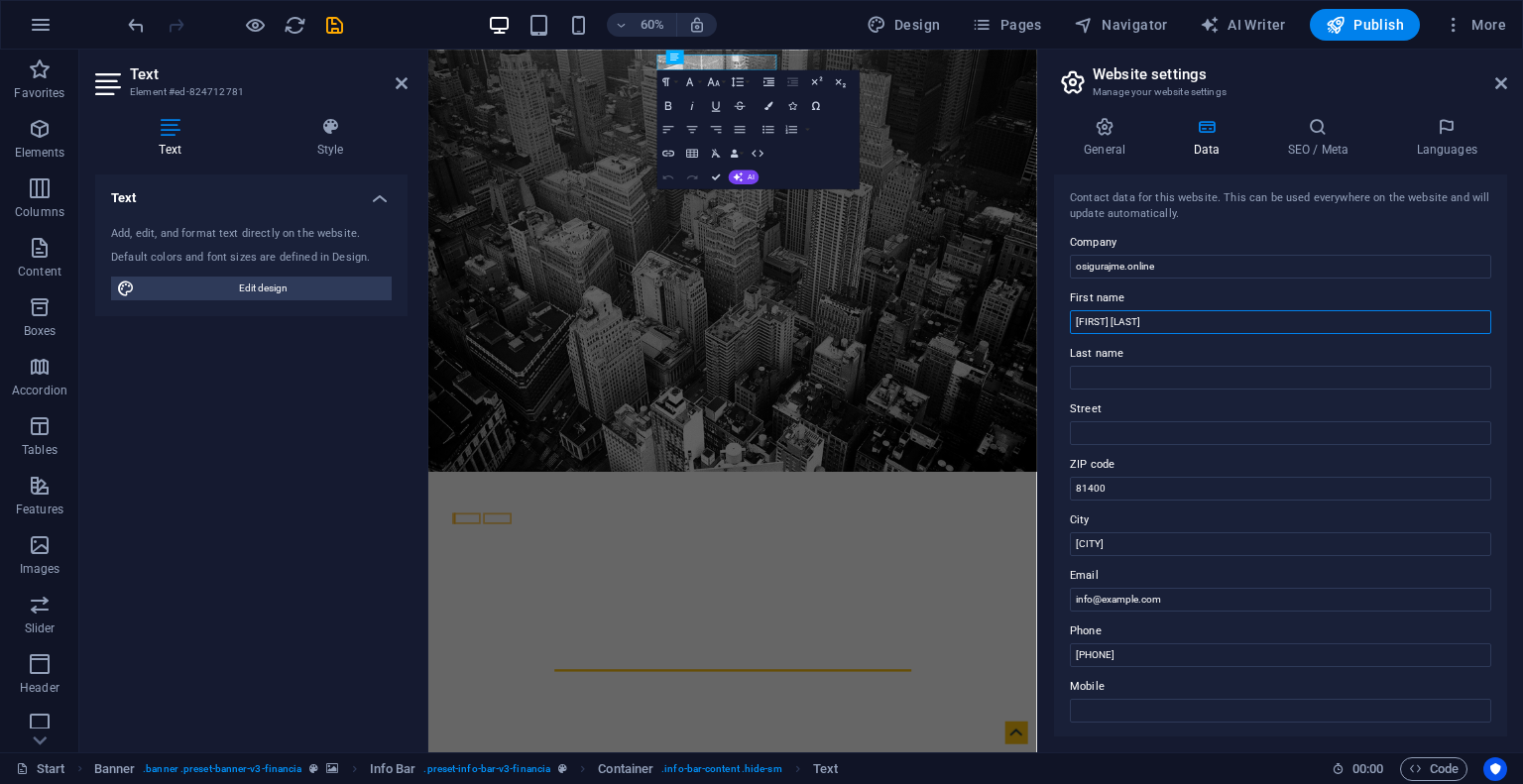 drag, startPoint x: 1168, startPoint y: 318, endPoint x: 1111, endPoint y: 324, distance: 57.31492 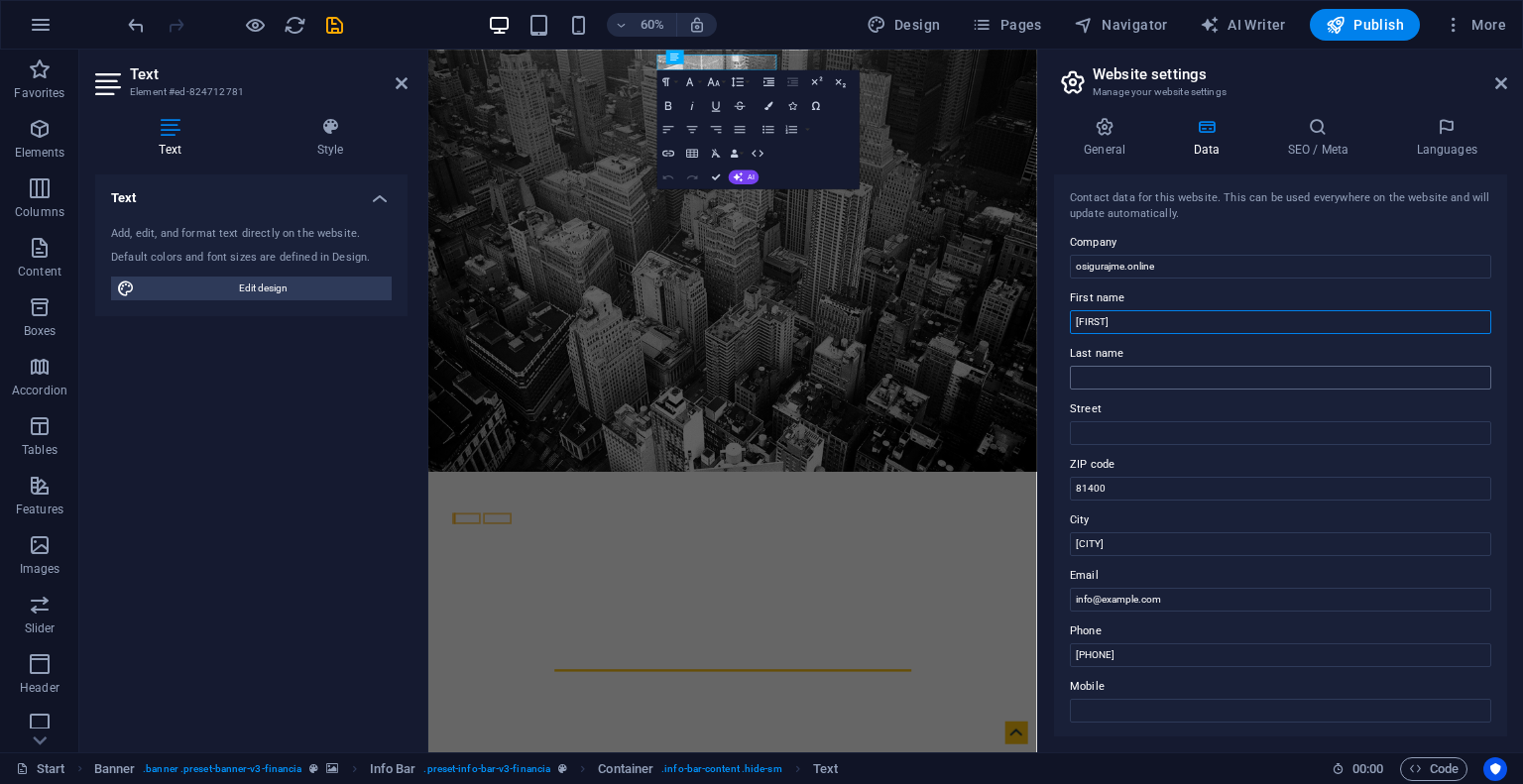type on "[LAST]" 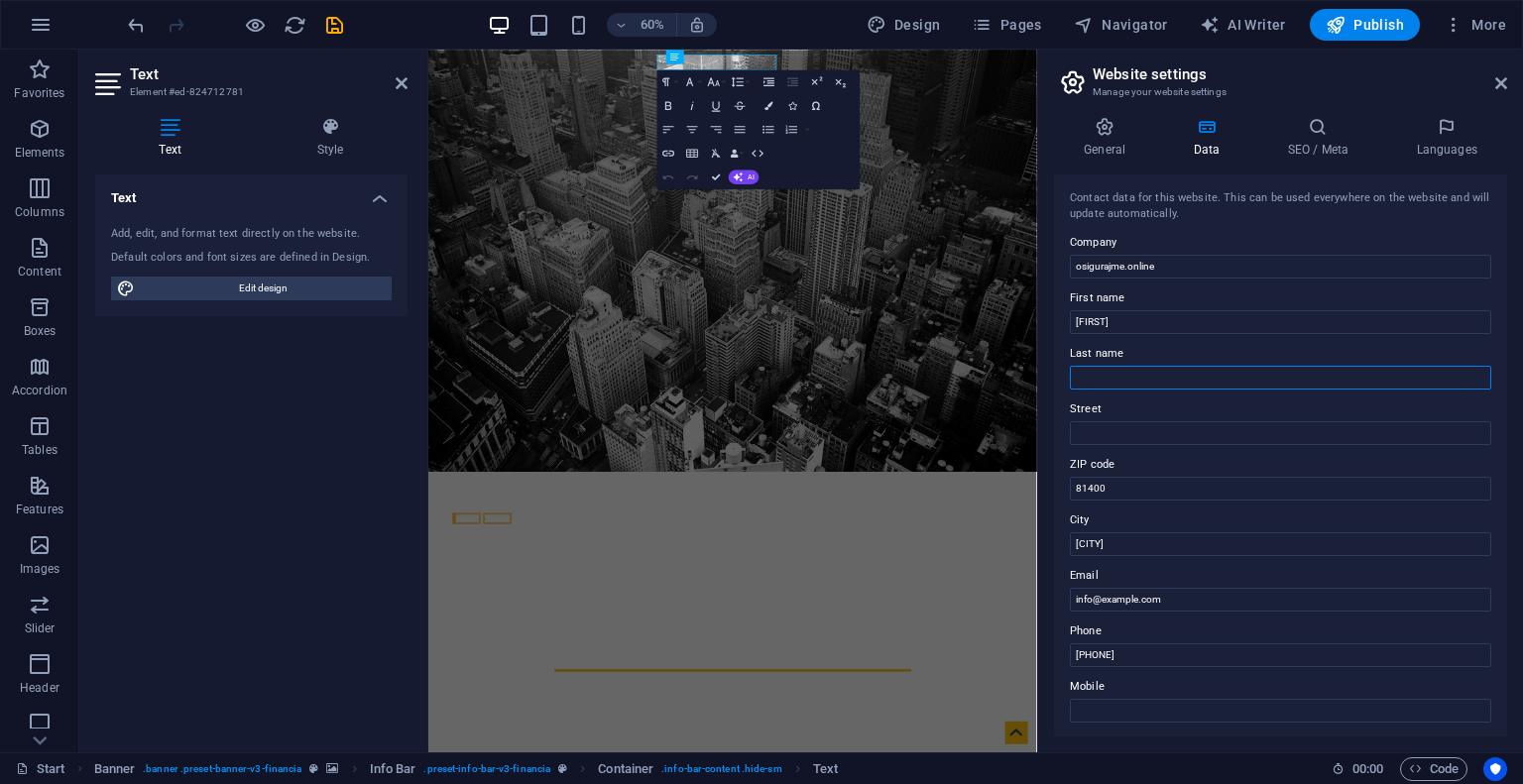 click on "Last name" at bounding box center (1280, 378) 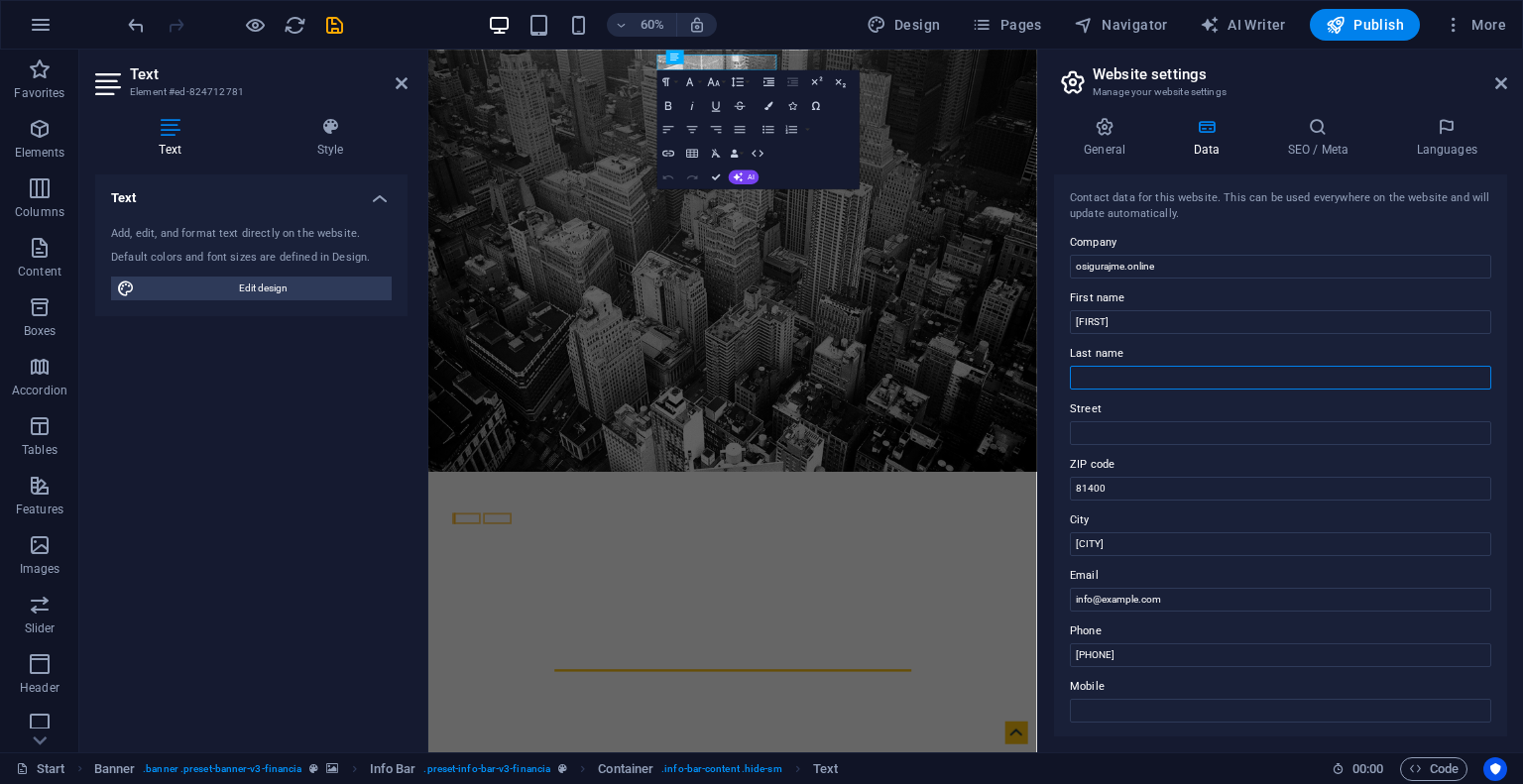 paste on "Petkovic" 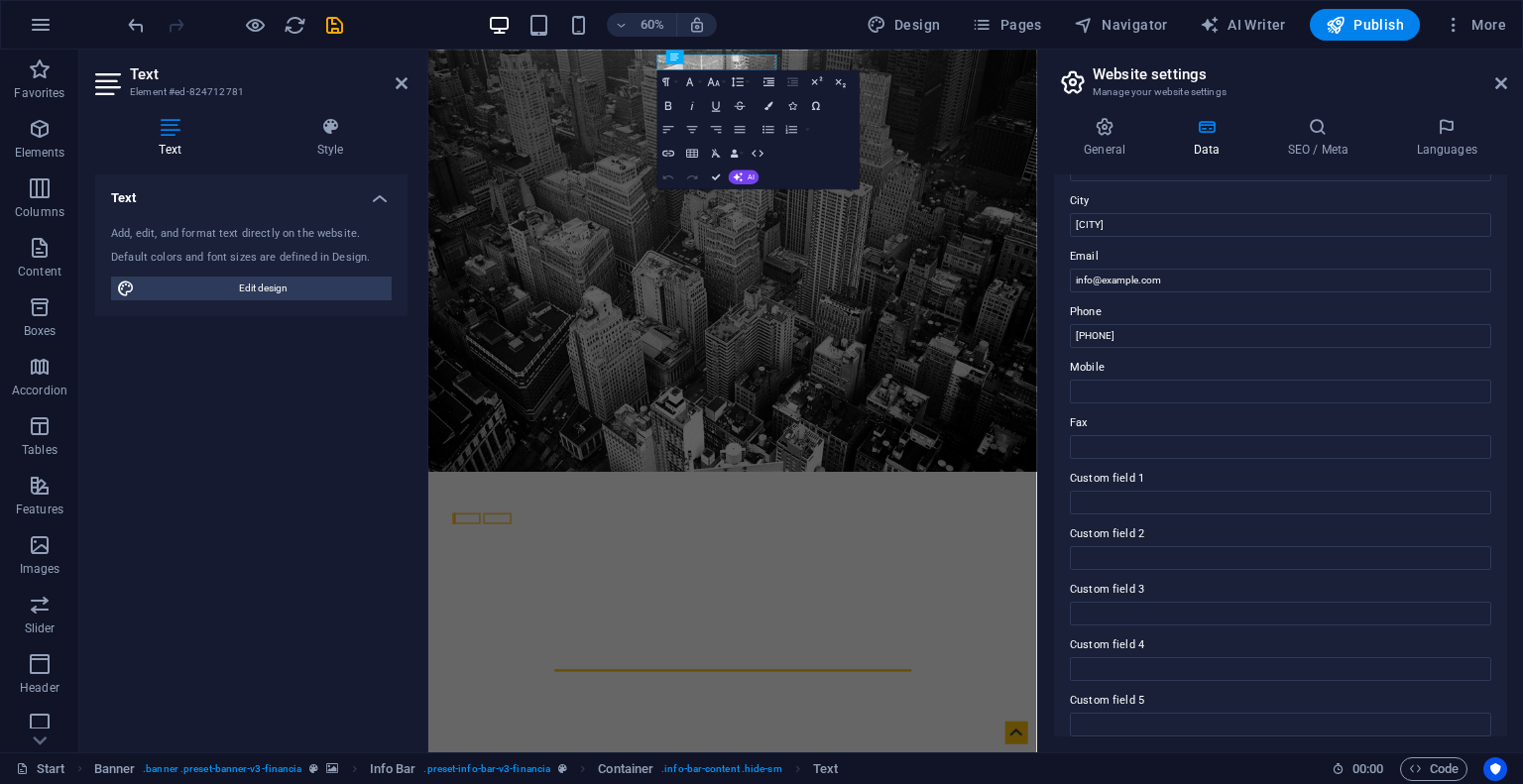 scroll, scrollTop: 290, scrollLeft: 0, axis: vertical 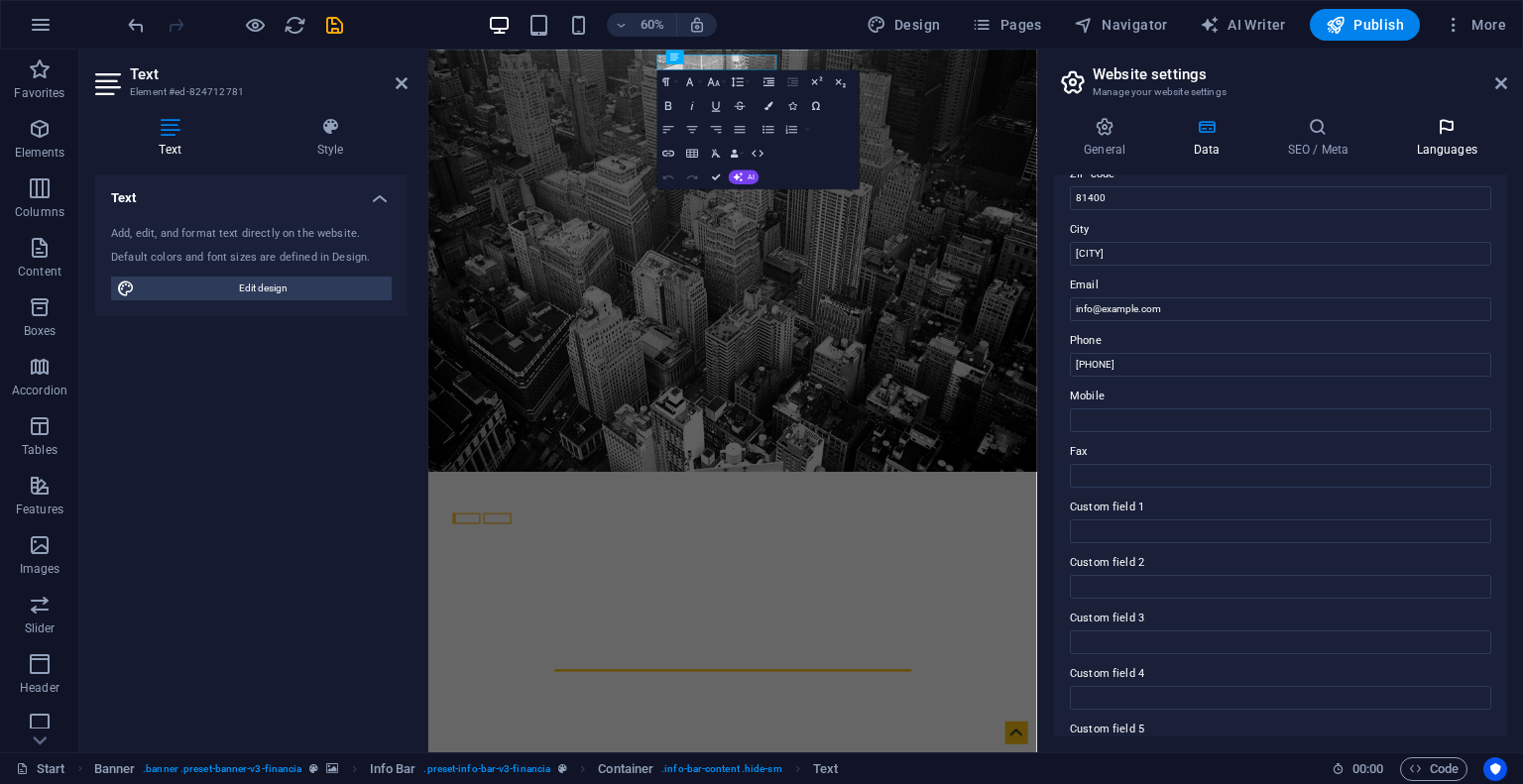 type on "Petkovic" 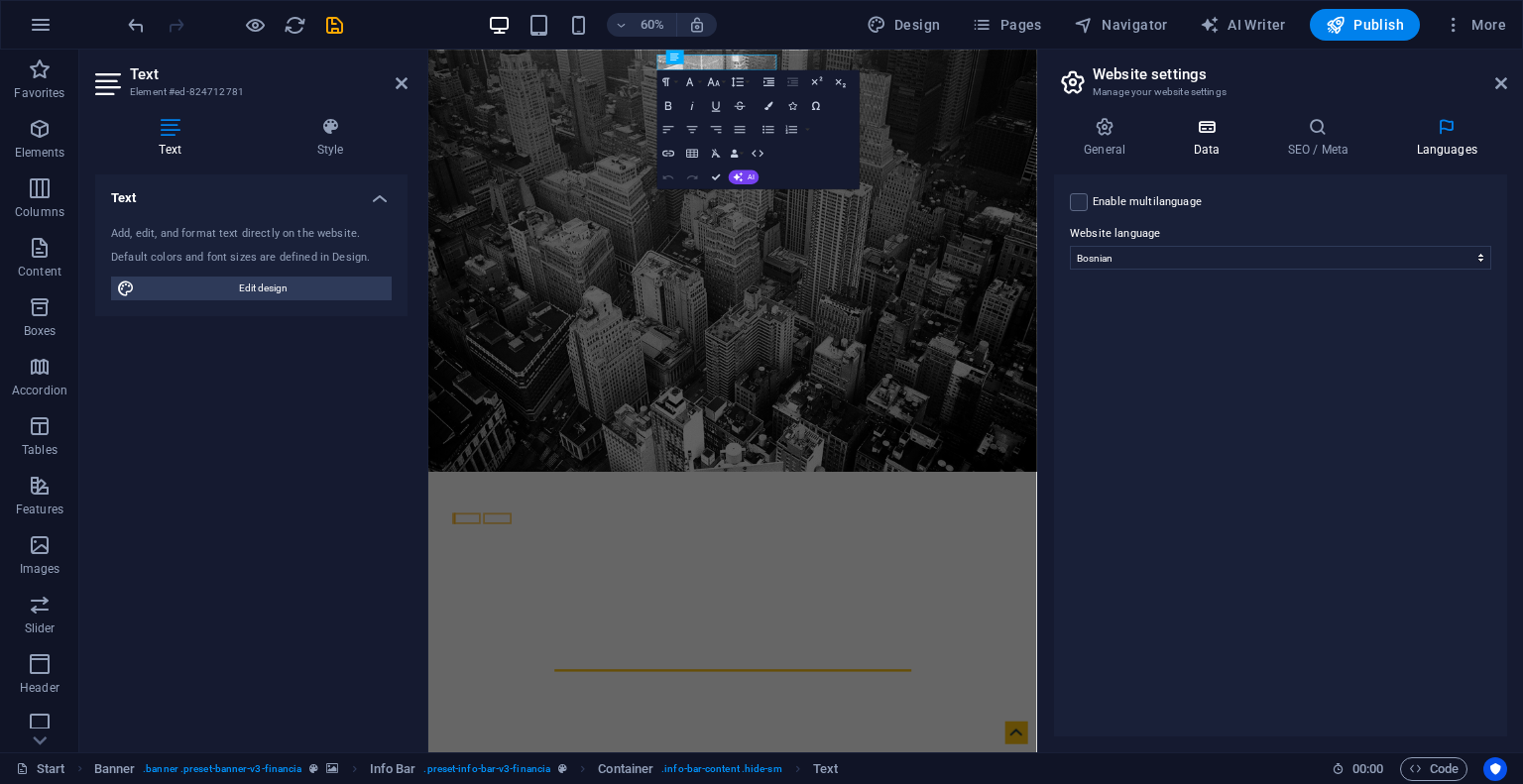 click on "Data" at bounding box center (1210, 138) 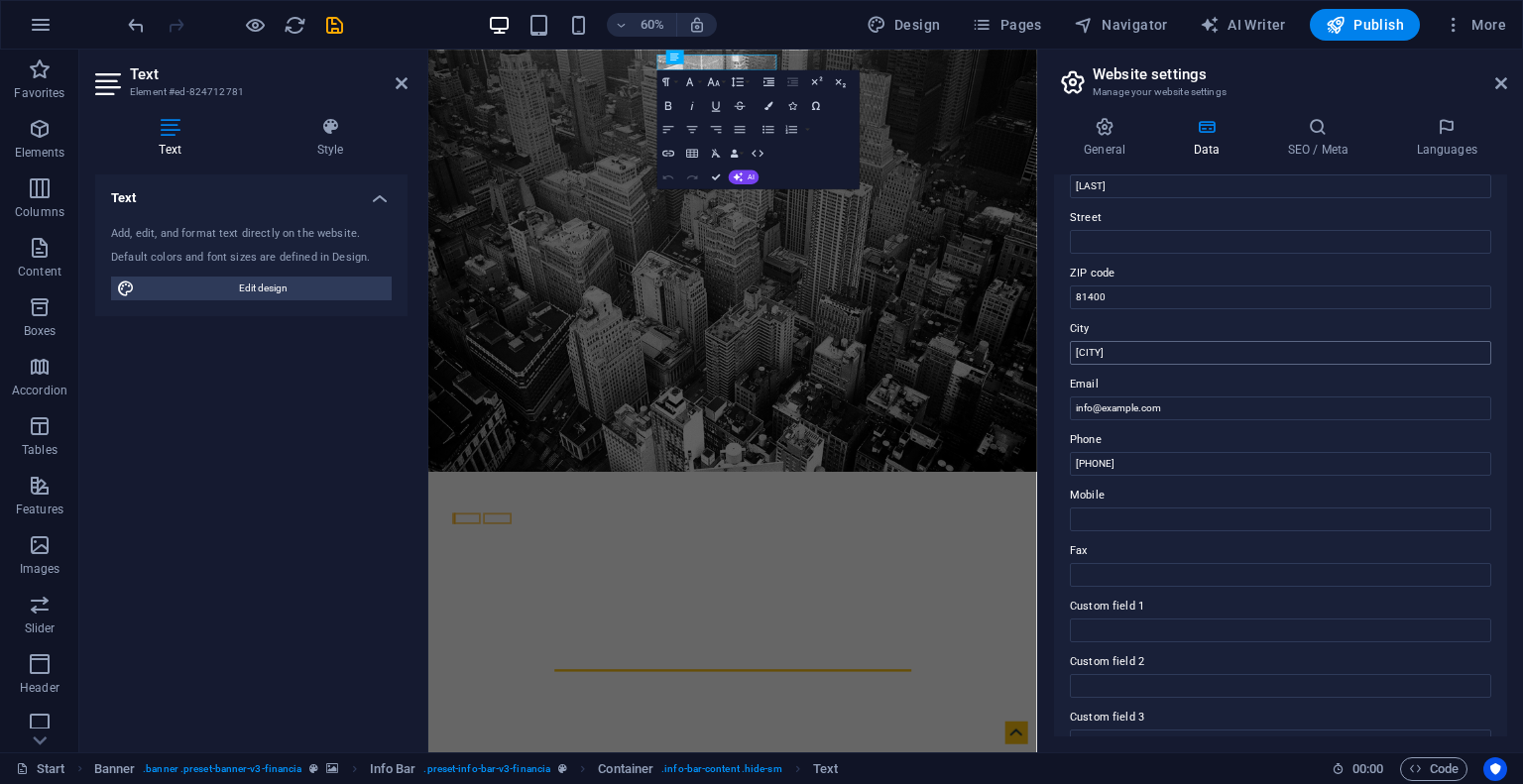 scroll, scrollTop: 92, scrollLeft: 0, axis: vertical 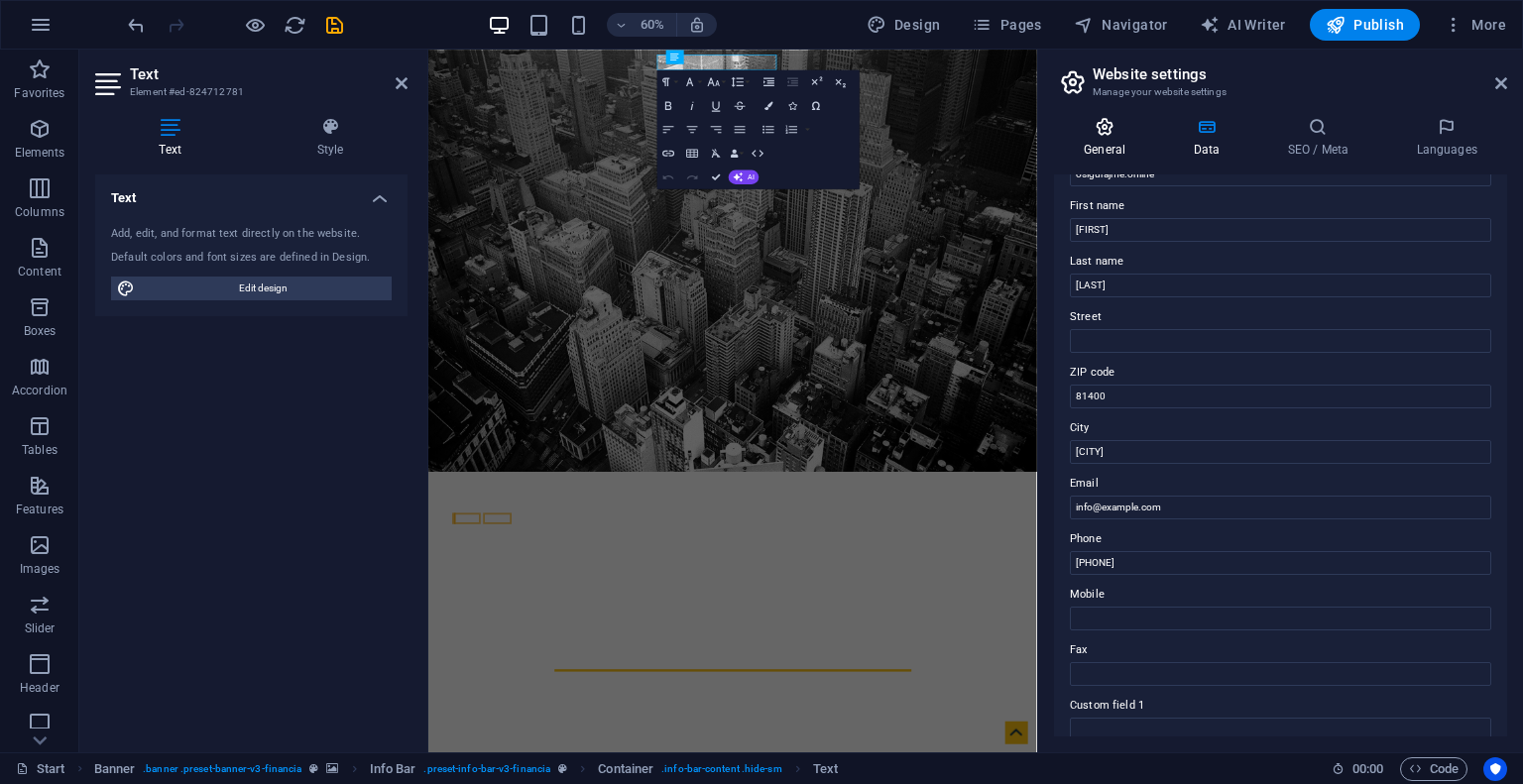 click at bounding box center [1105, 127] 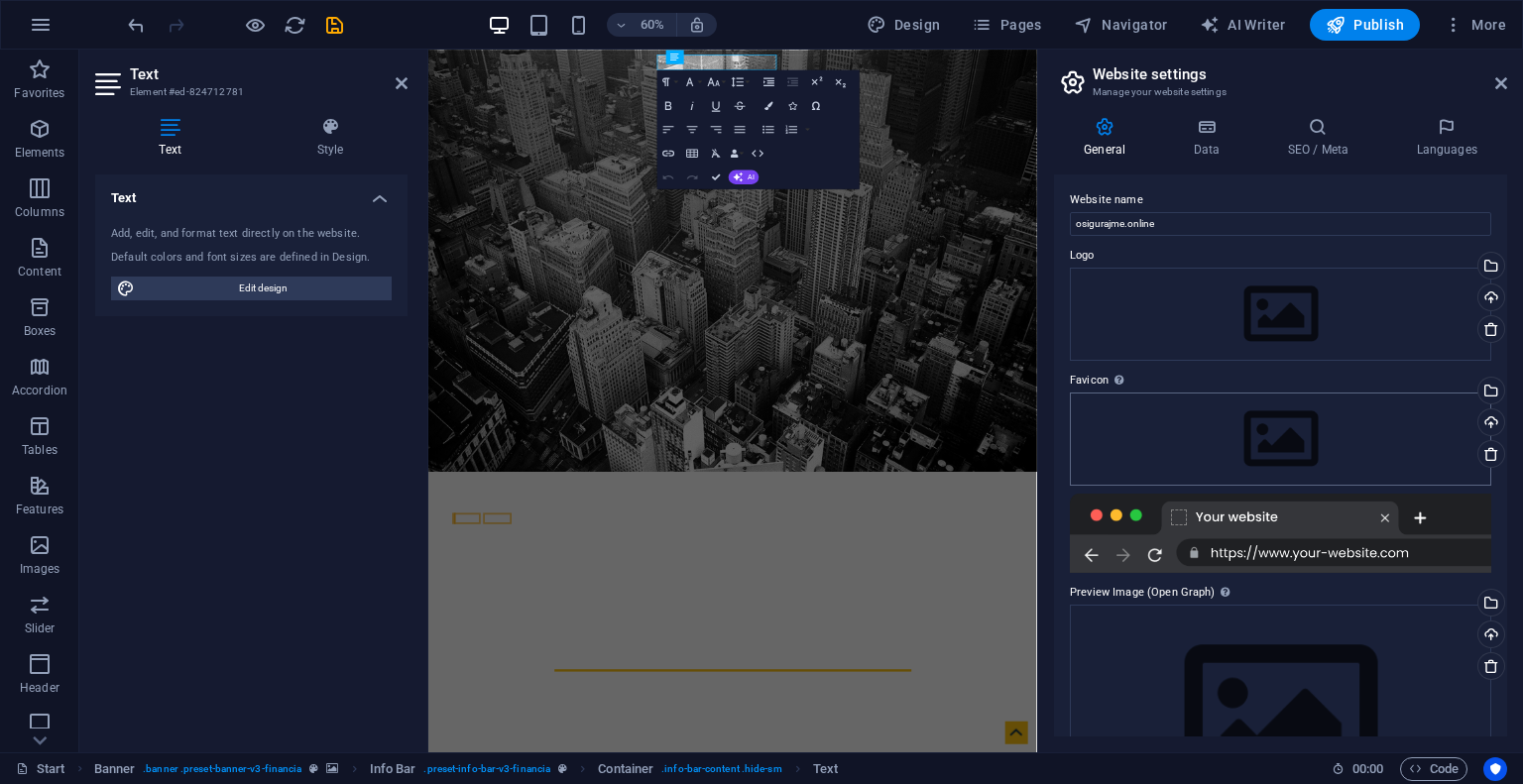 scroll, scrollTop: 0, scrollLeft: 0, axis: both 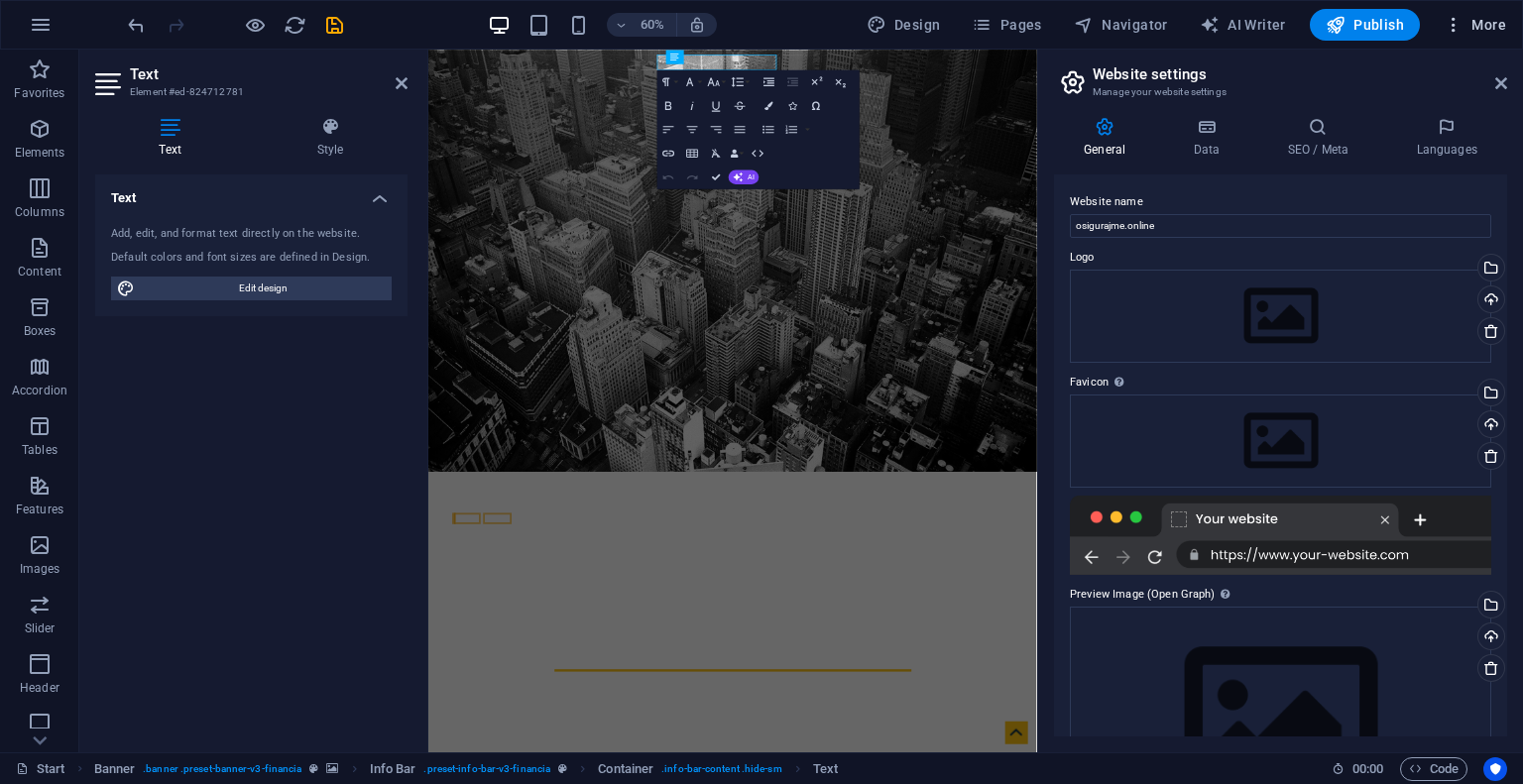 click on "More" at bounding box center [1474, 25] 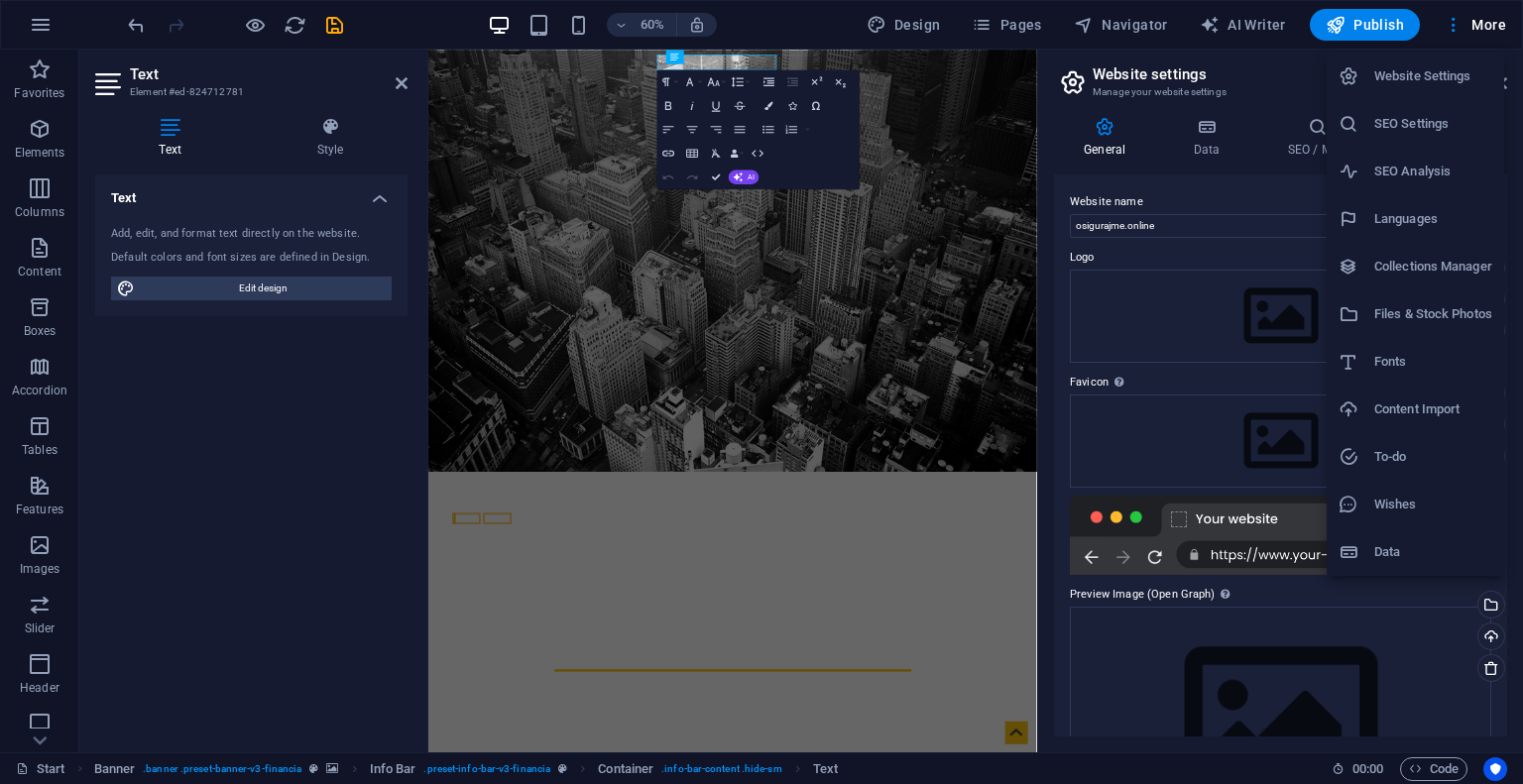 click at bounding box center (762, 392) 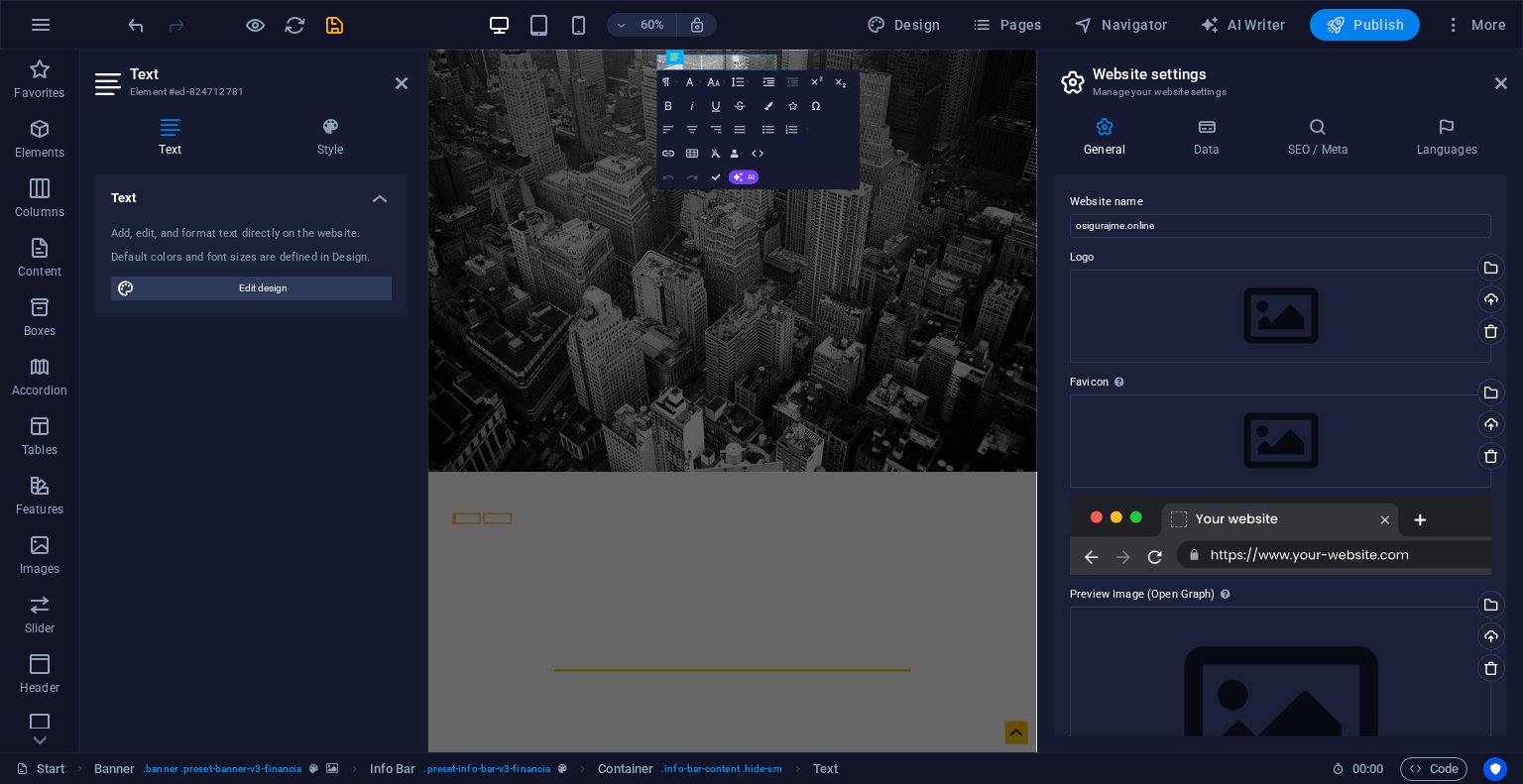 click on "Publish" at bounding box center [1364, 25] 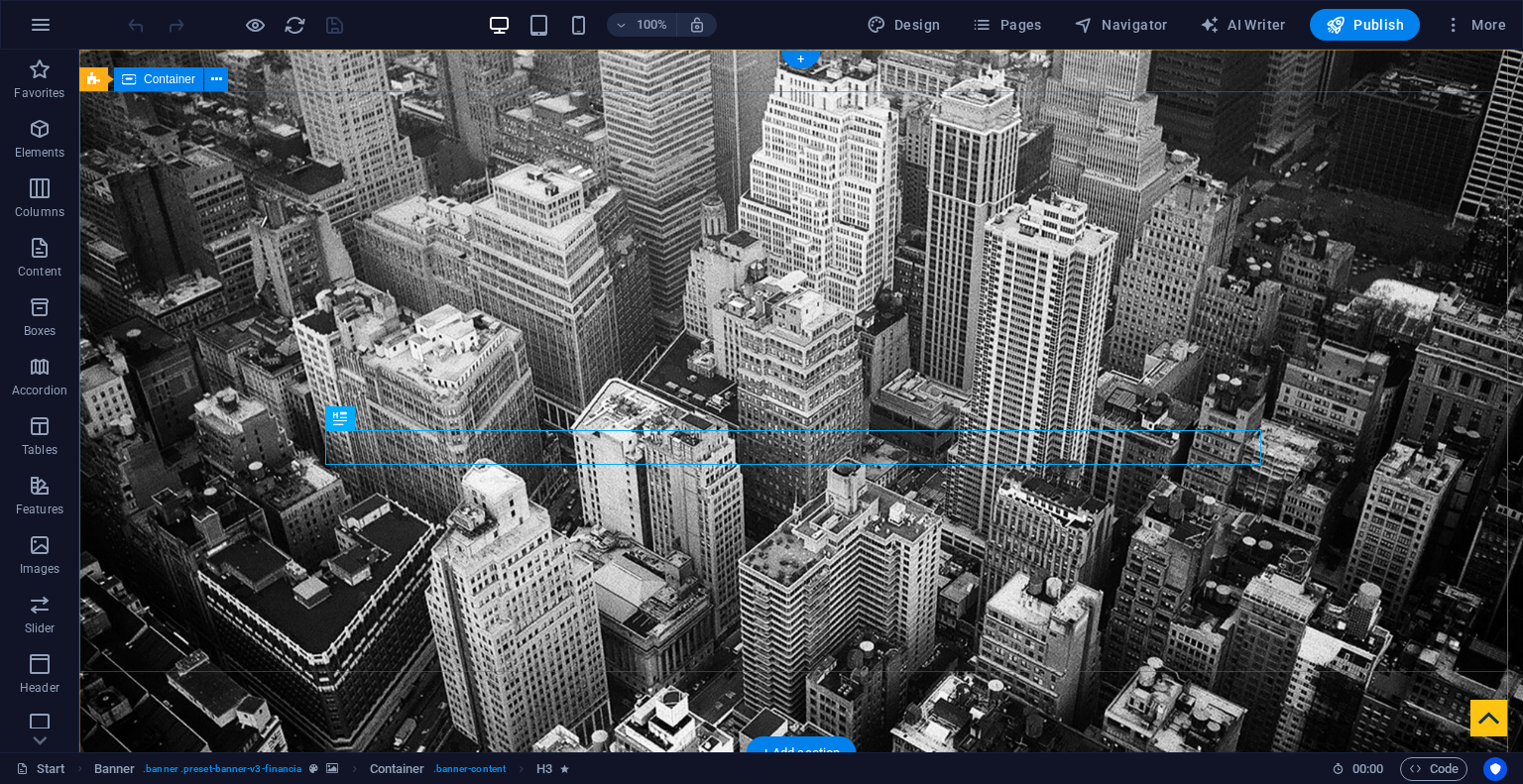 scroll, scrollTop: 0, scrollLeft: 0, axis: both 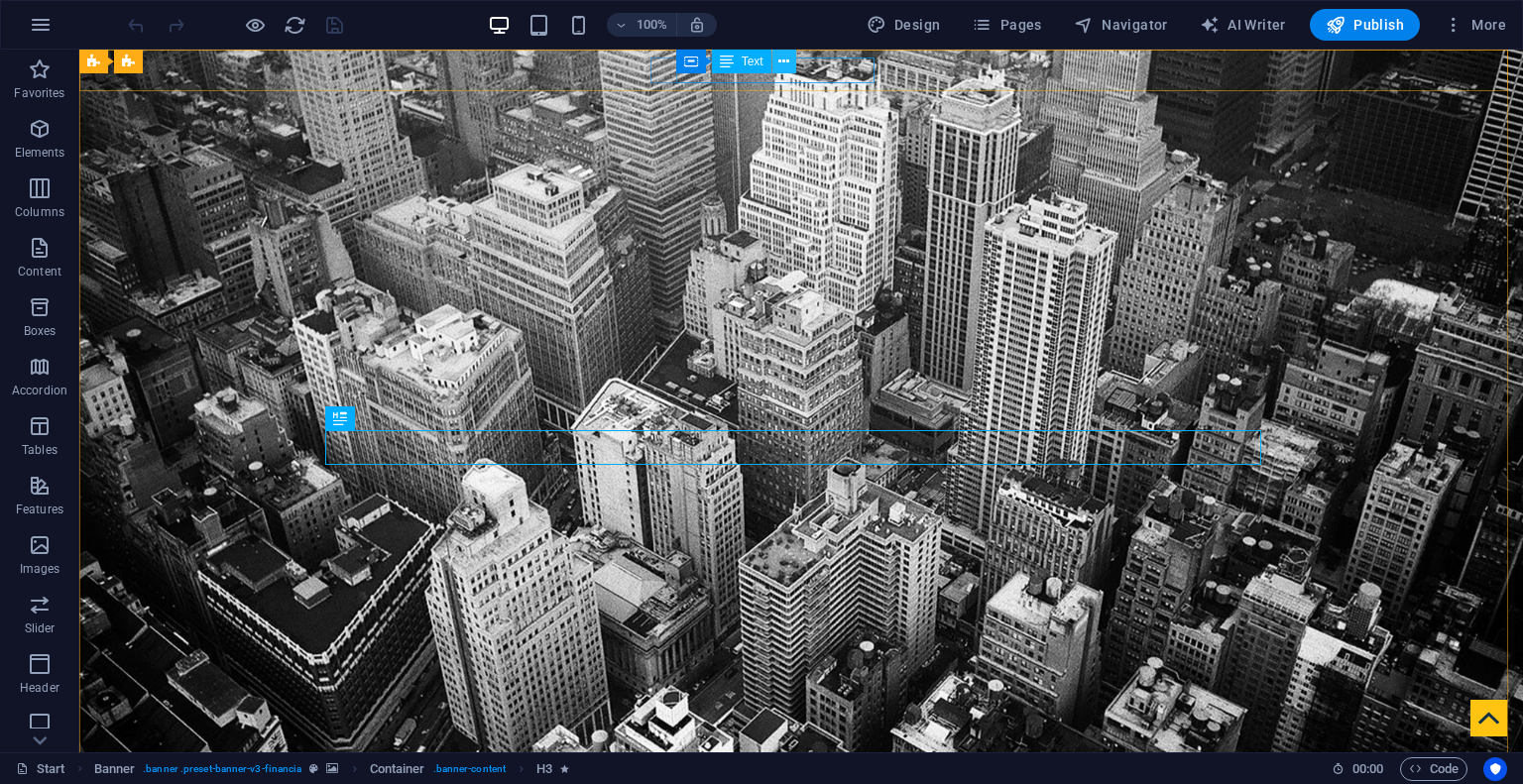 click at bounding box center [783, 61] 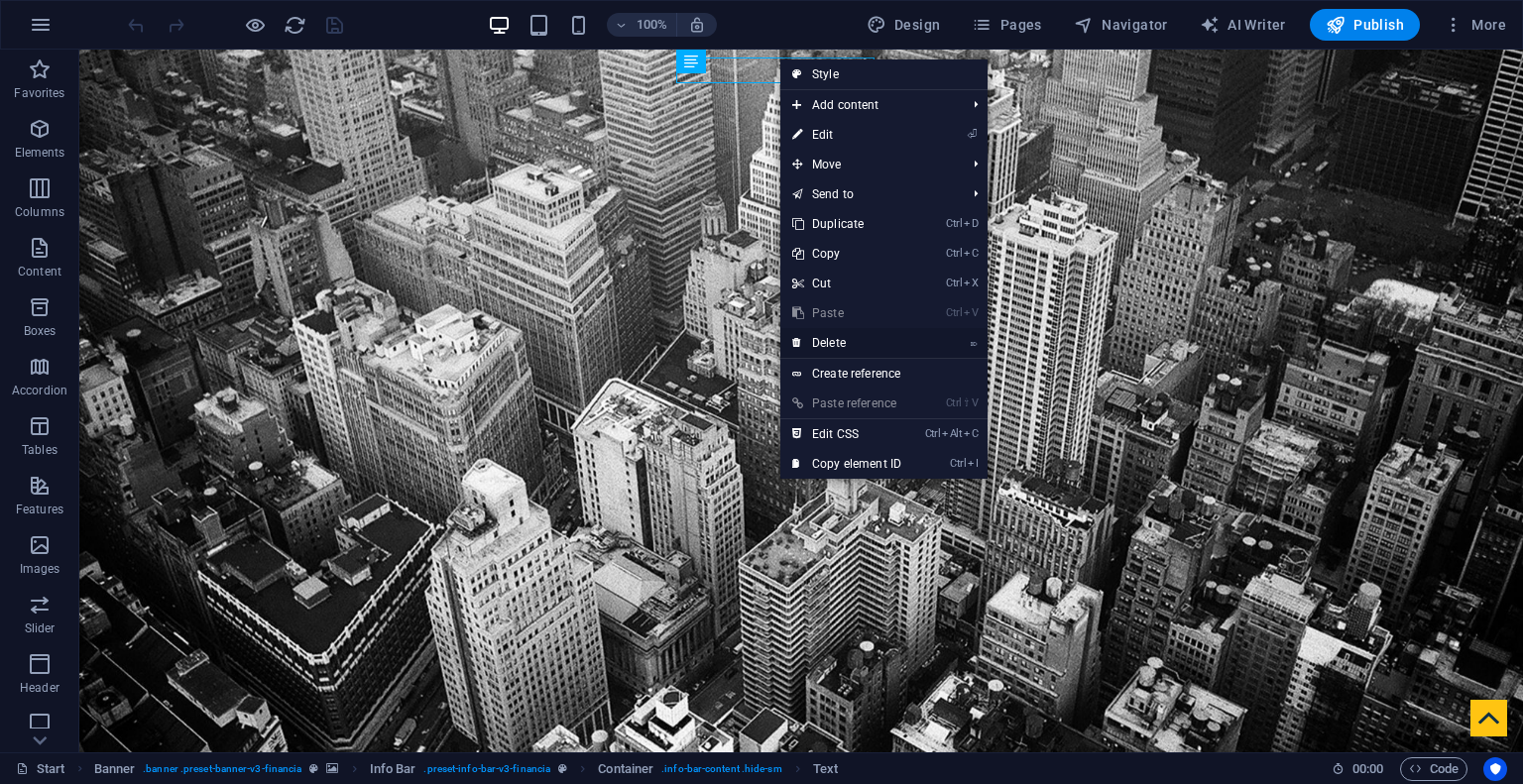click on "⌦  Delete" at bounding box center (847, 343) 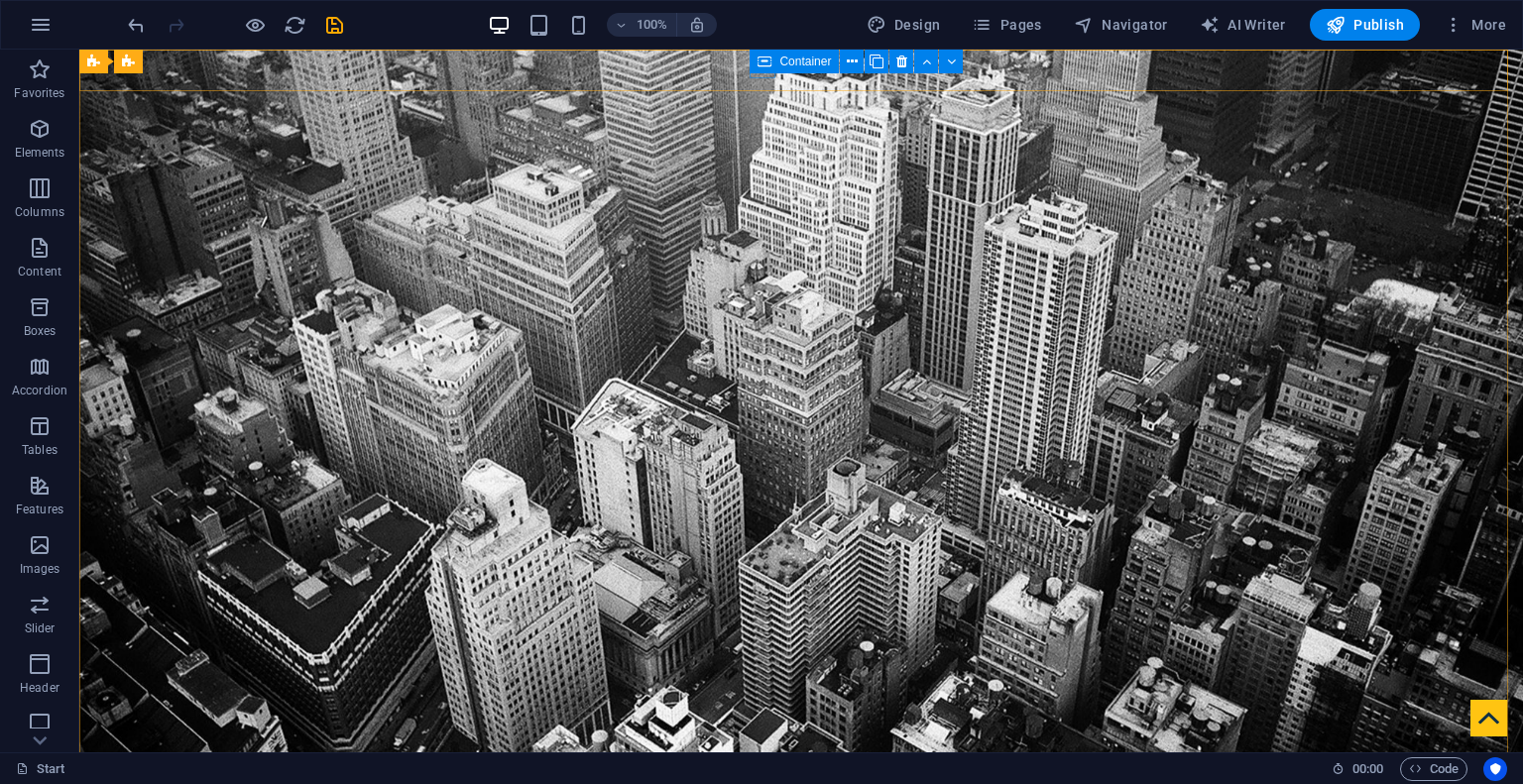 click on "Container" at bounding box center (794, 61) 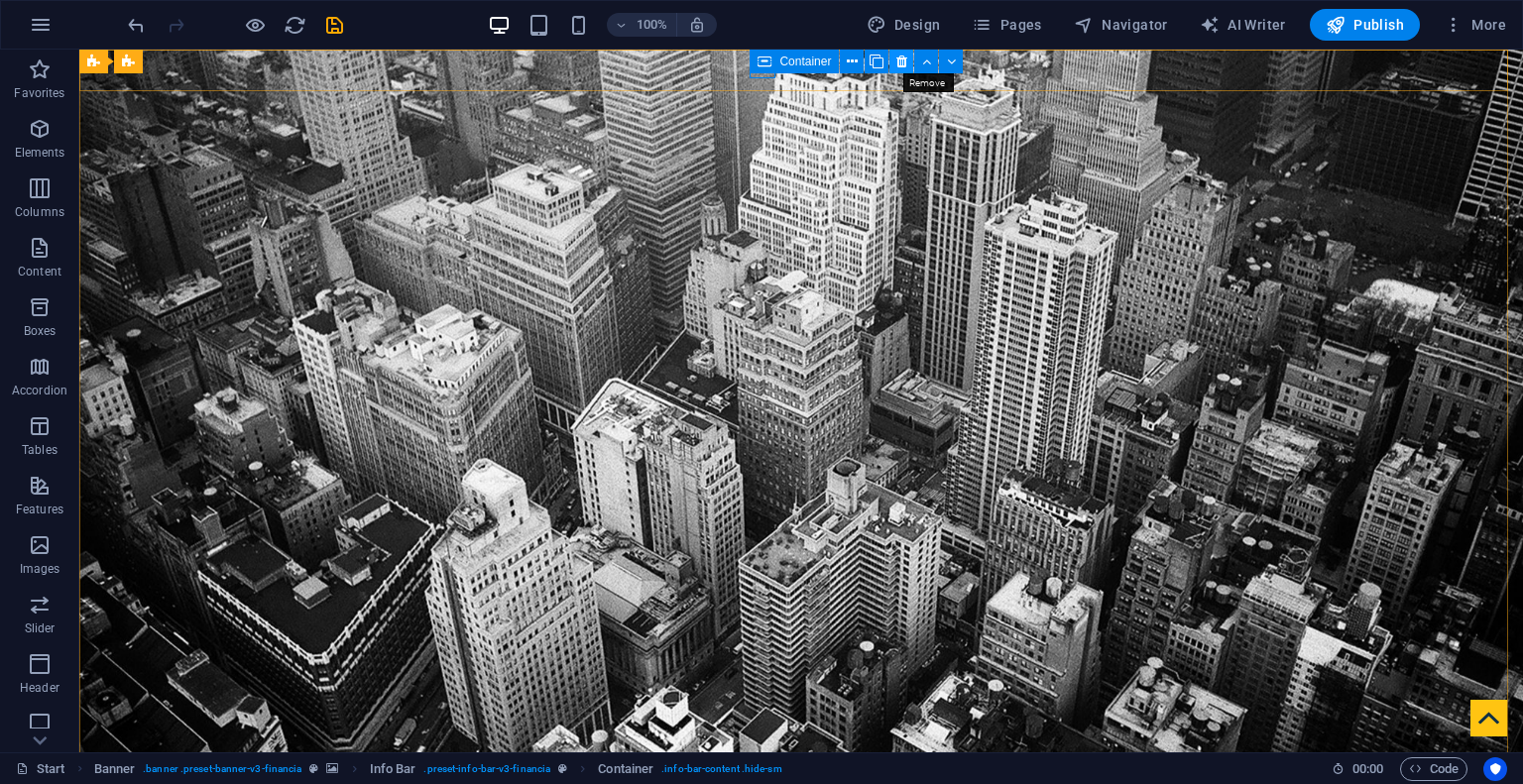 click at bounding box center [901, 61] 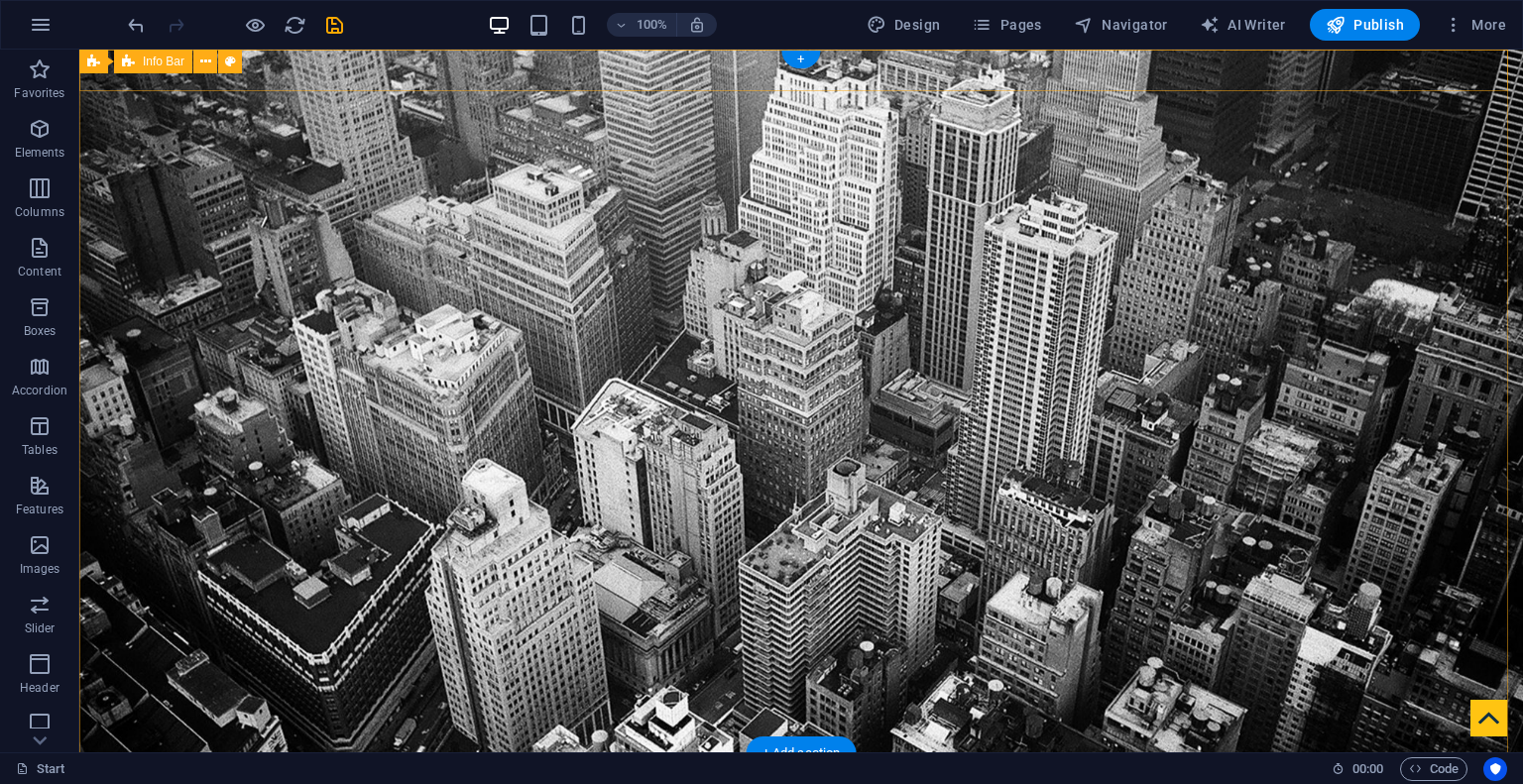 click on "+382(0)68065142 info@osigurajme.online" at bounding box center [801, 801] 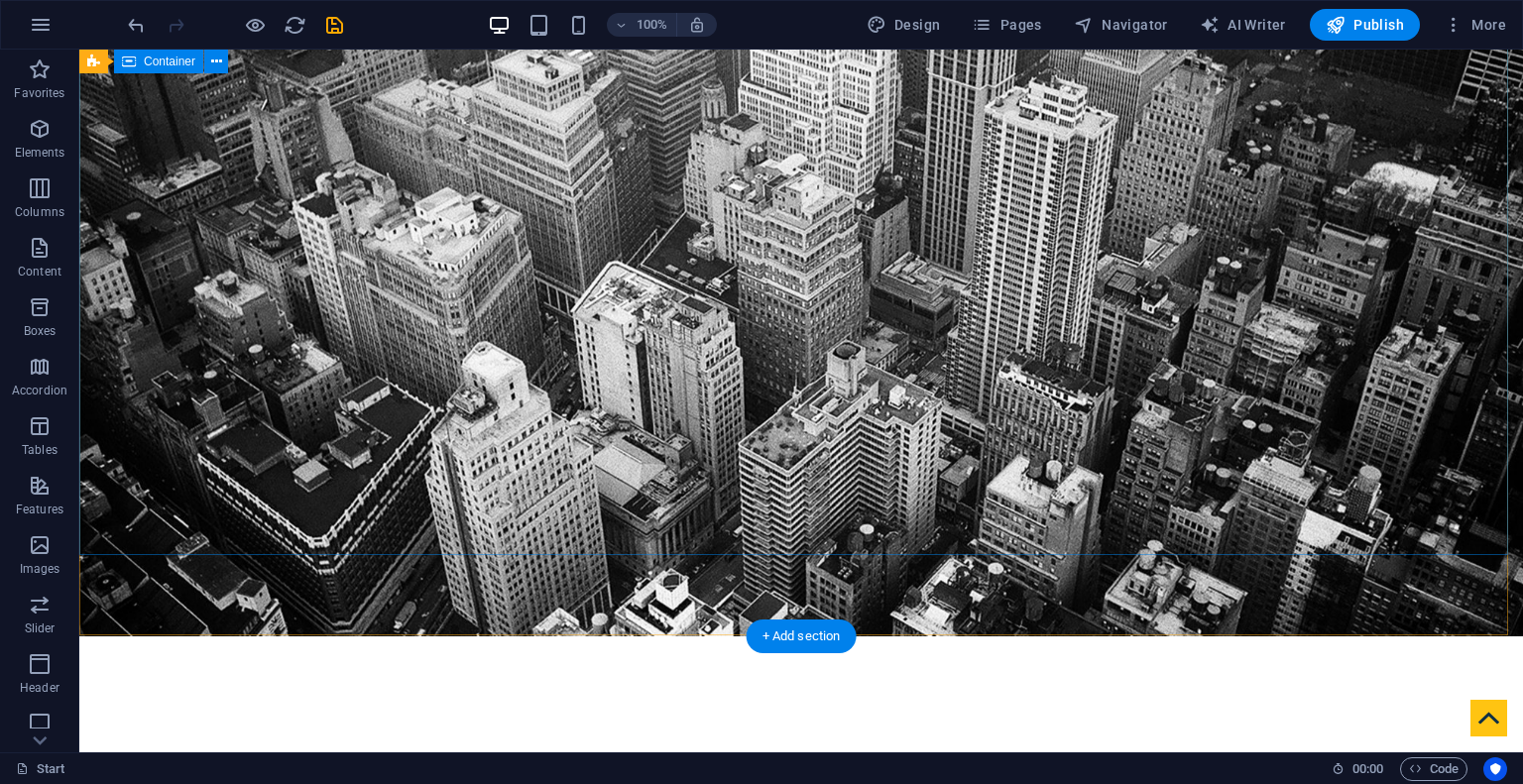 scroll, scrollTop: 99, scrollLeft: 0, axis: vertical 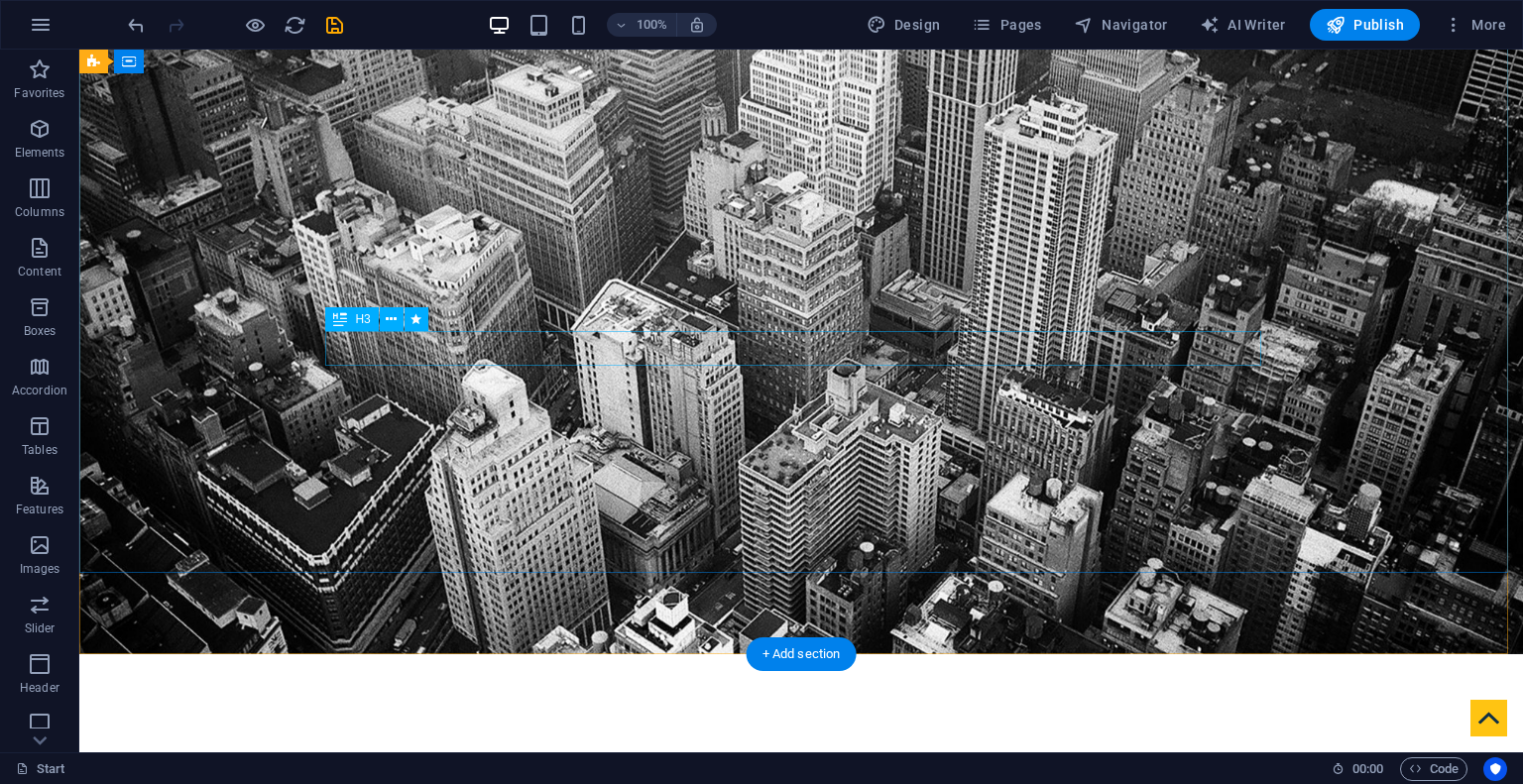click on "Finance Service in  Niksic" at bounding box center [801, 978] 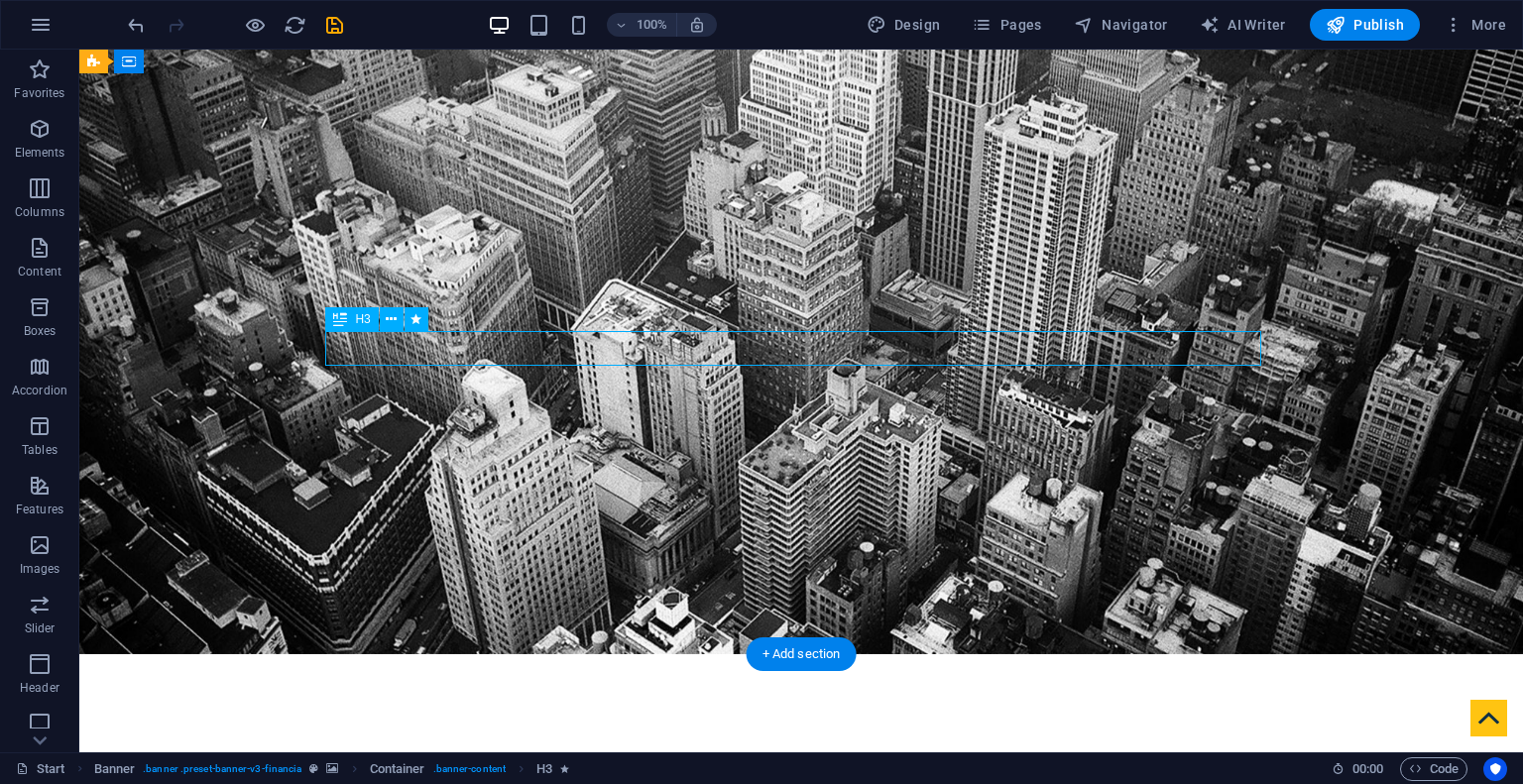 click on "Finance Service in  Niksic" at bounding box center [801, 978] 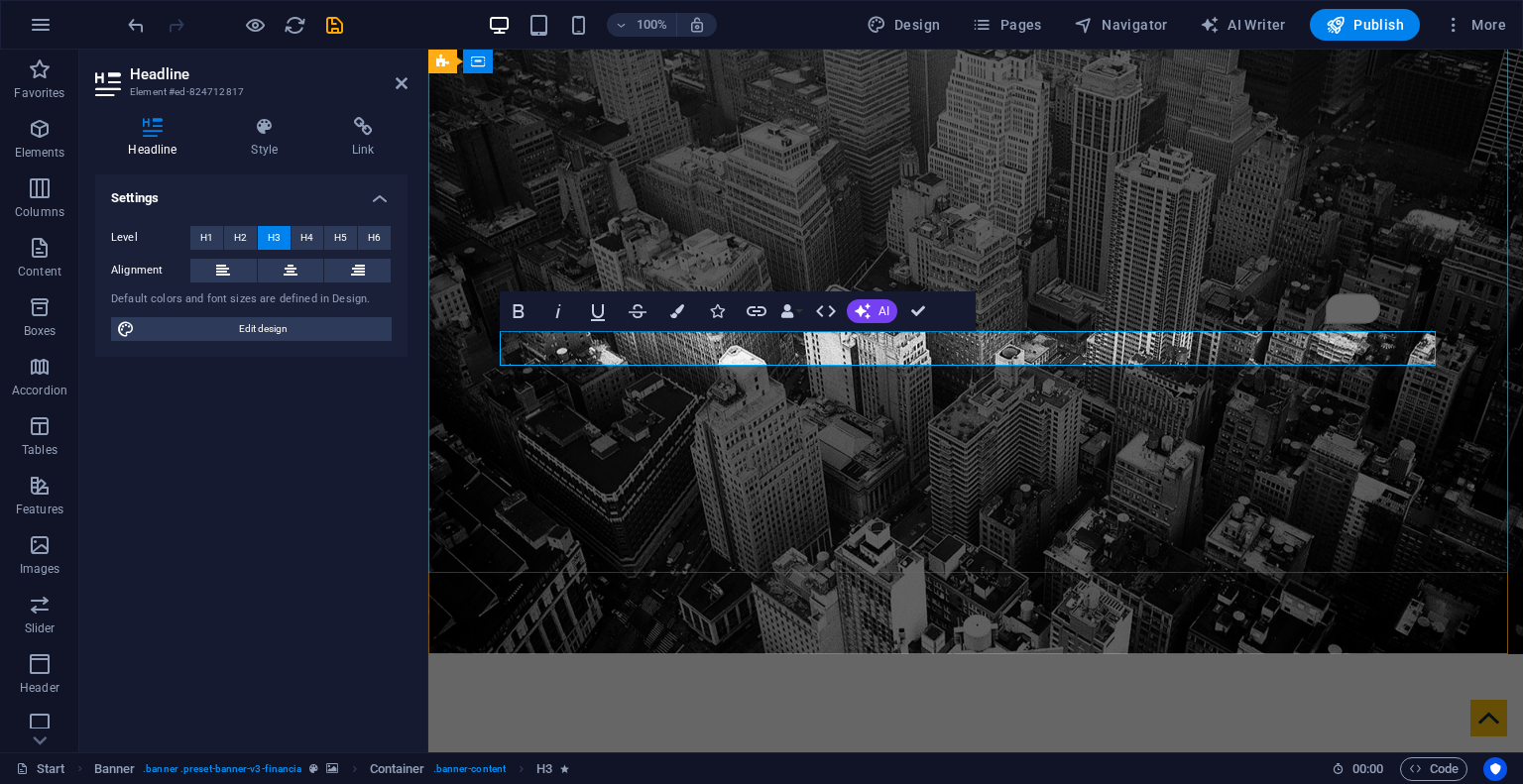 click on "Finance Service in  Niksic" at bounding box center (976, 978) 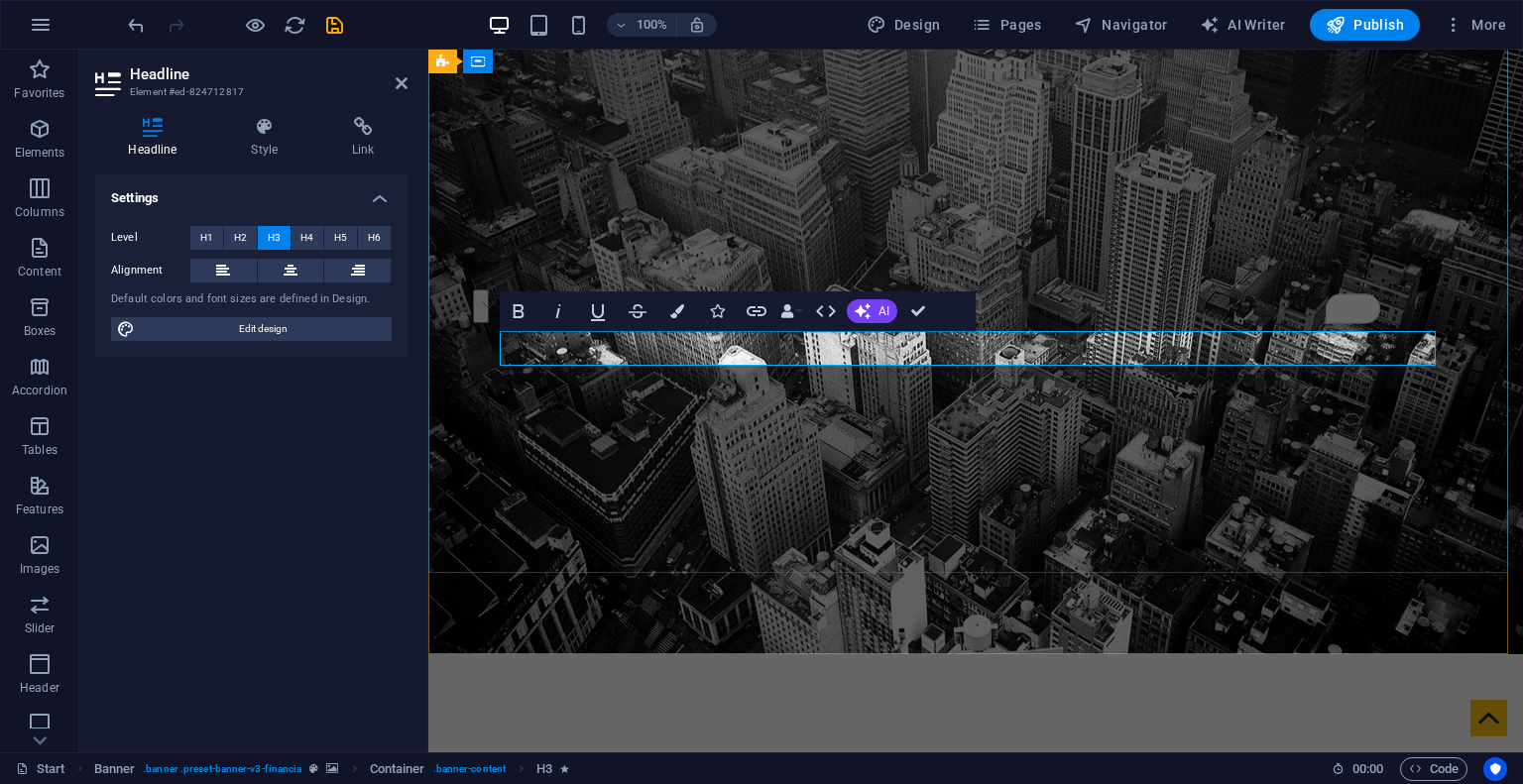 drag, startPoint x: 1081, startPoint y: 344, endPoint x: 738, endPoint y: 336, distance: 343.09328 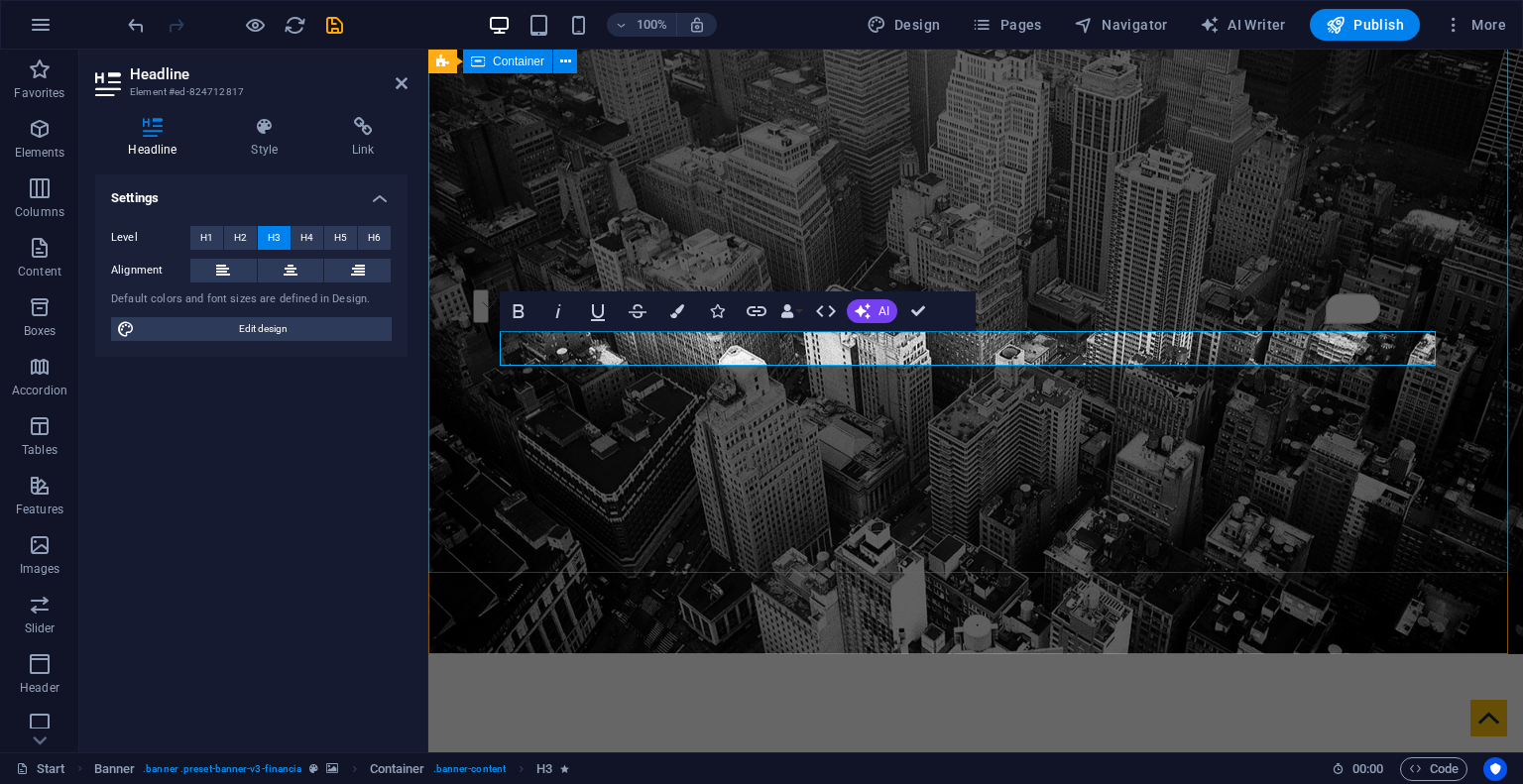 type 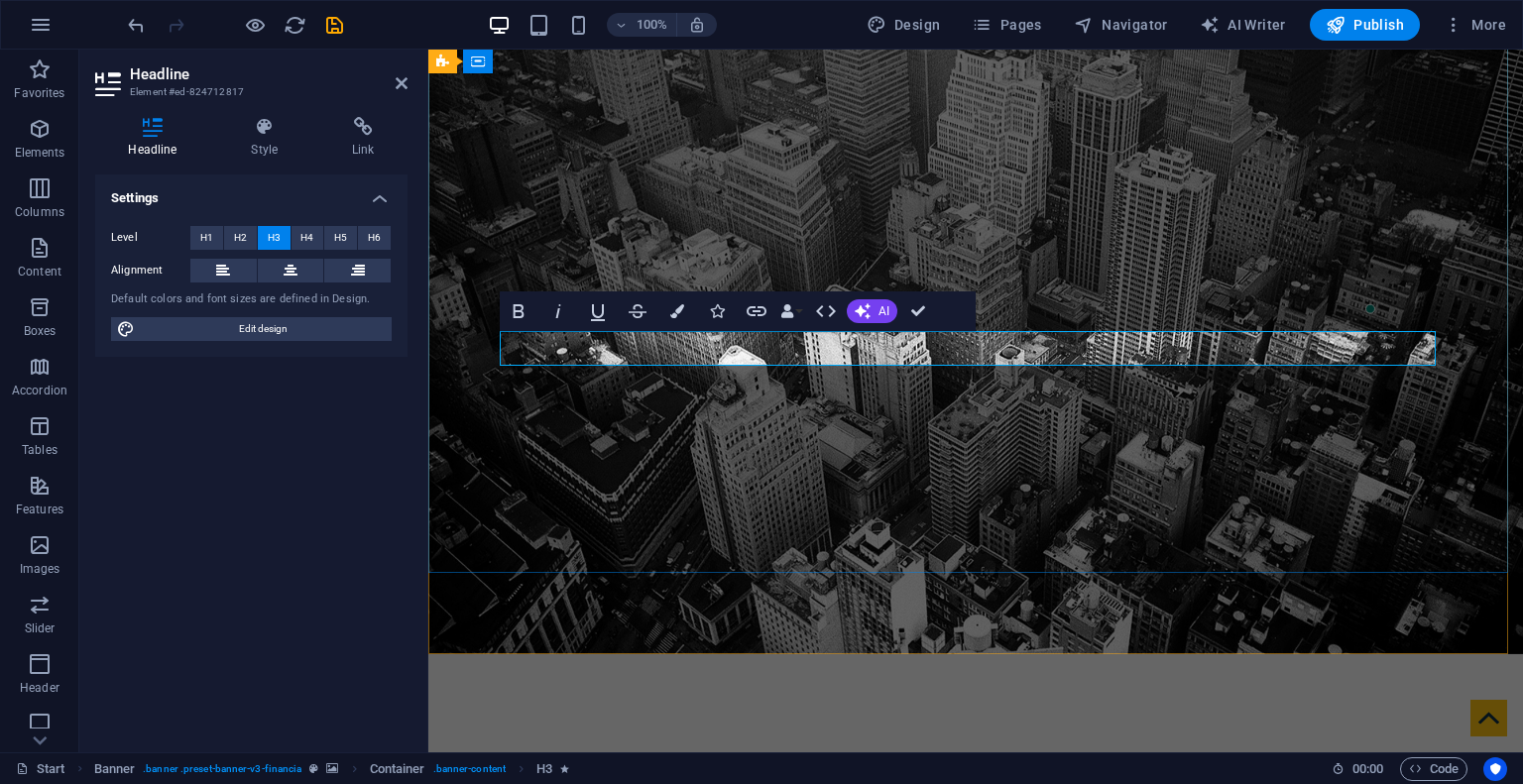 click on "VaS partner za Osiguranja i Financije u  Niksicu" at bounding box center (976, 978) 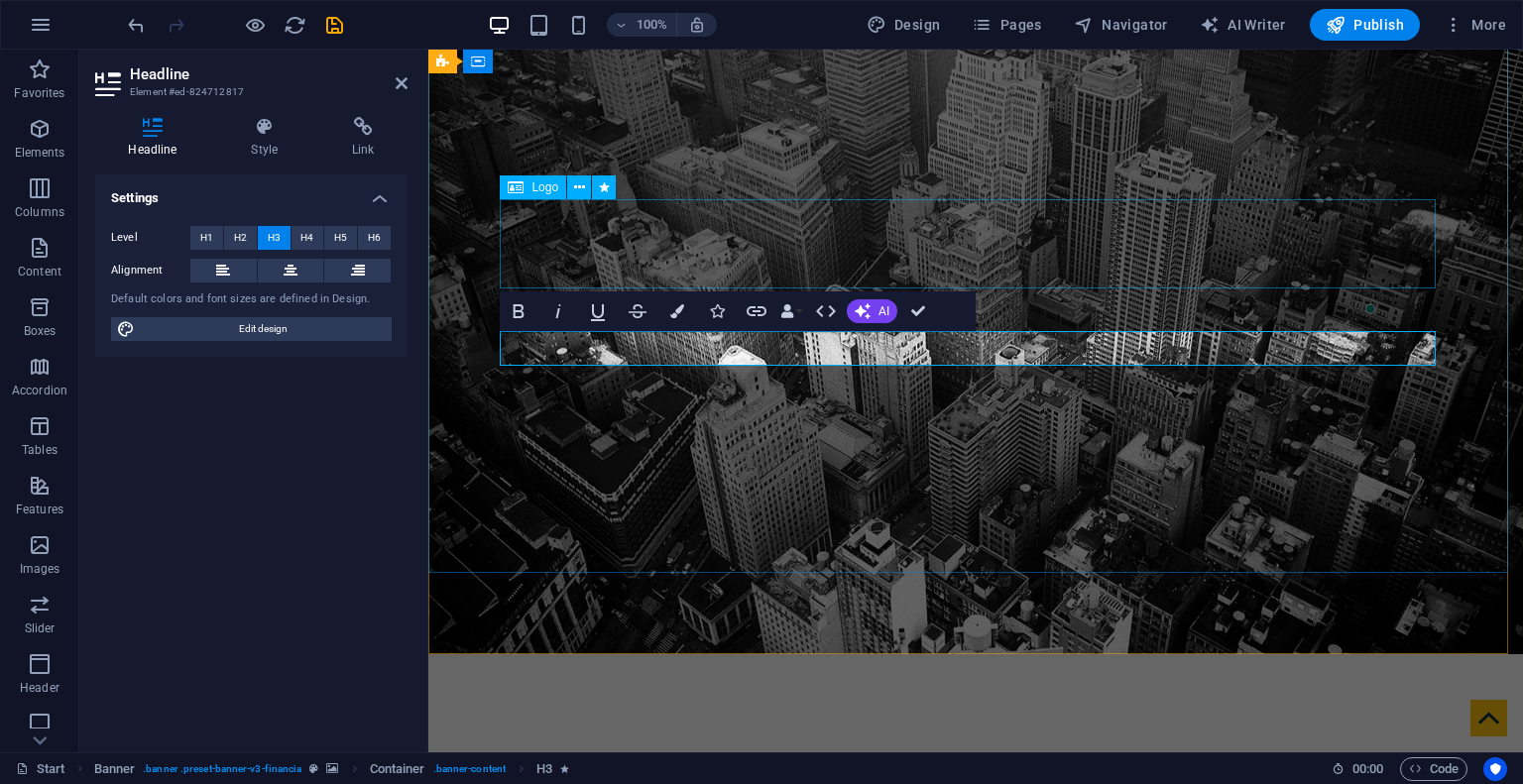 click at bounding box center (976, 874) 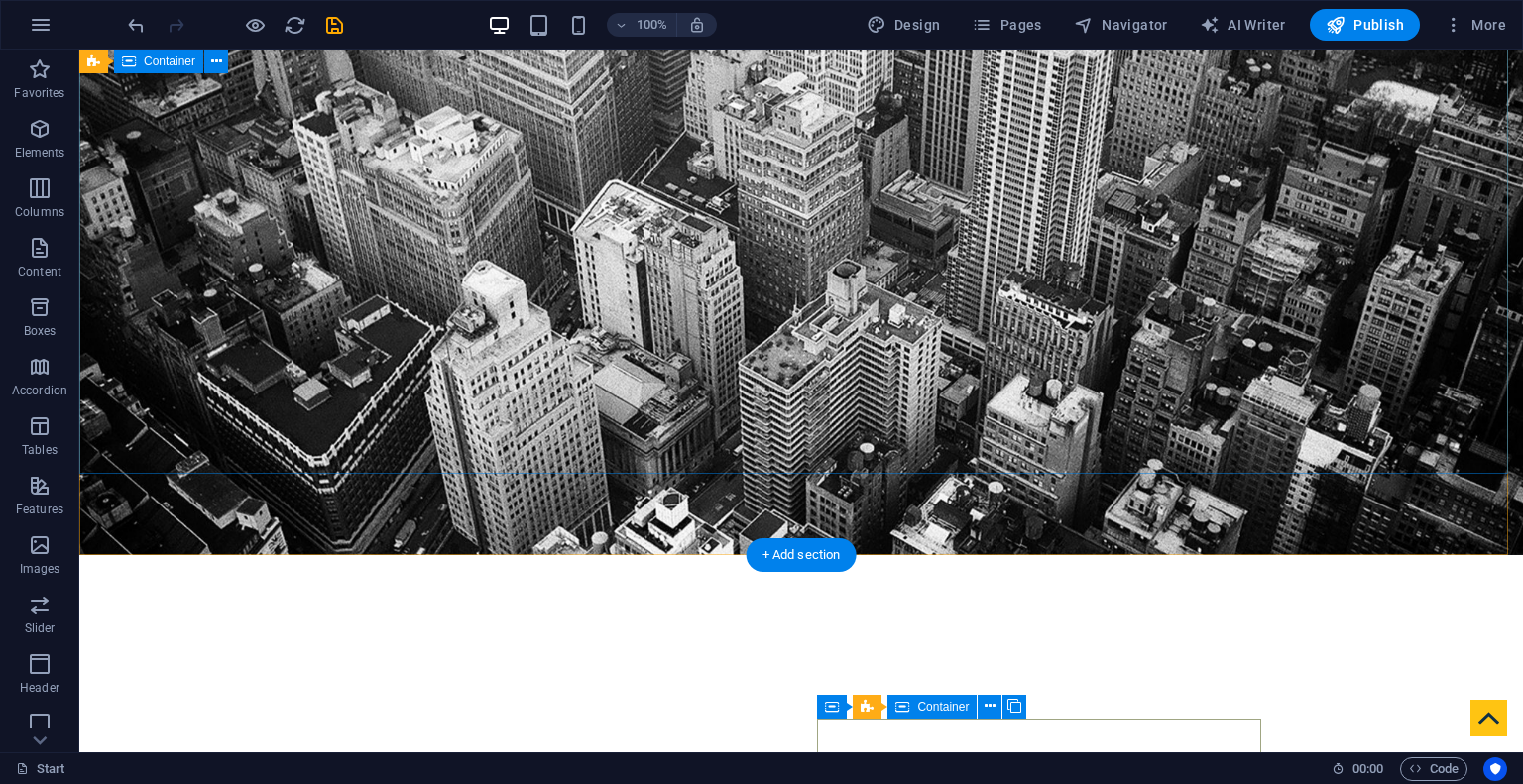 scroll, scrollTop: 0, scrollLeft: 0, axis: both 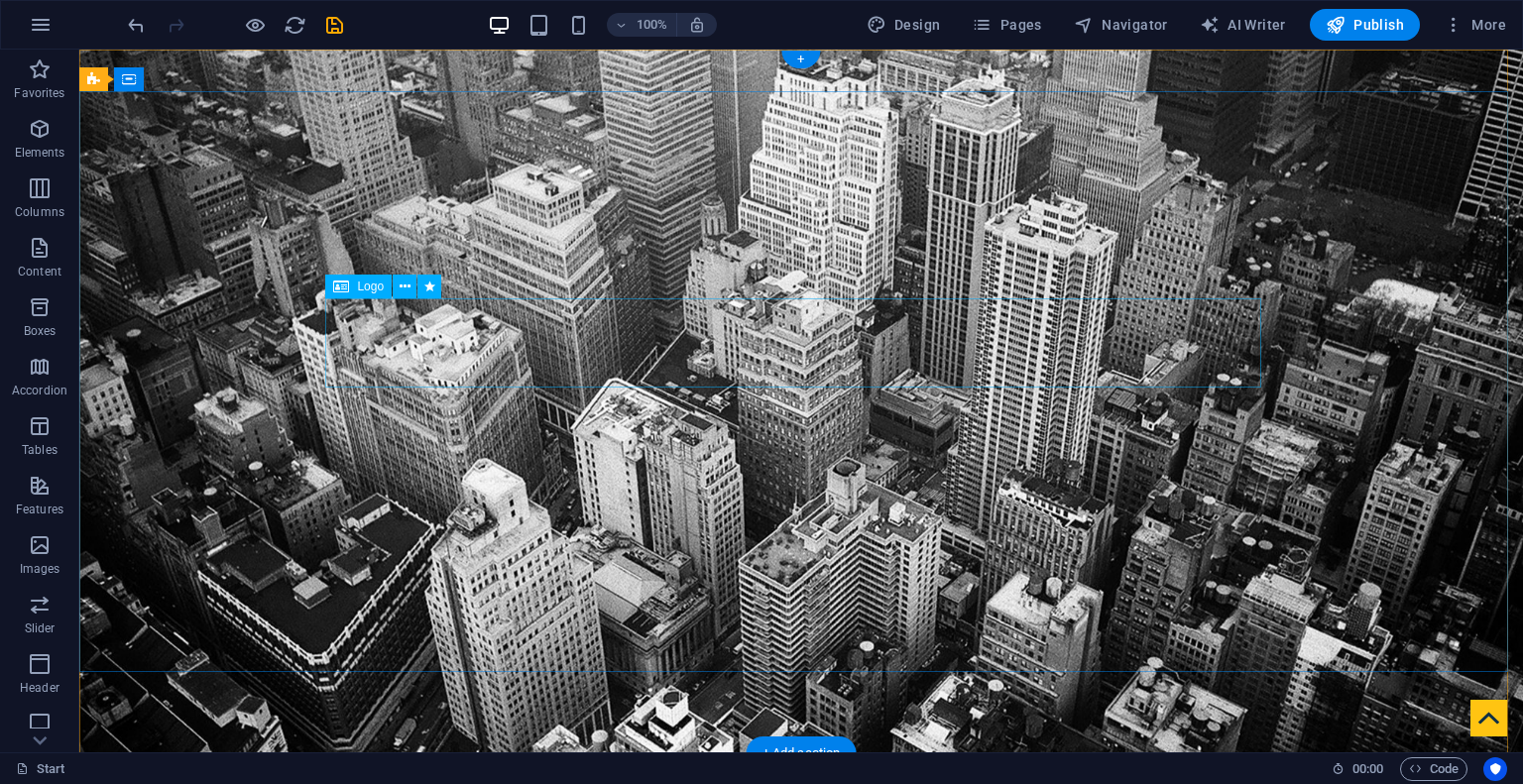 click at bounding box center [801, 973] 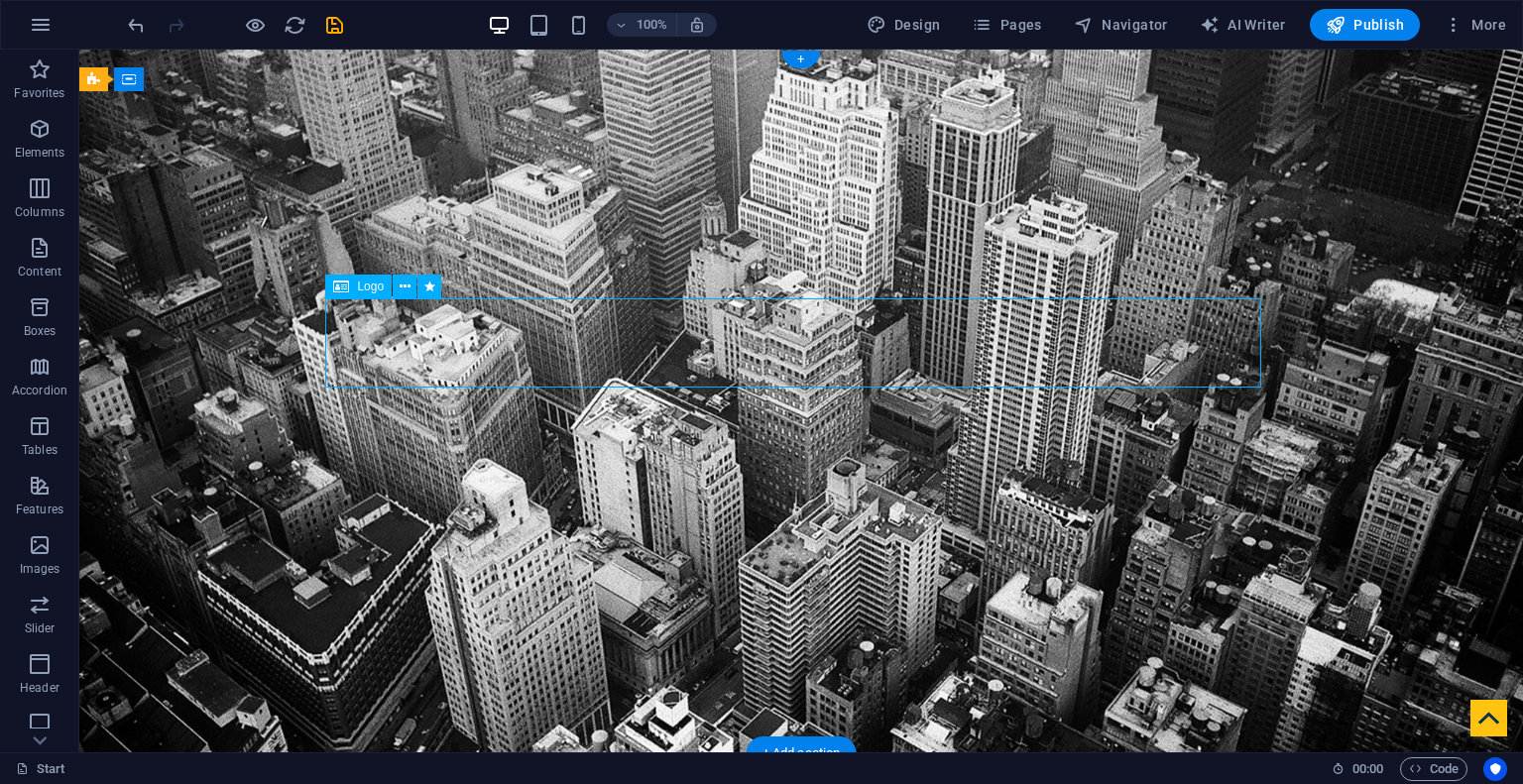 click at bounding box center (801, 973) 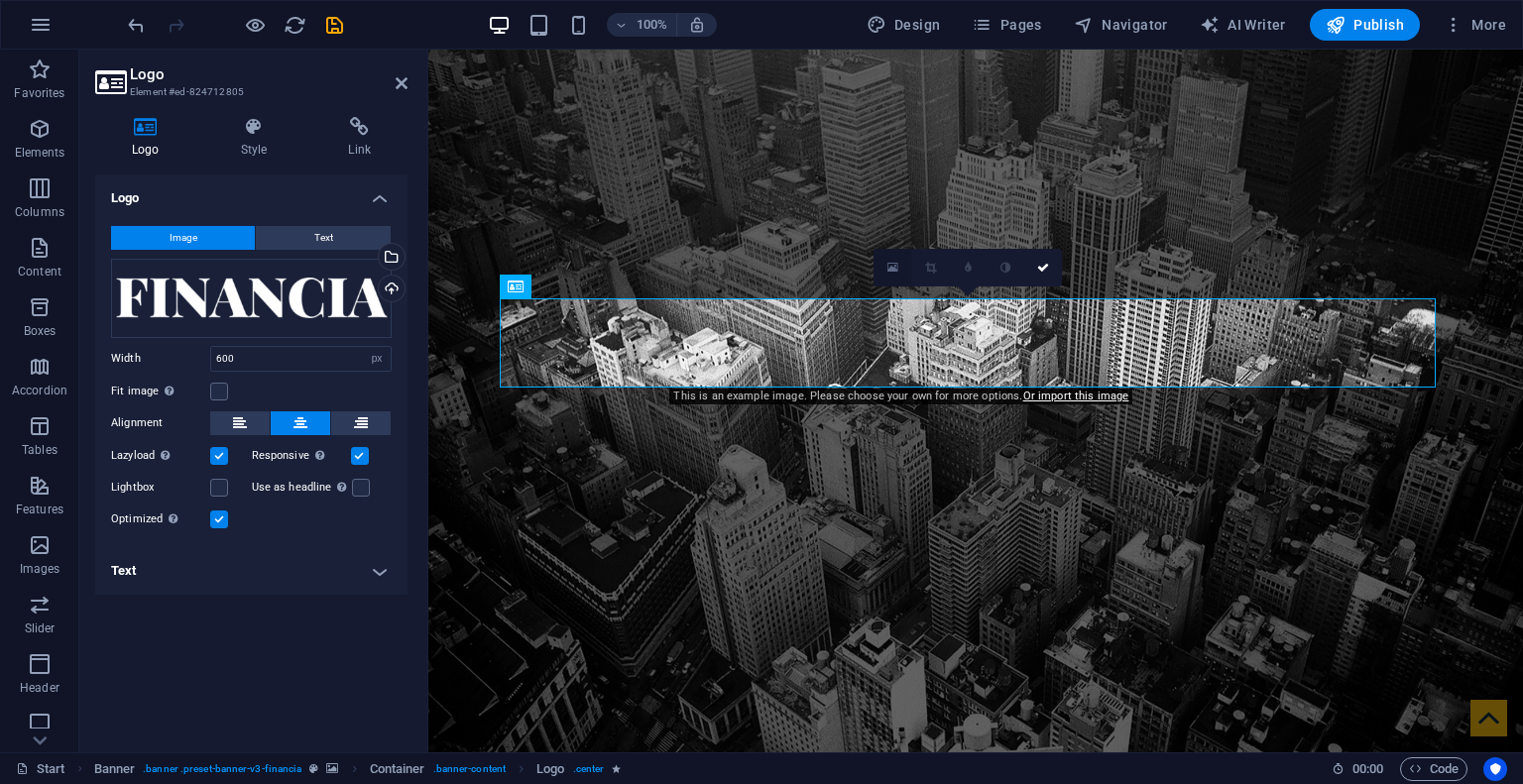 click at bounding box center (892, 268) 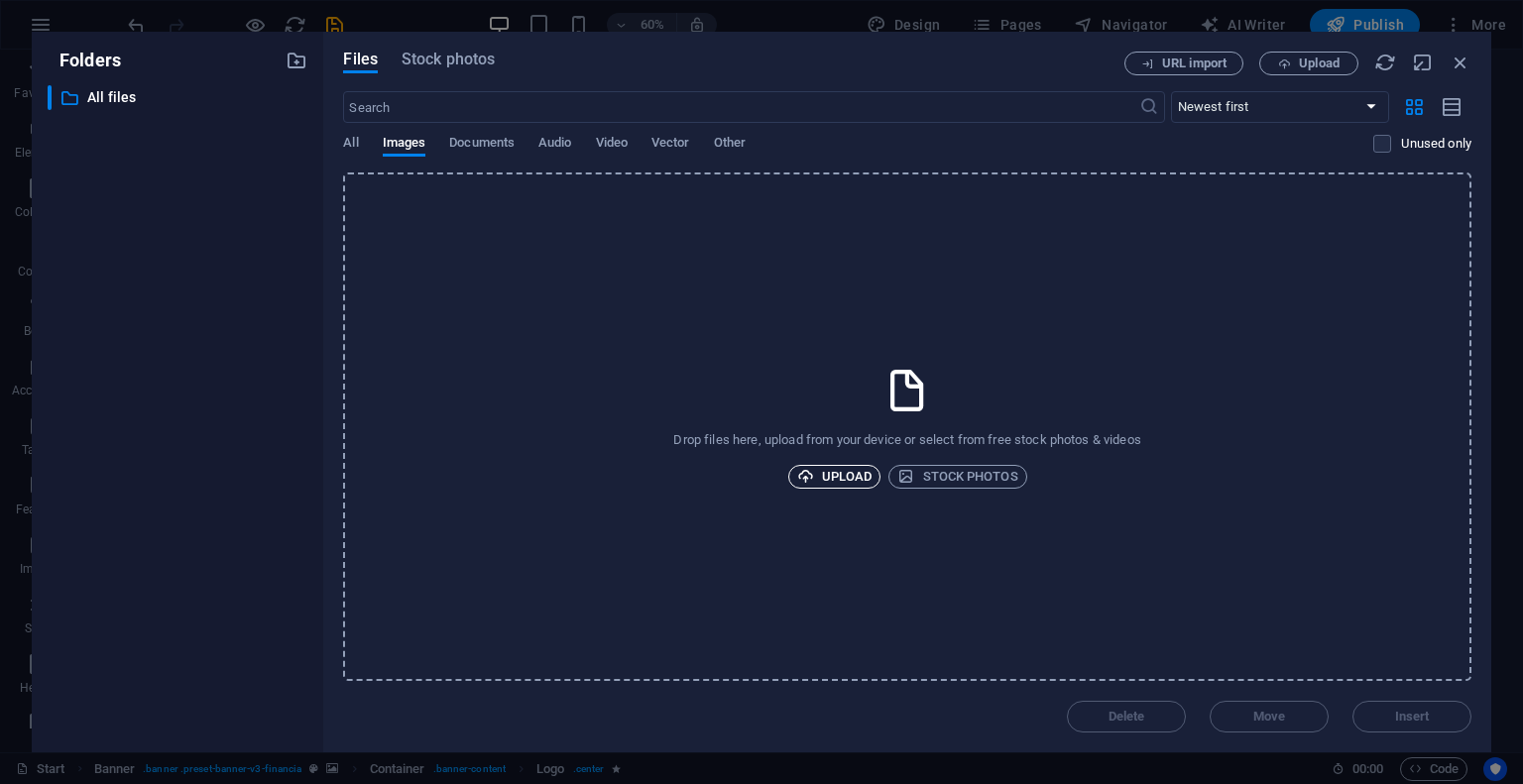 click on "Upload" at bounding box center [835, 477] 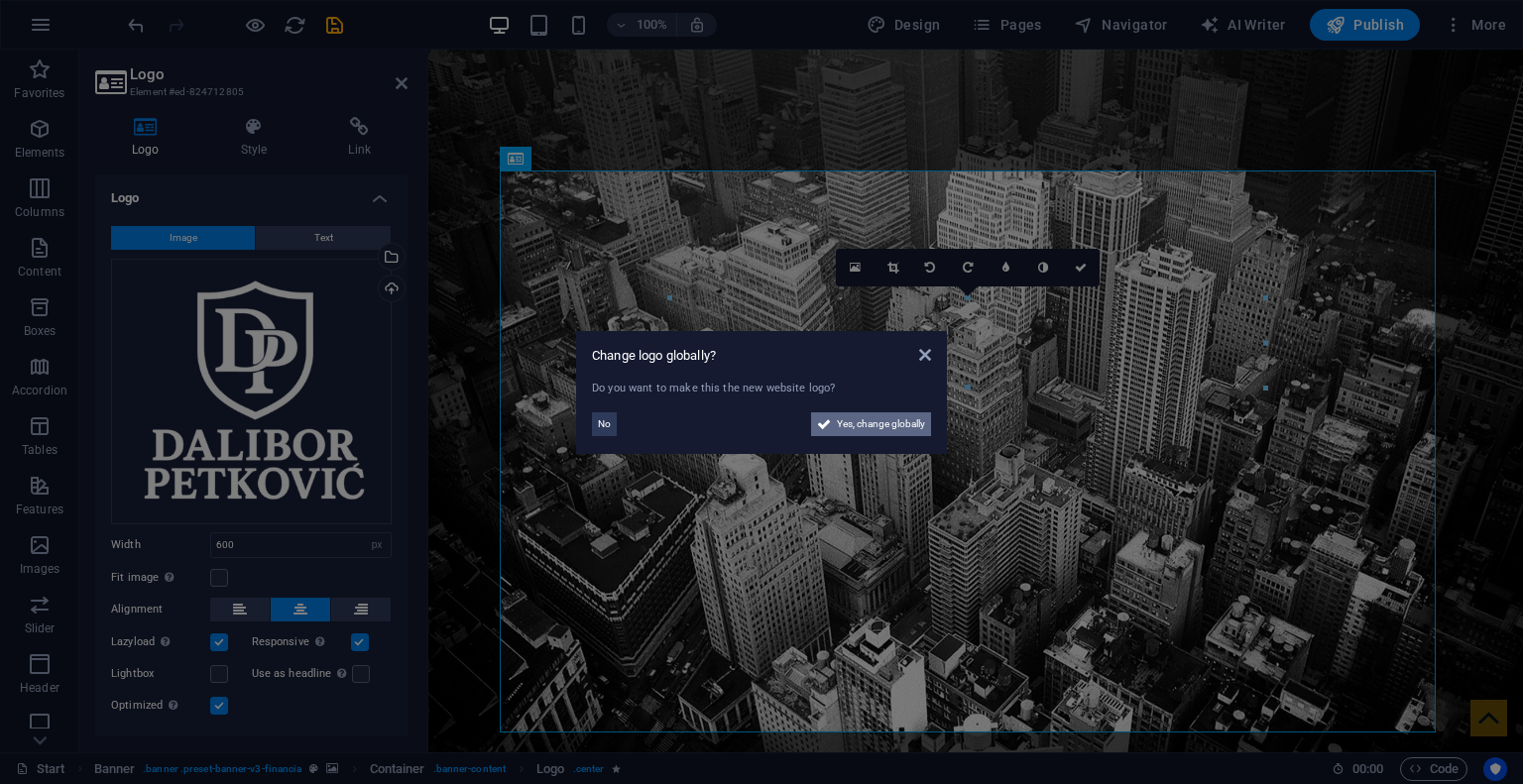 click on "Yes, change globally" at bounding box center [880, 424] 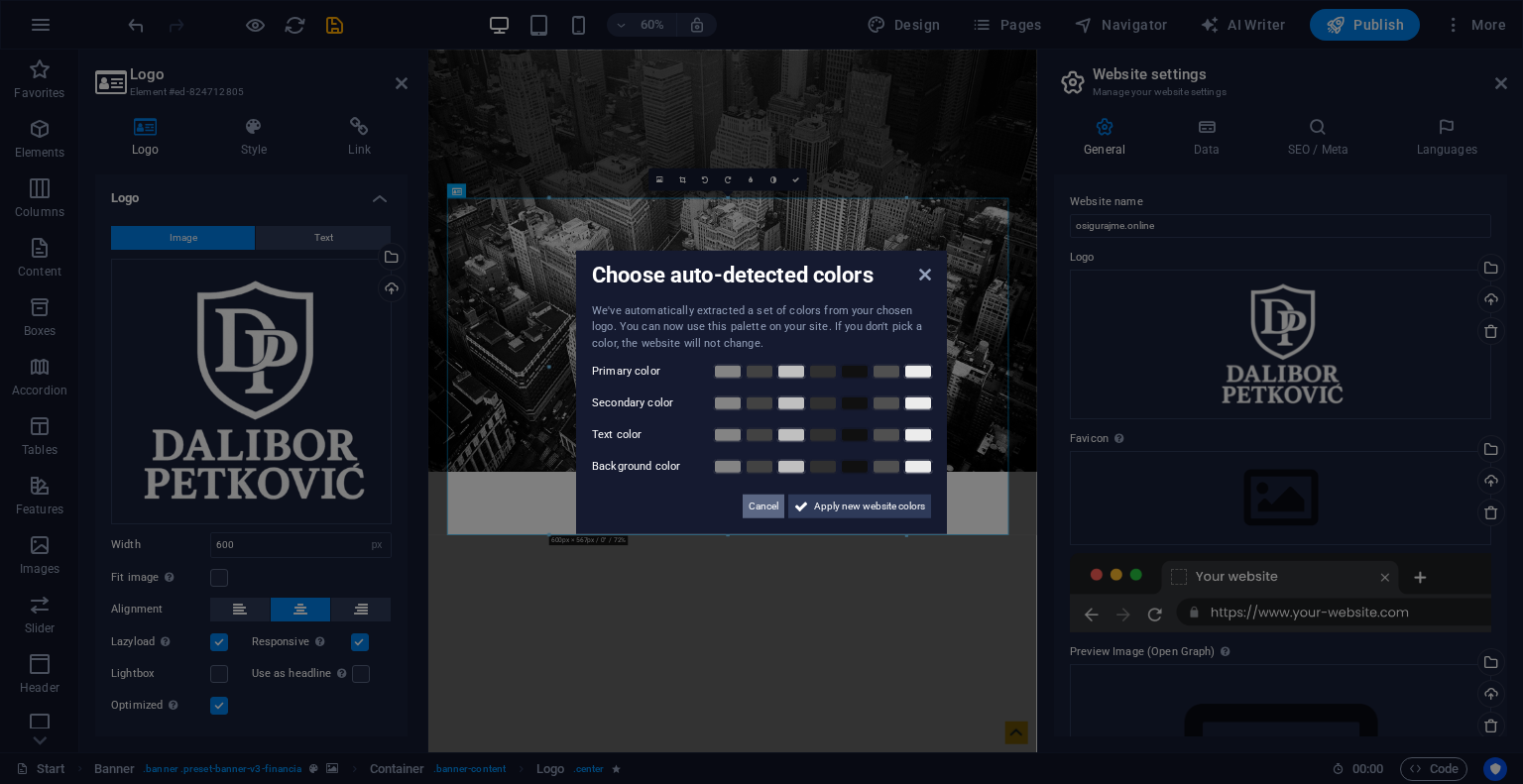 click on "Cancel" at bounding box center [763, 506] 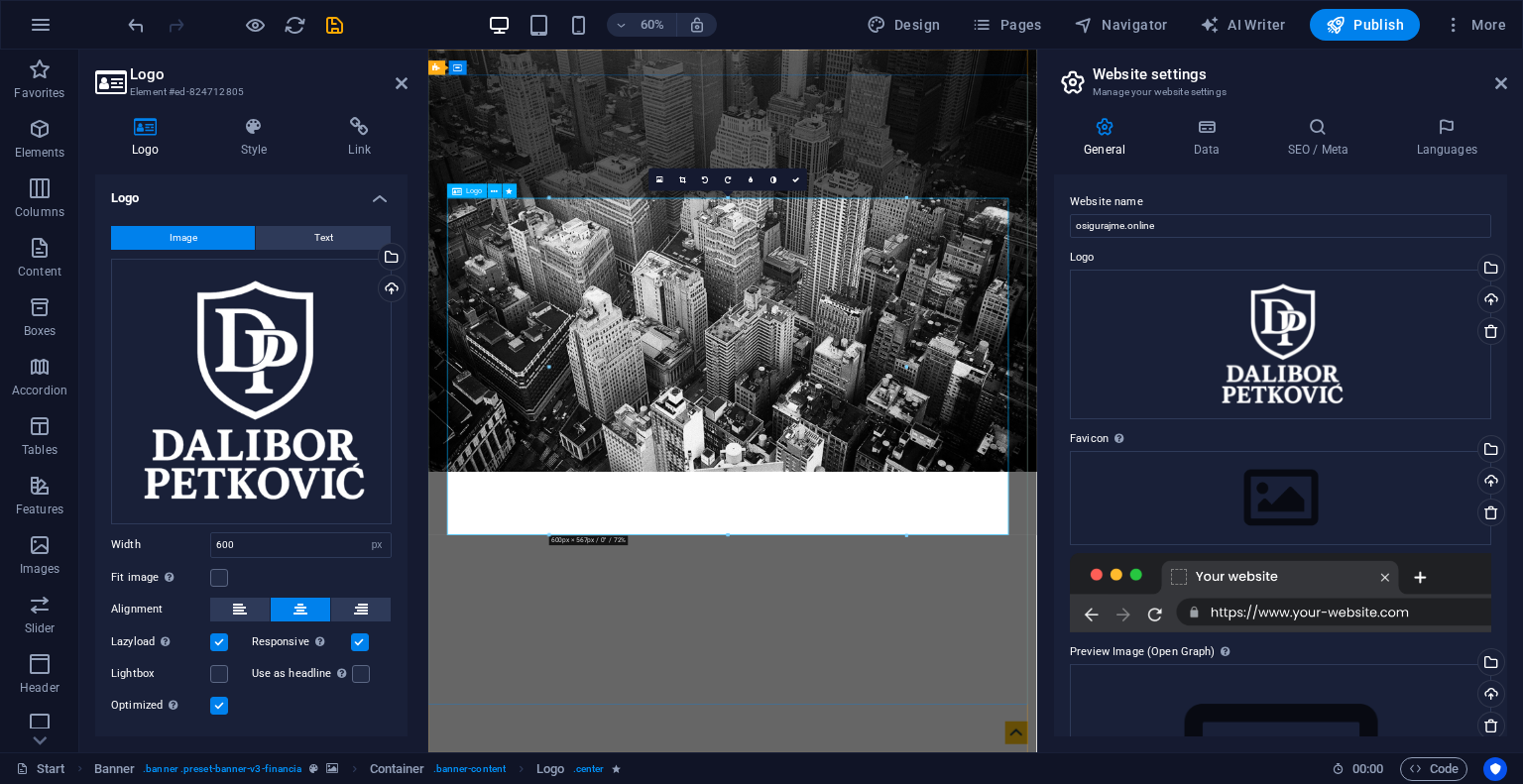 click at bounding box center [936, 1209] 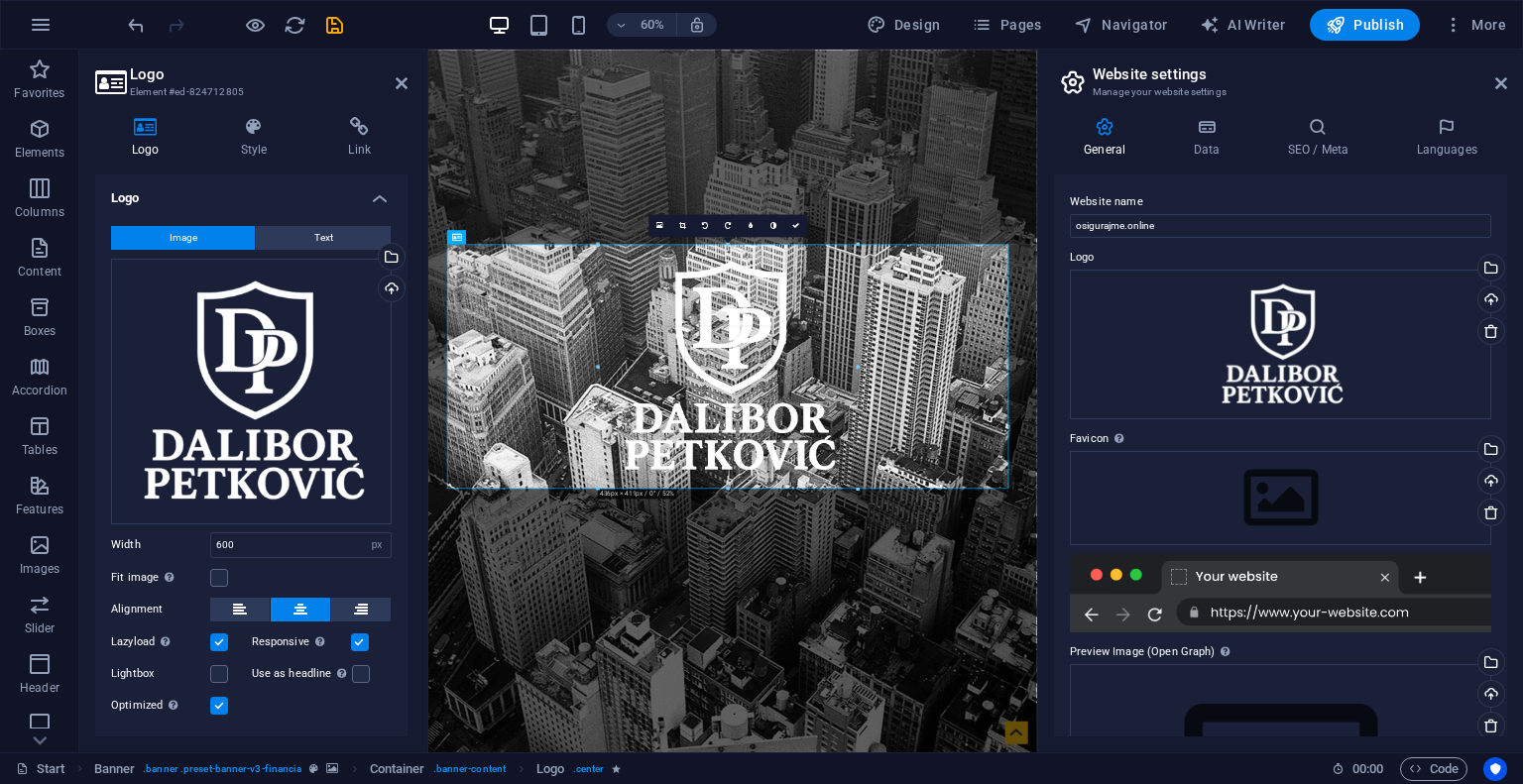drag, startPoint x: 728, startPoint y: 533, endPoint x: 503, endPoint y: 543, distance: 225.22211 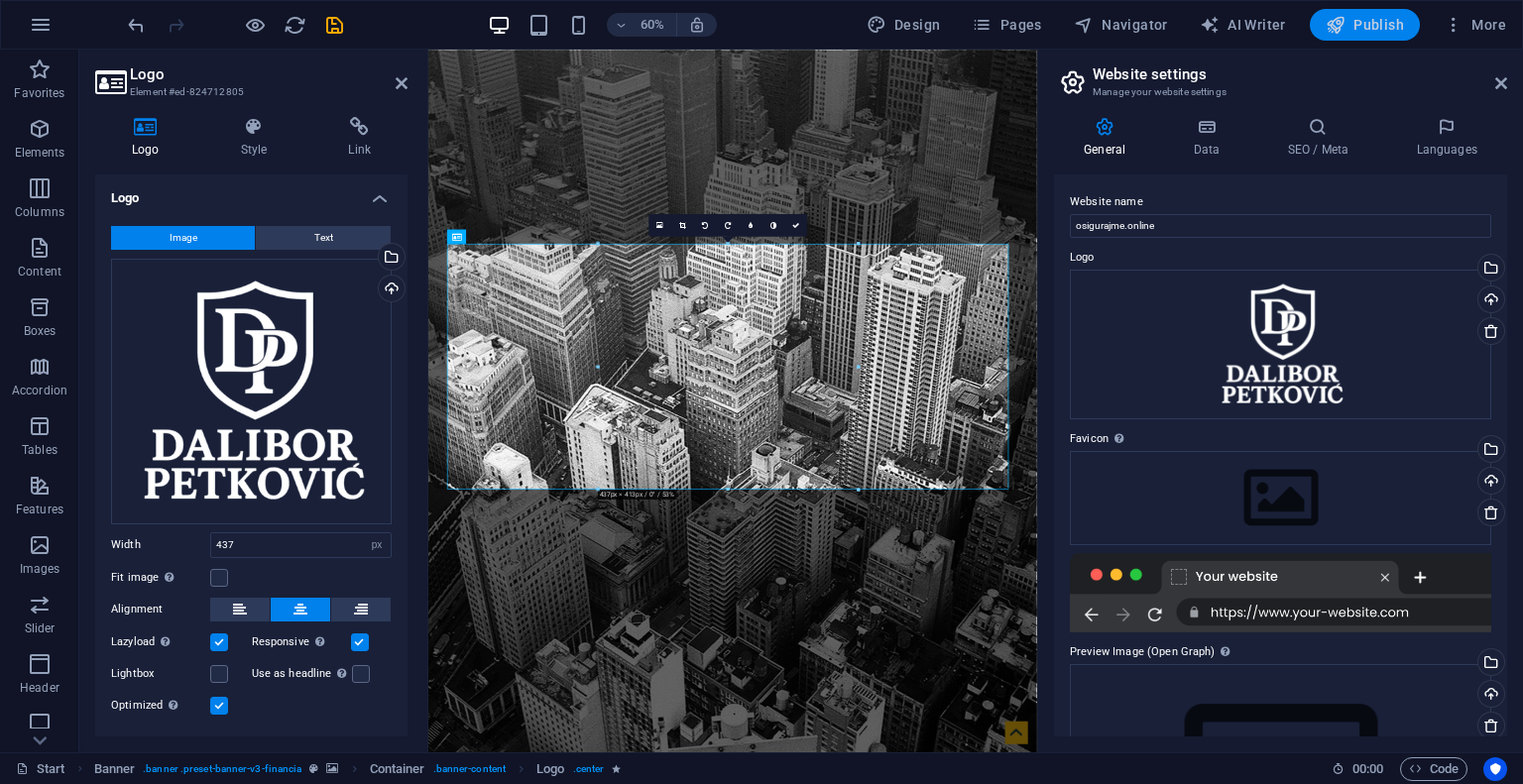 click on "Publish" at bounding box center [1364, 25] 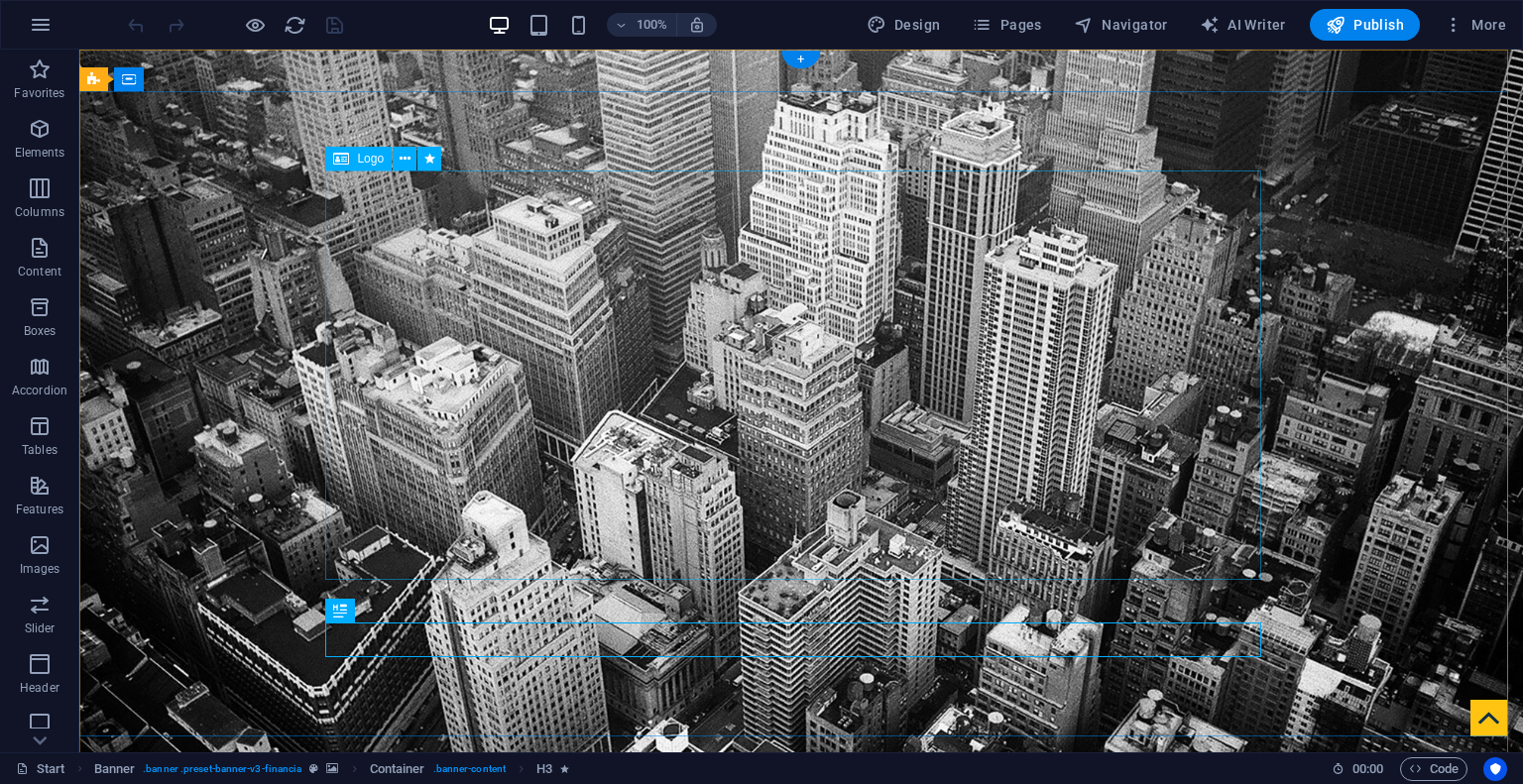 scroll, scrollTop: 0, scrollLeft: 0, axis: both 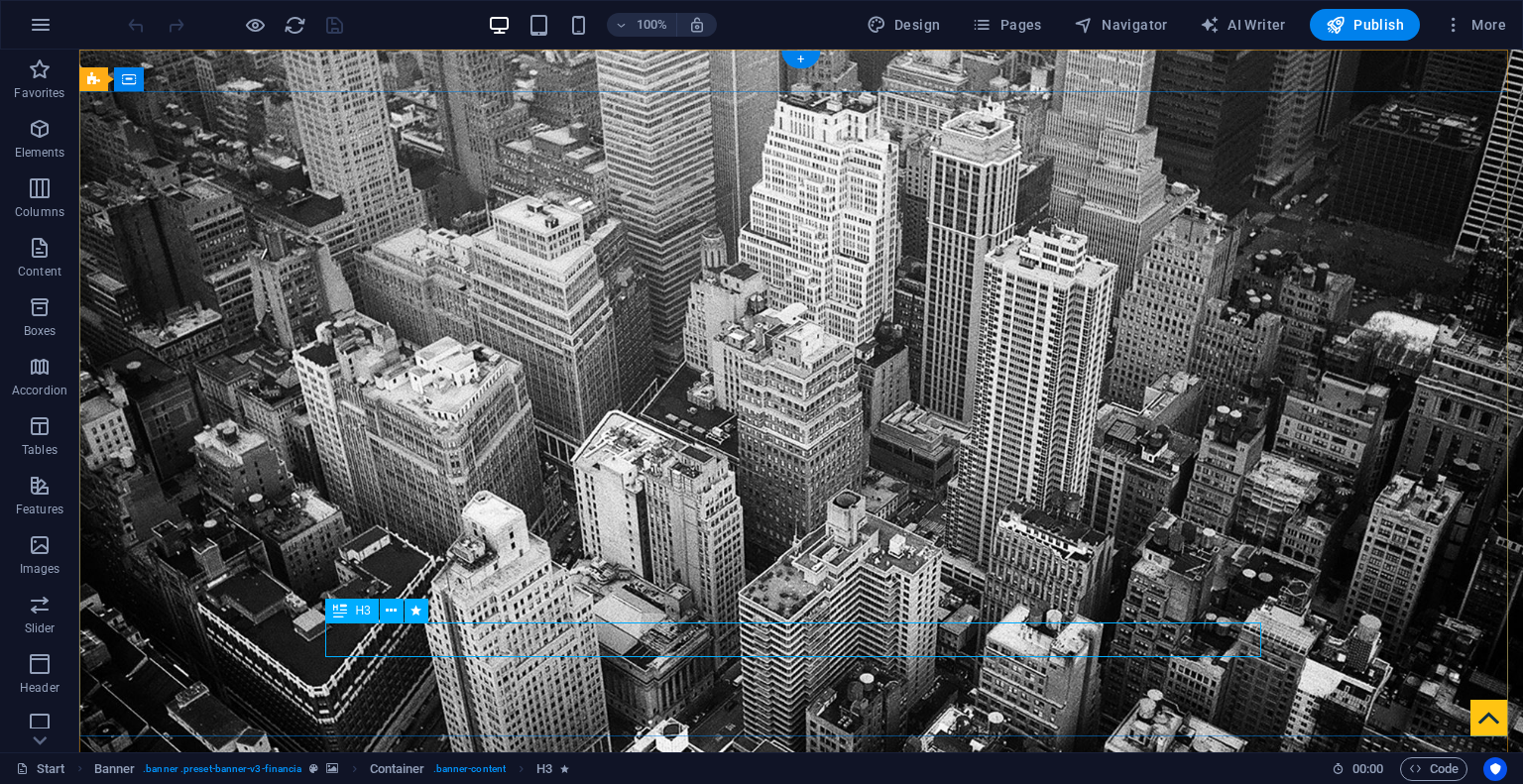 click on "VaS partner za Osiguranja i Financije u Niksic" at bounding box center (801, 1462) 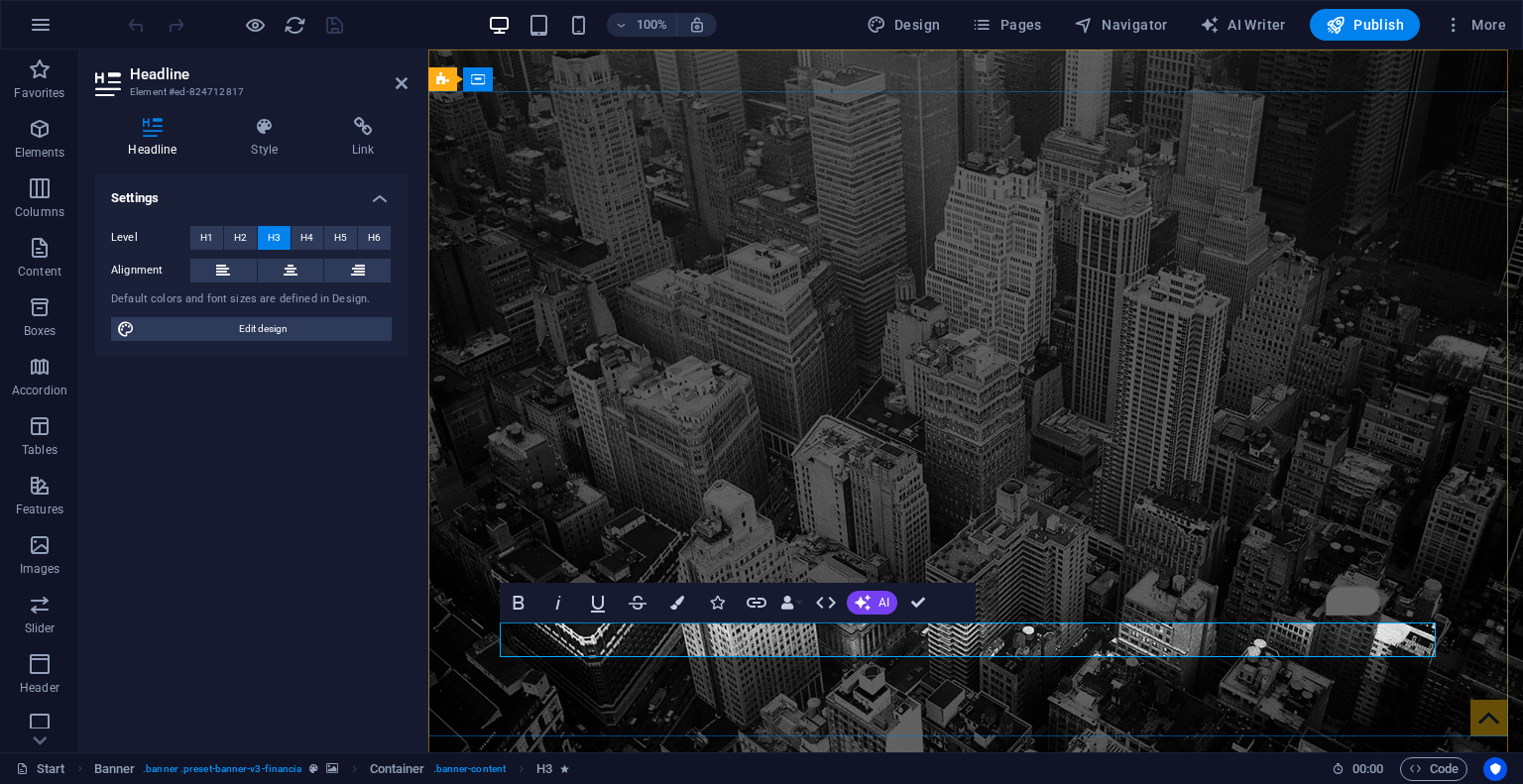click on "VaS partner za Osiguranja i Financije u Niksic" at bounding box center [976, 1462] 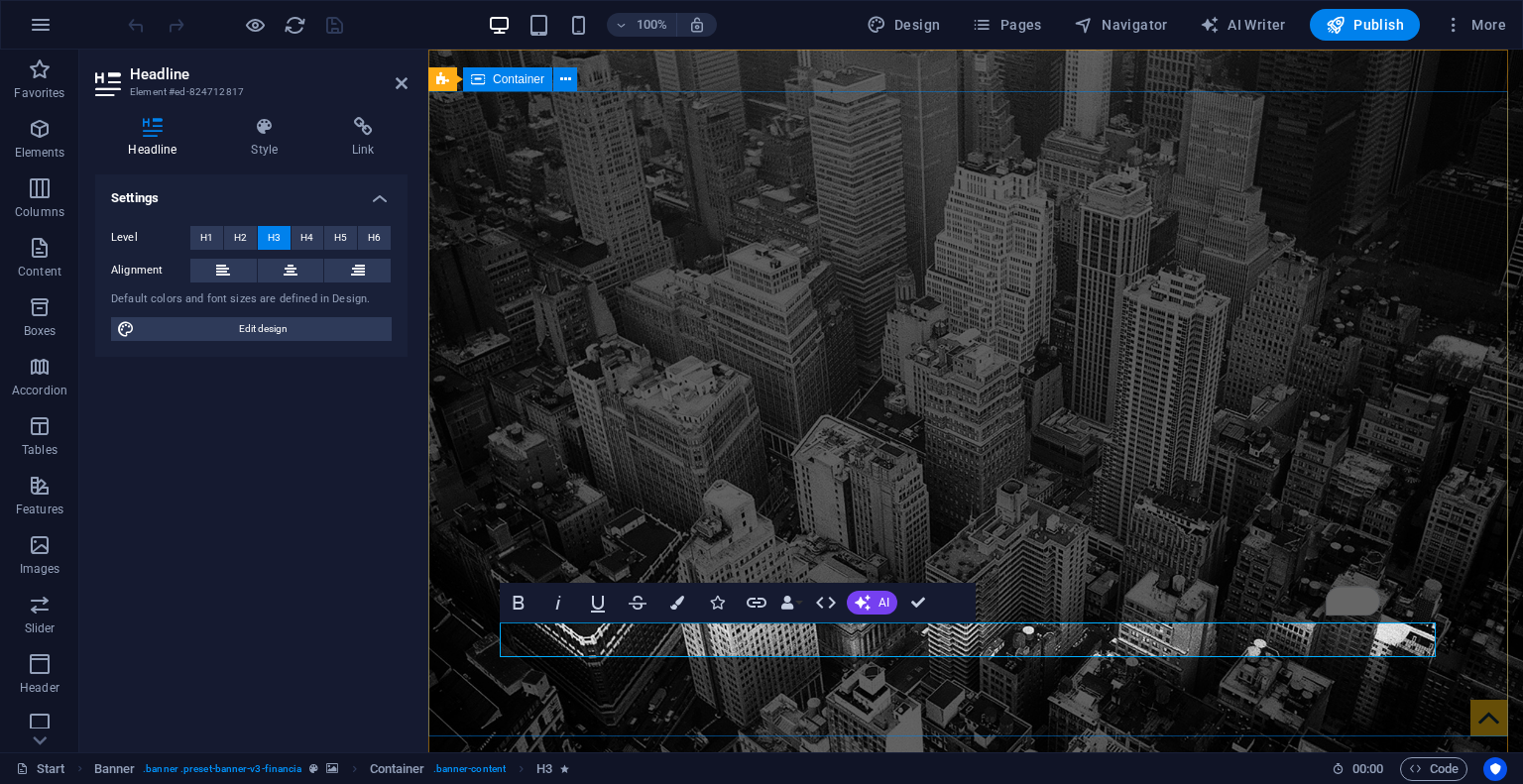 drag, startPoint x: 1249, startPoint y: 637, endPoint x: 1485, endPoint y: 641, distance: 236.0339 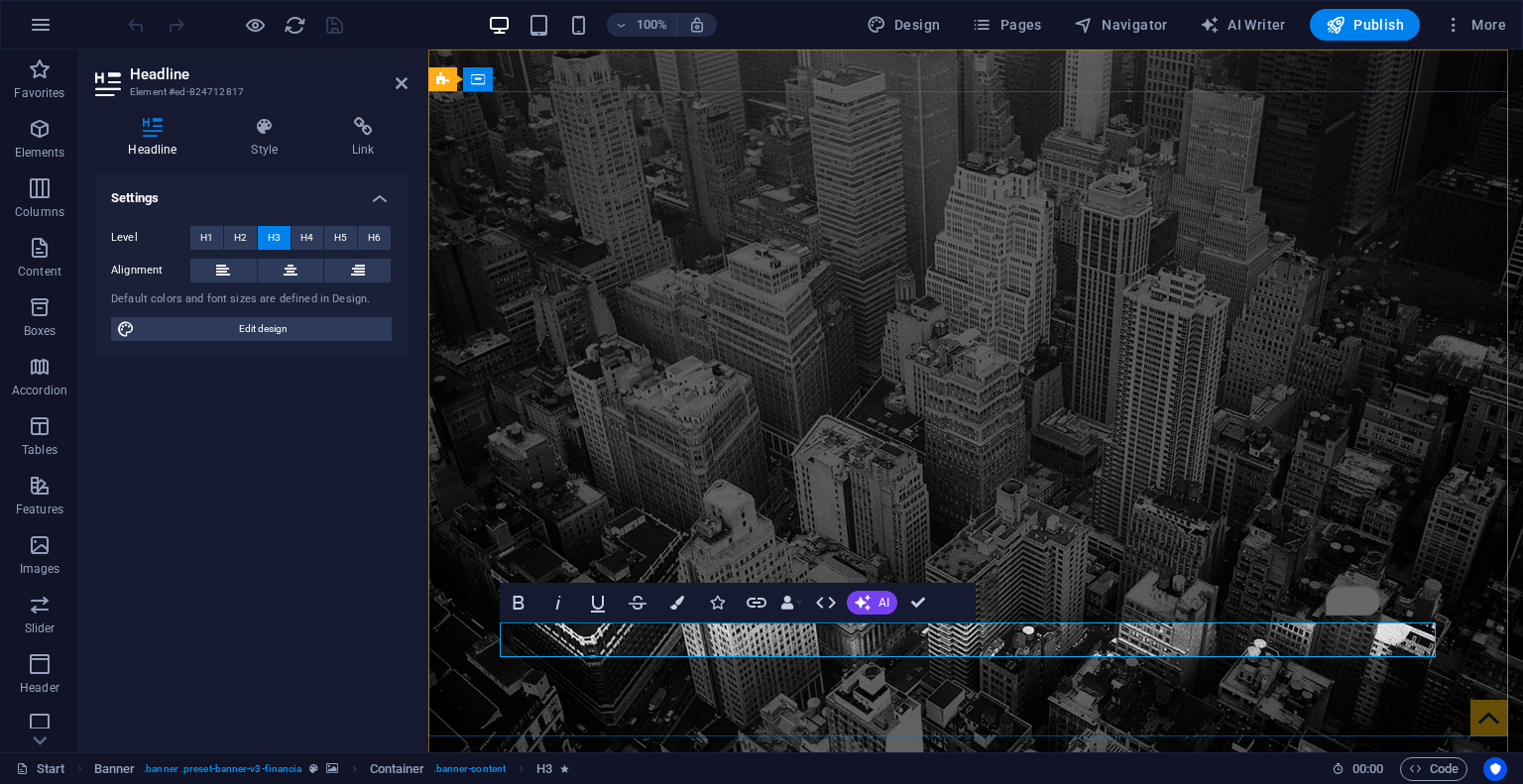 click on "VaS partner za Osiguranja i Financije" at bounding box center (976, 1462) 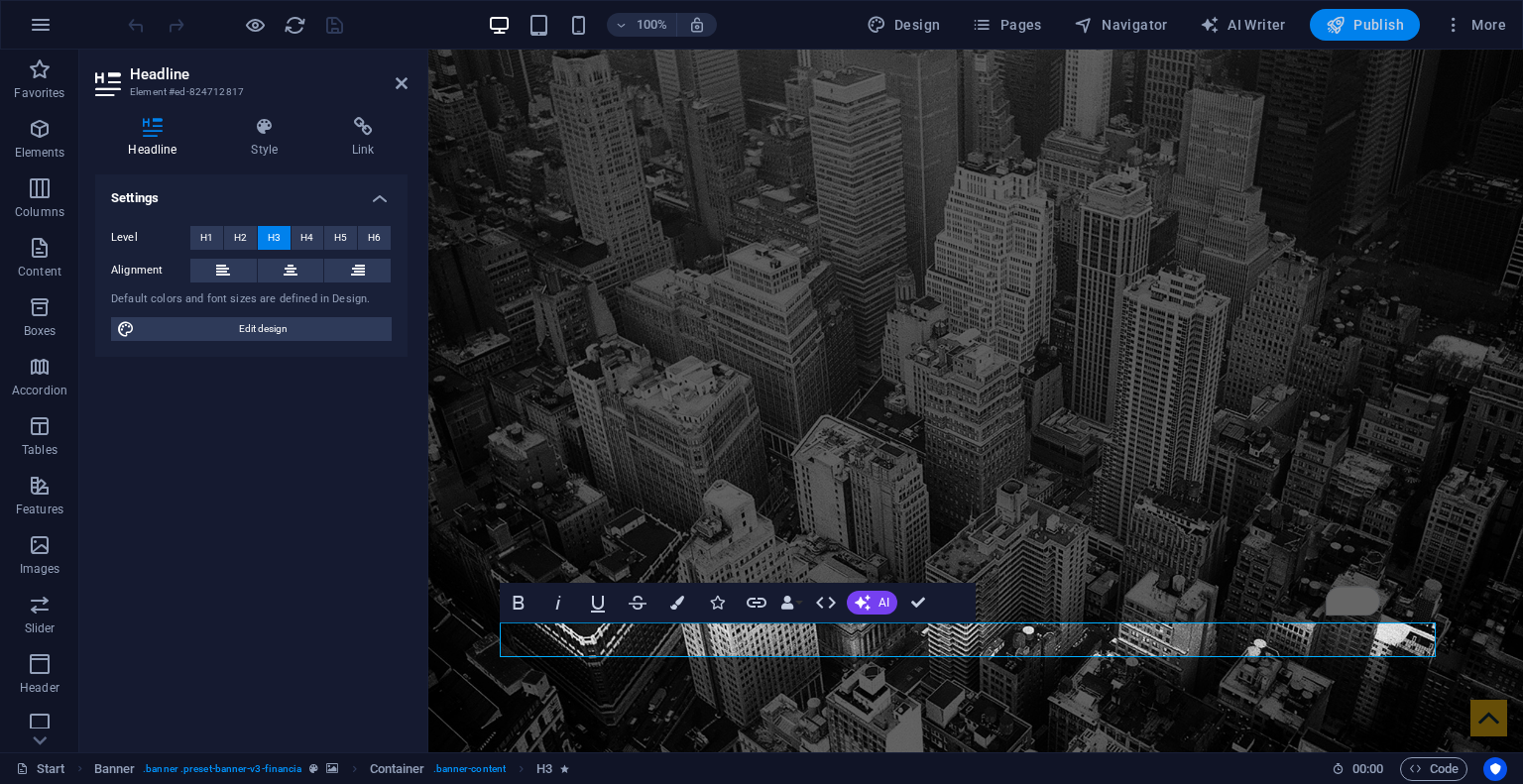 click on "Publish" at bounding box center [1364, 25] 